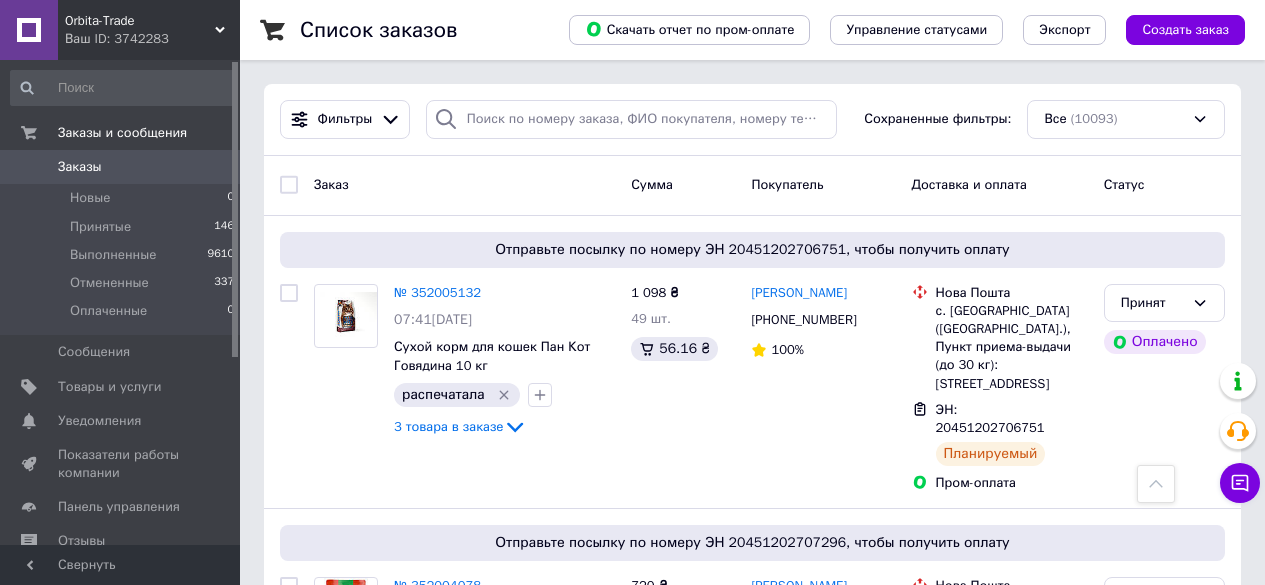scroll, scrollTop: 3069, scrollLeft: 0, axis: vertical 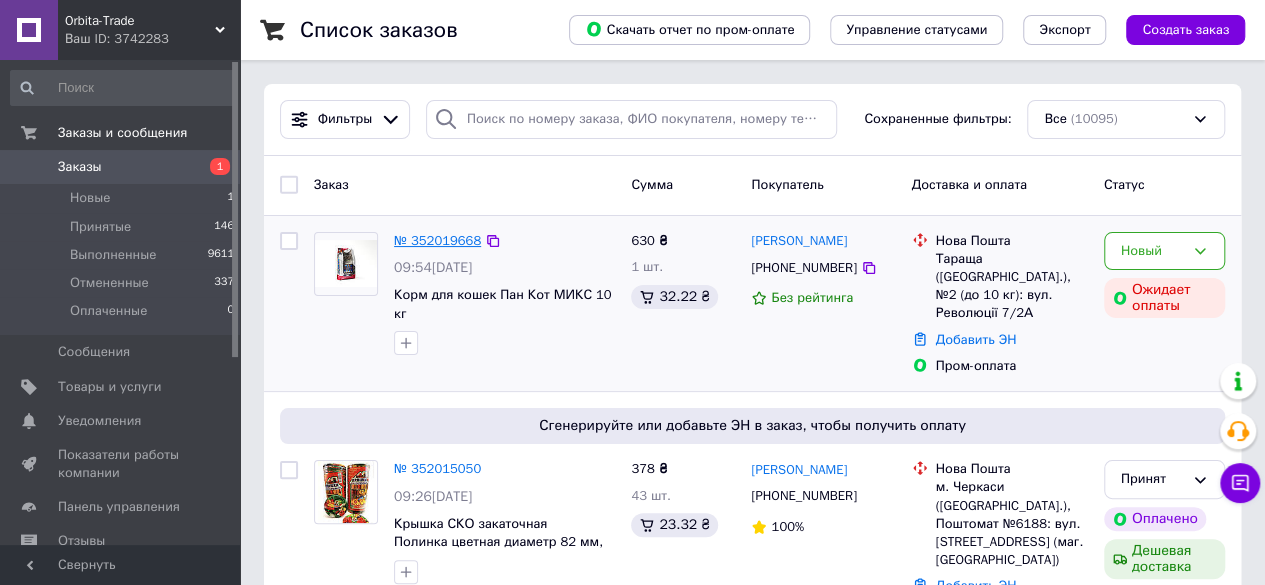 click on "№ 352019668" at bounding box center (437, 240) 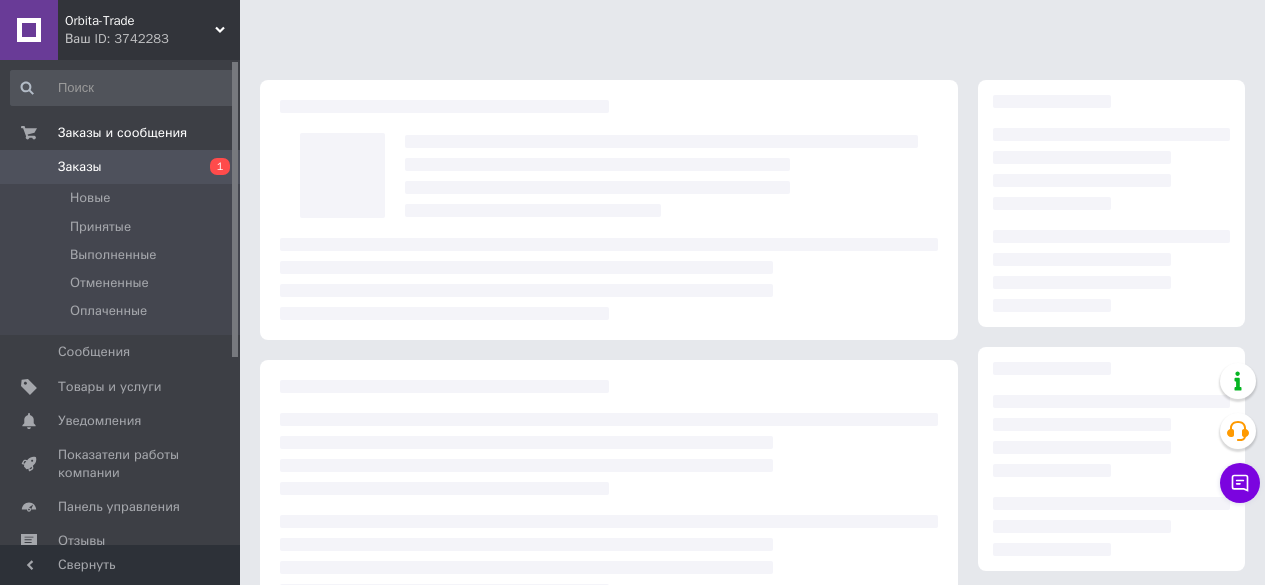 scroll, scrollTop: 0, scrollLeft: 0, axis: both 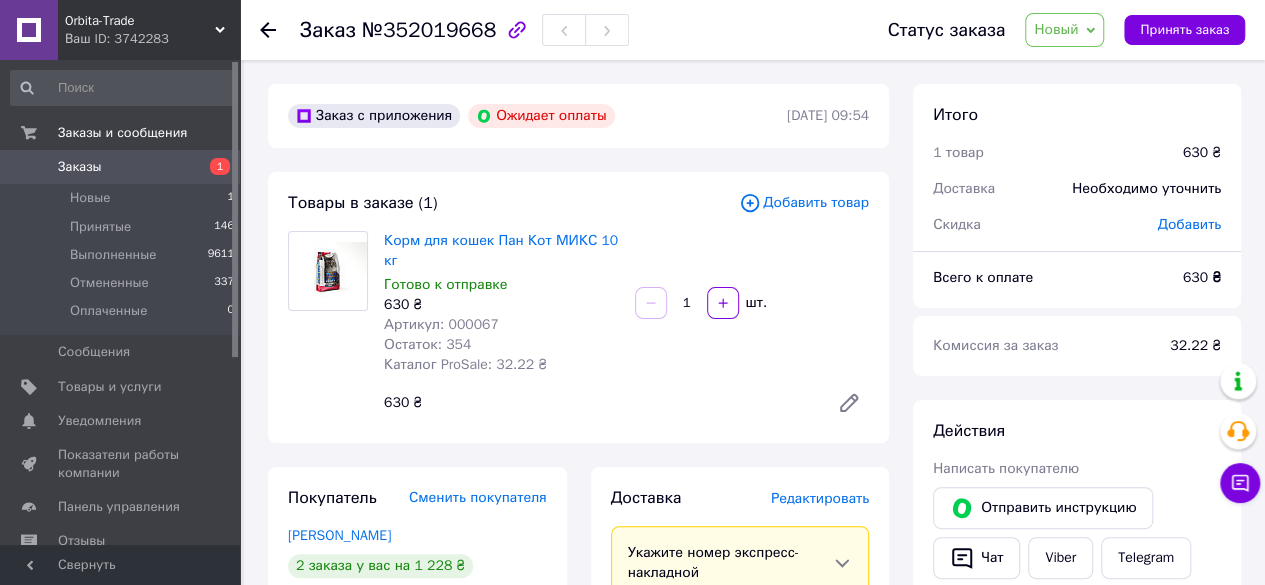 click 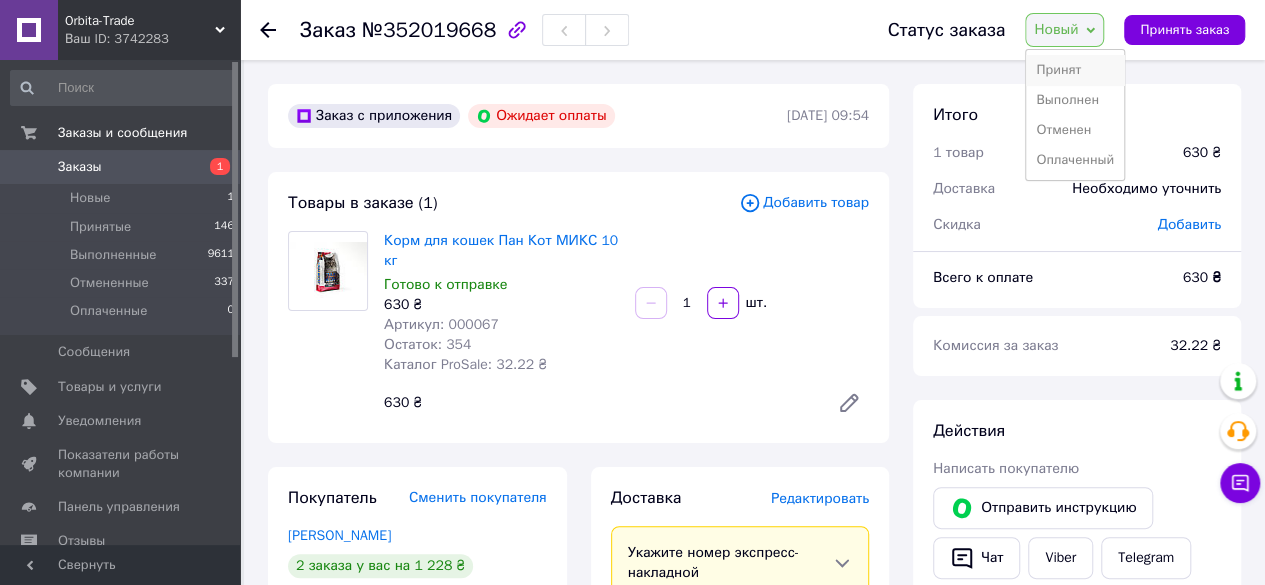 click on "Принят" at bounding box center [1075, 70] 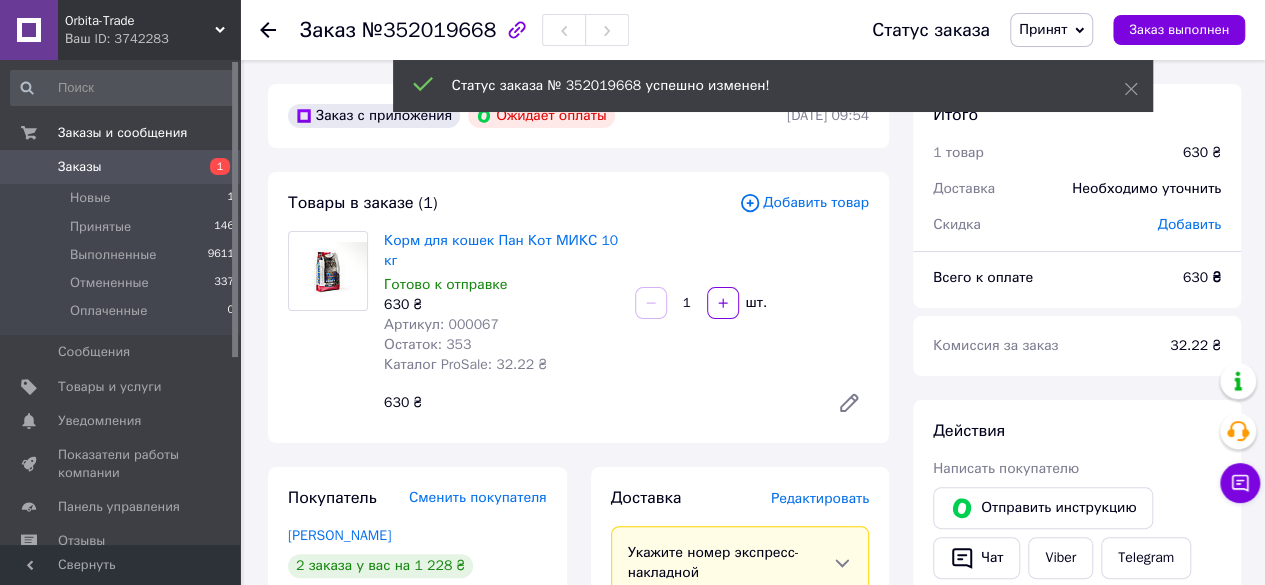 click 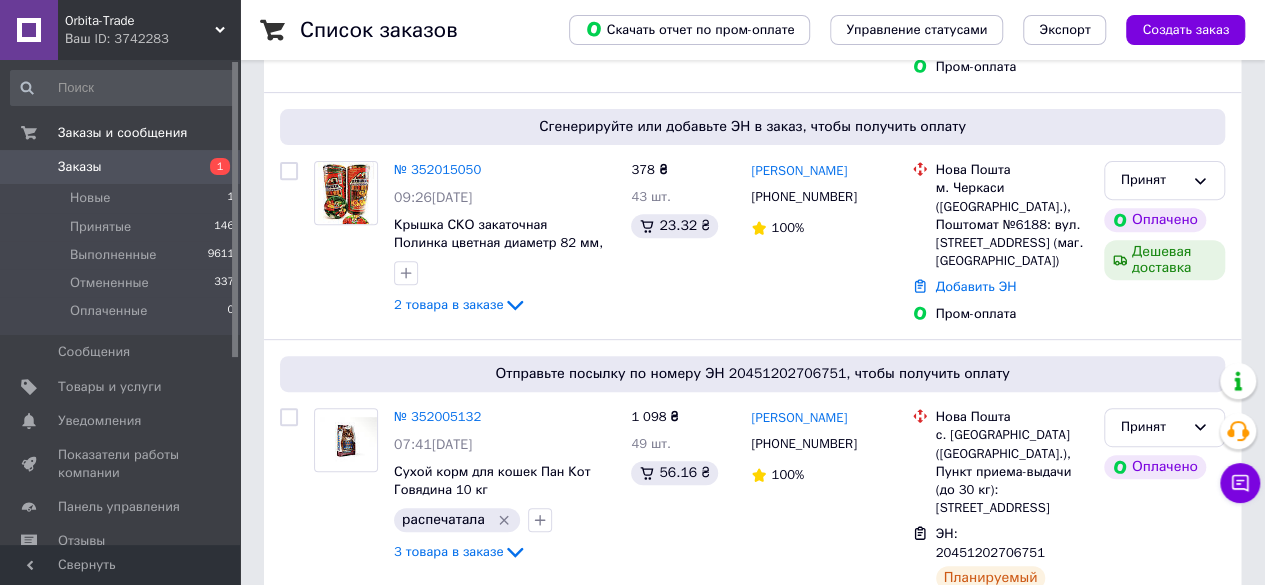 scroll, scrollTop: 336, scrollLeft: 0, axis: vertical 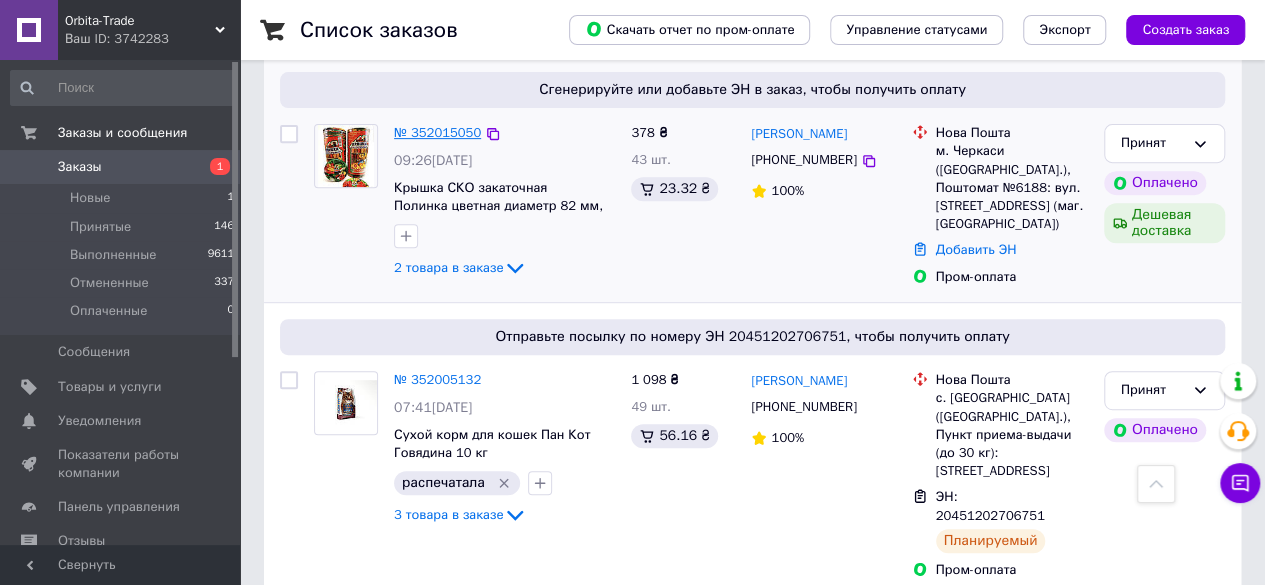 click on "№ 352015050" at bounding box center [437, 132] 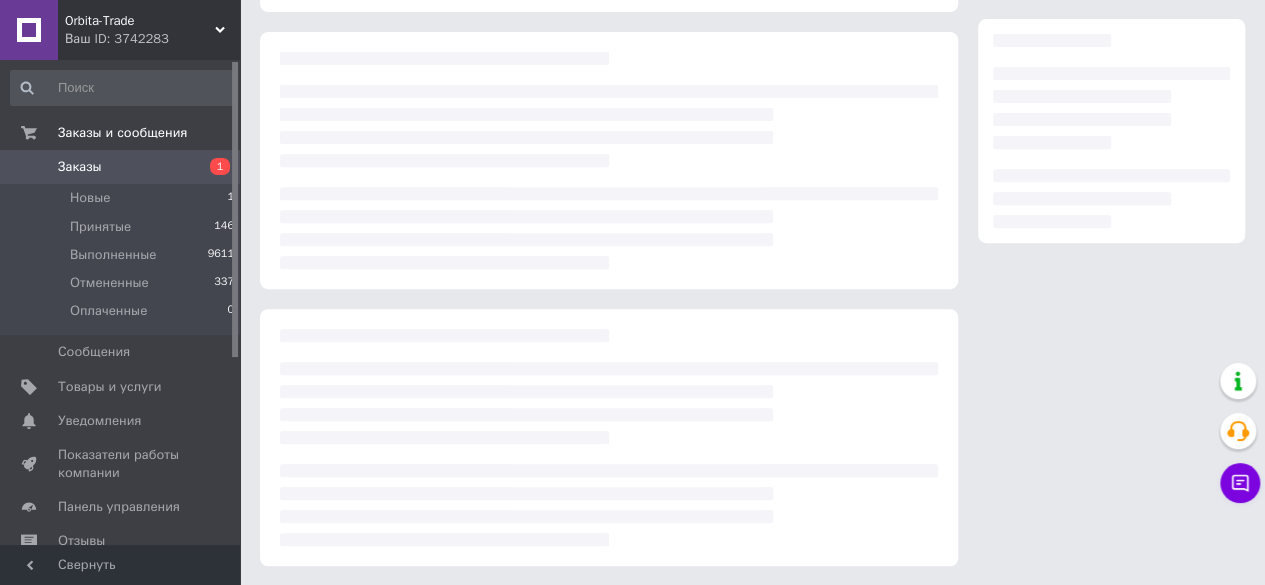 scroll, scrollTop: 336, scrollLeft: 0, axis: vertical 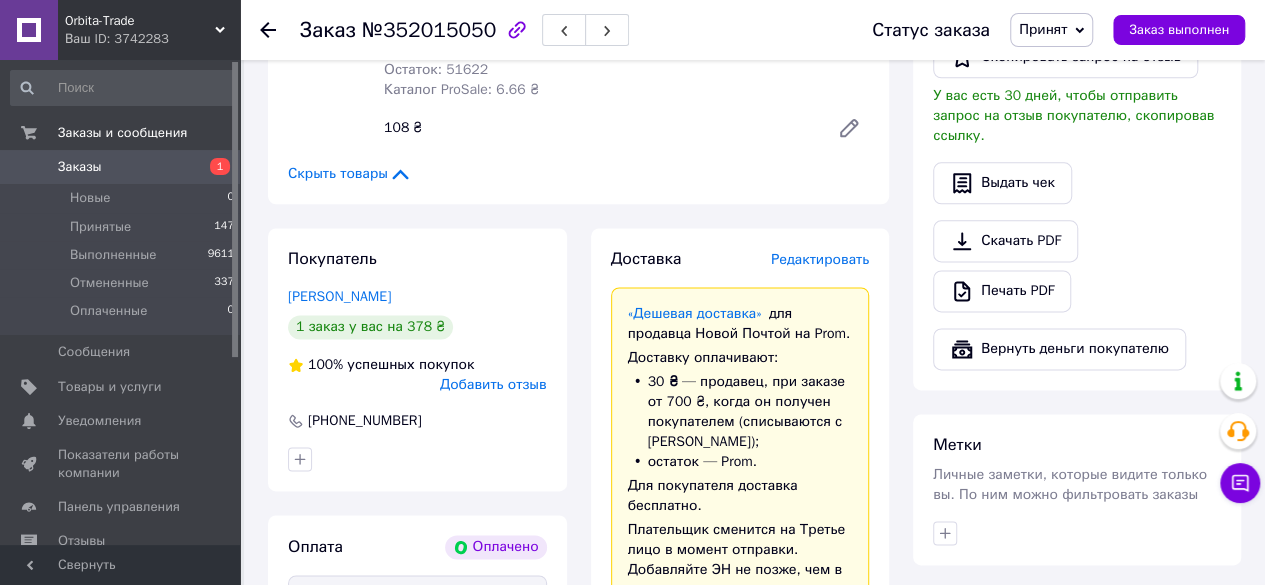 click on "Редактировать" at bounding box center [820, 259] 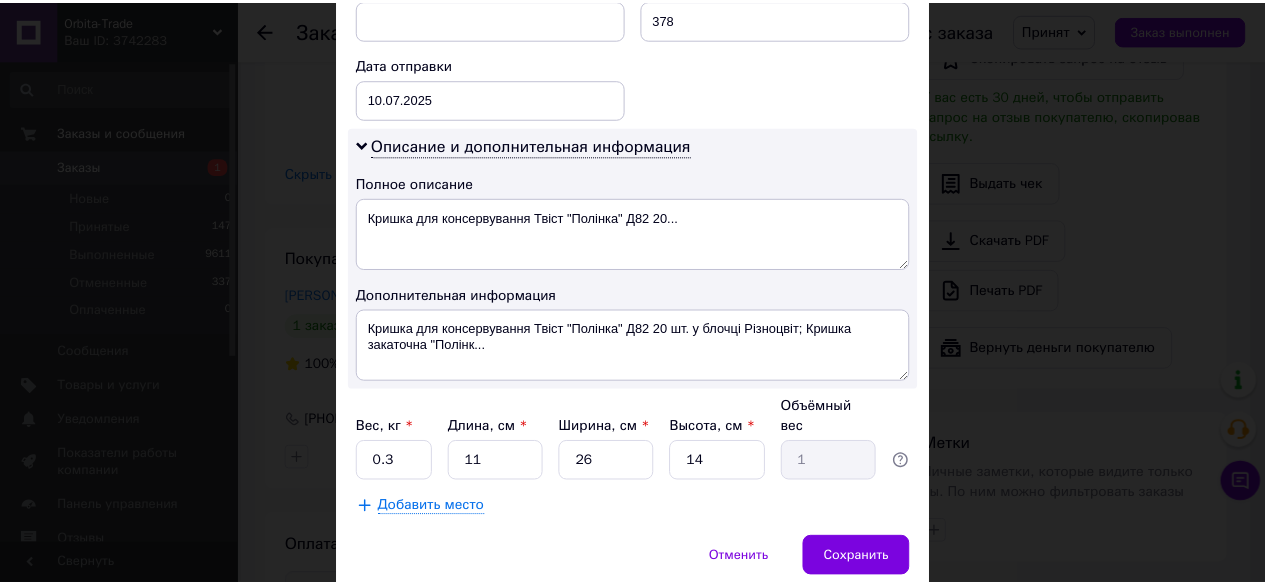 scroll, scrollTop: 956, scrollLeft: 0, axis: vertical 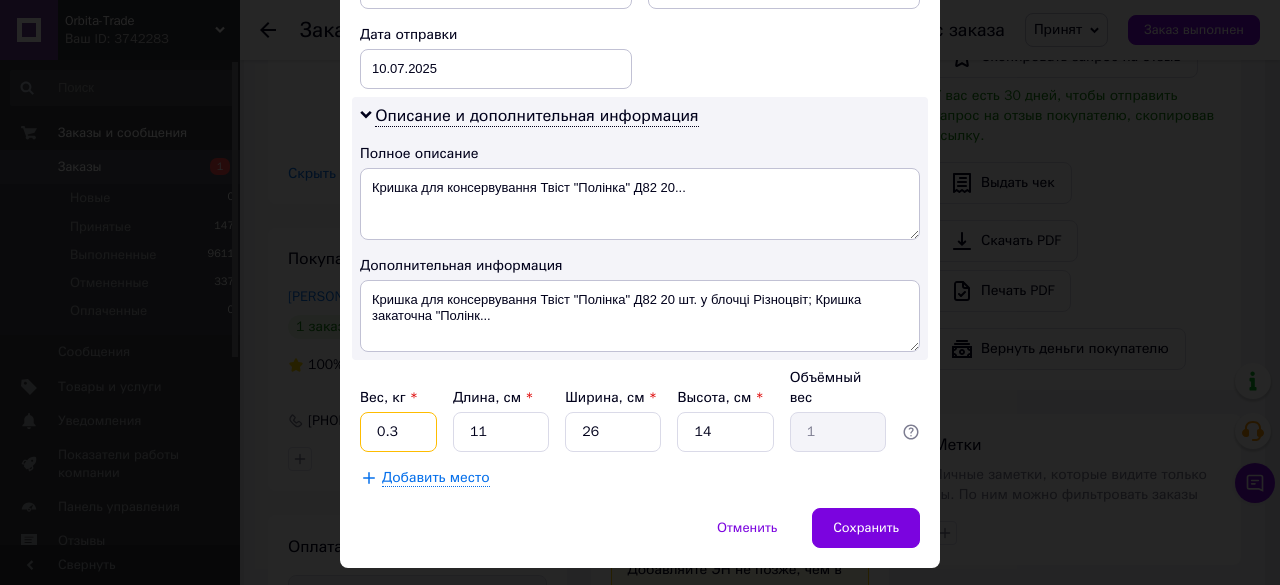 click on "0.3" at bounding box center [398, 432] 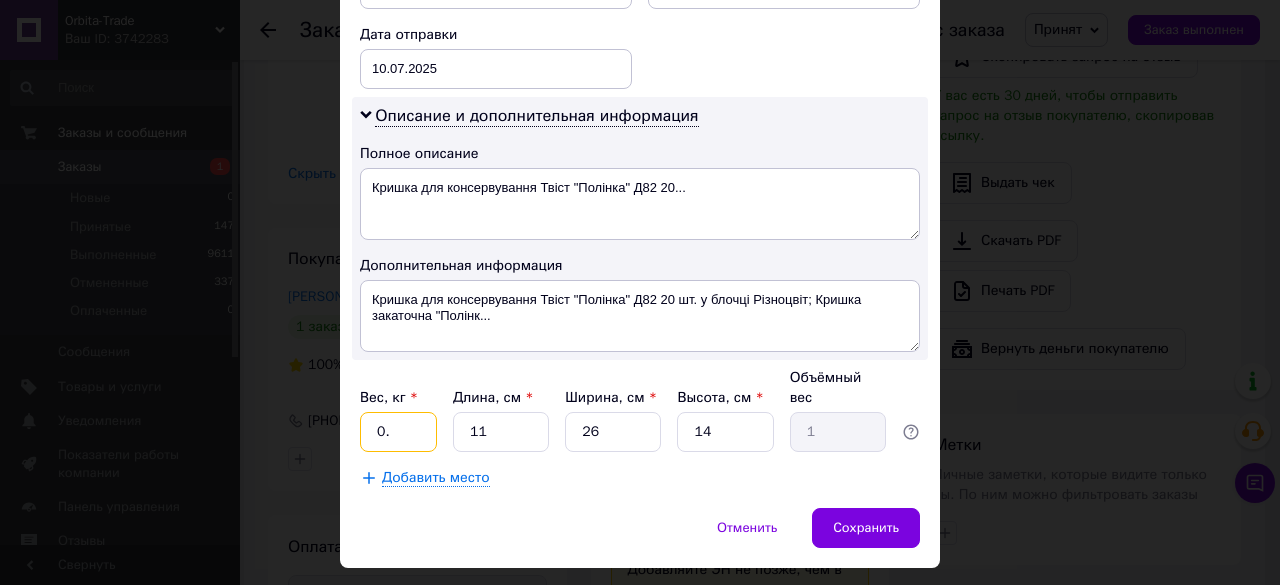 type on "0" 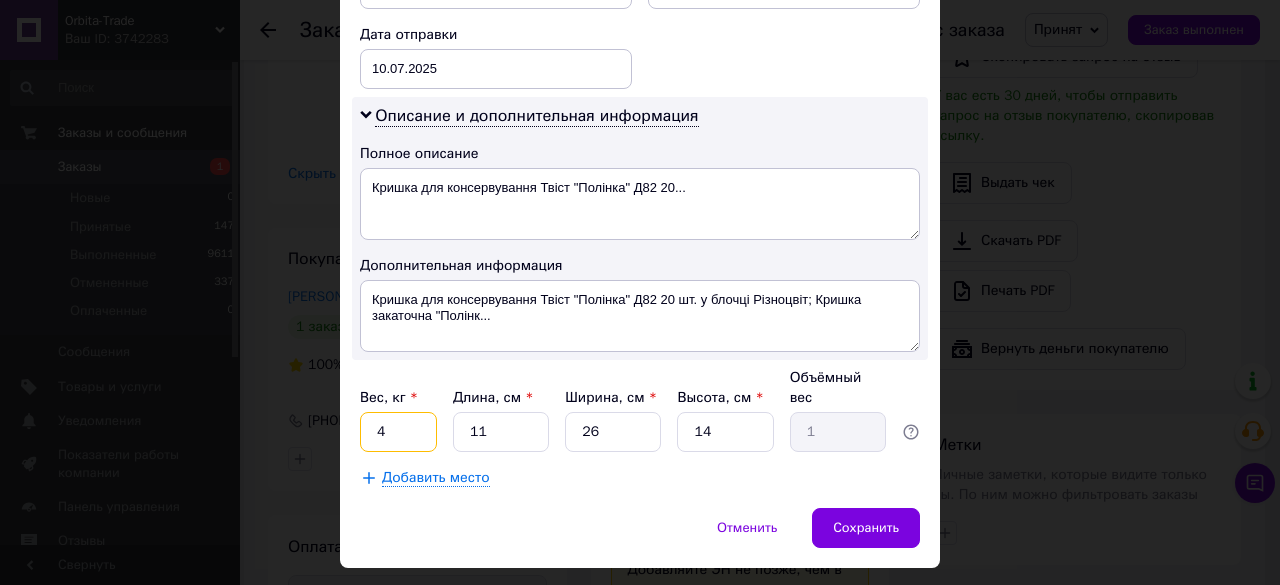 type on "4" 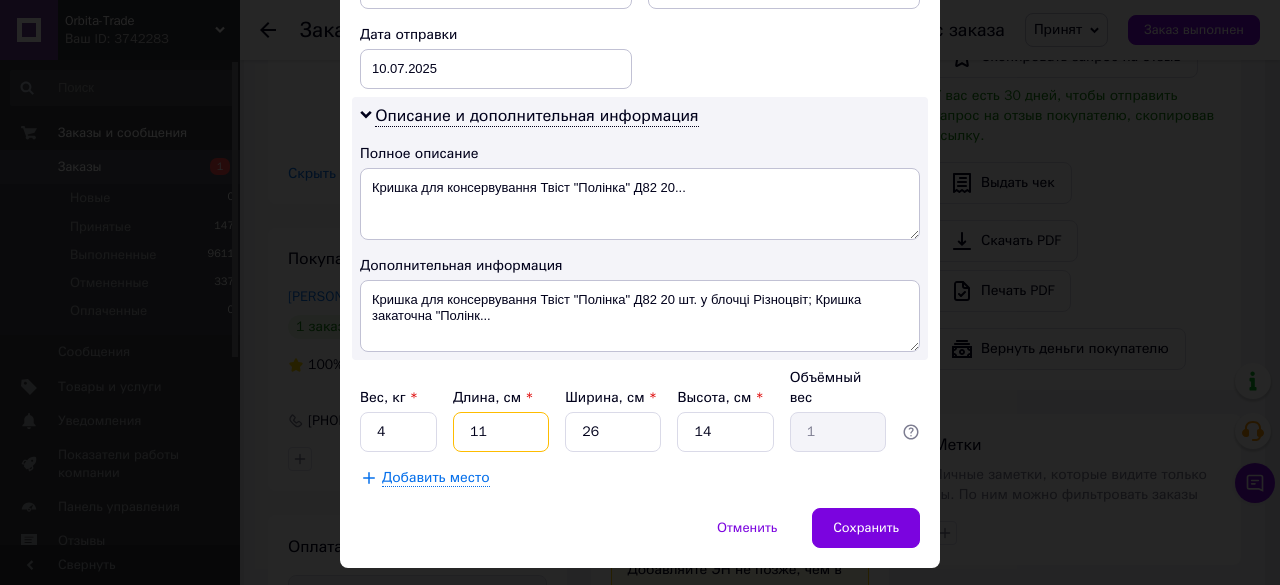 click on "11" at bounding box center (501, 432) 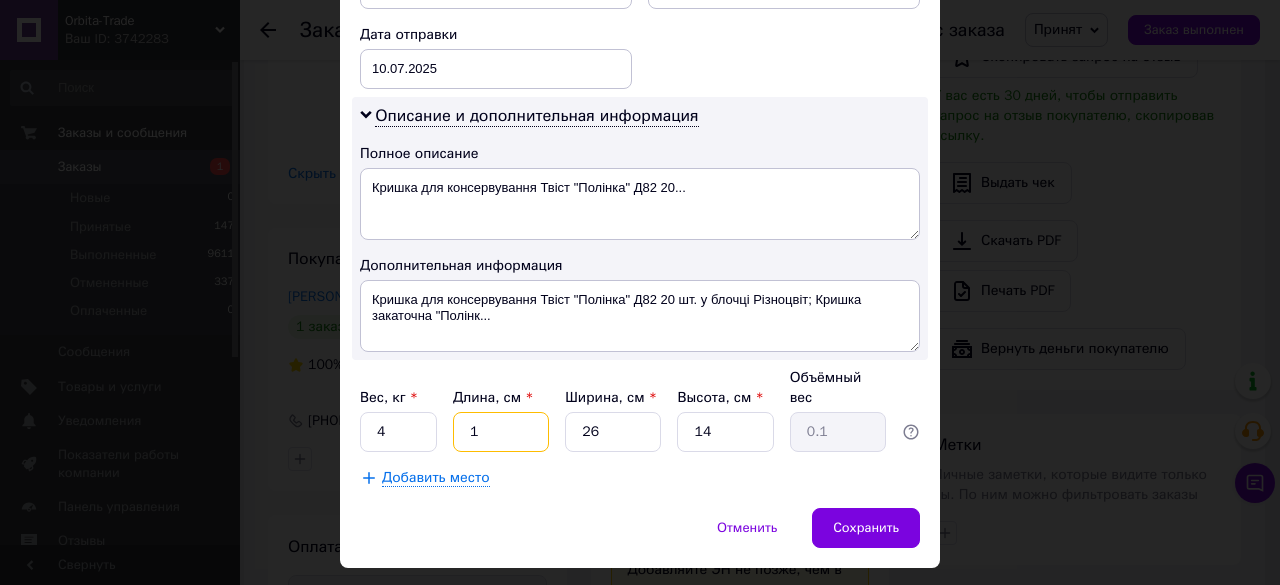 type 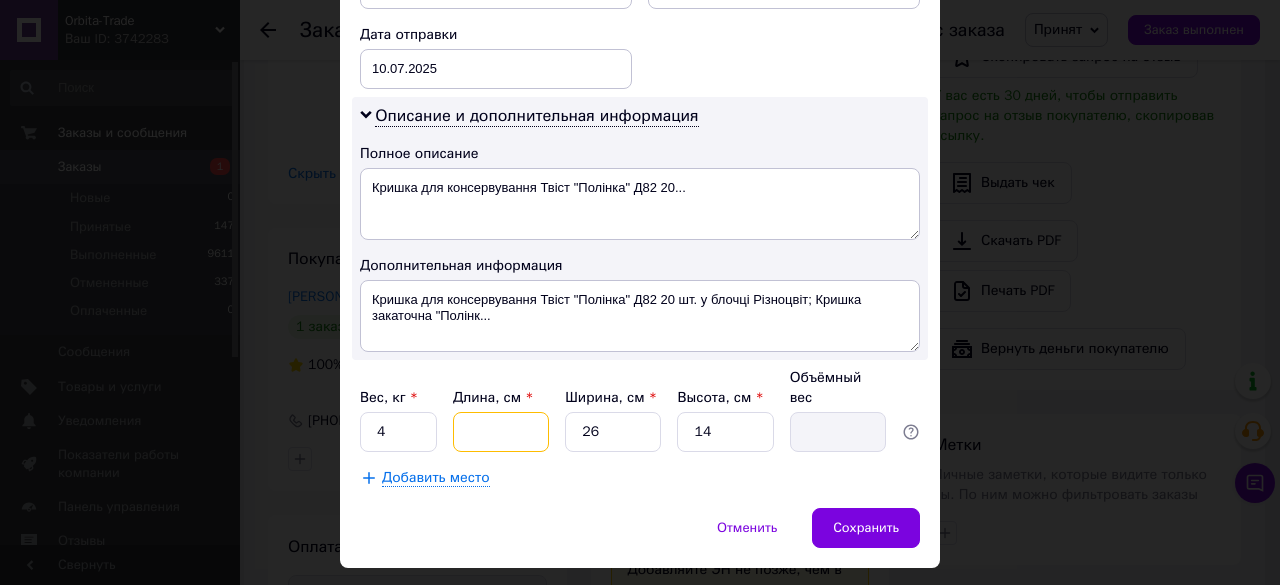 type on "3" 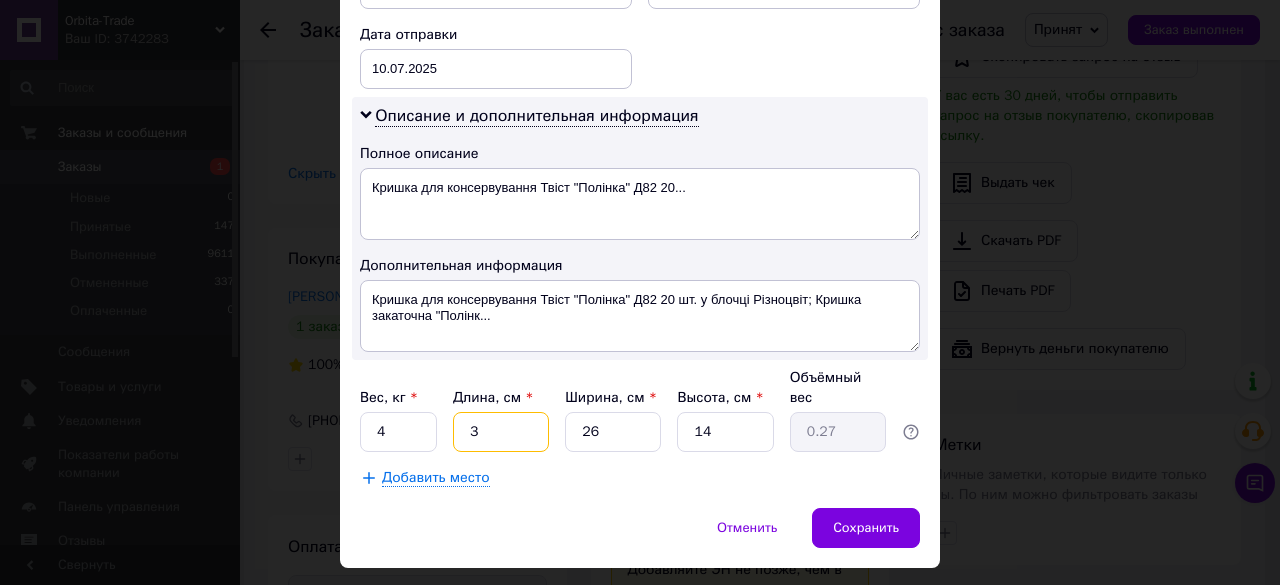 type on "30" 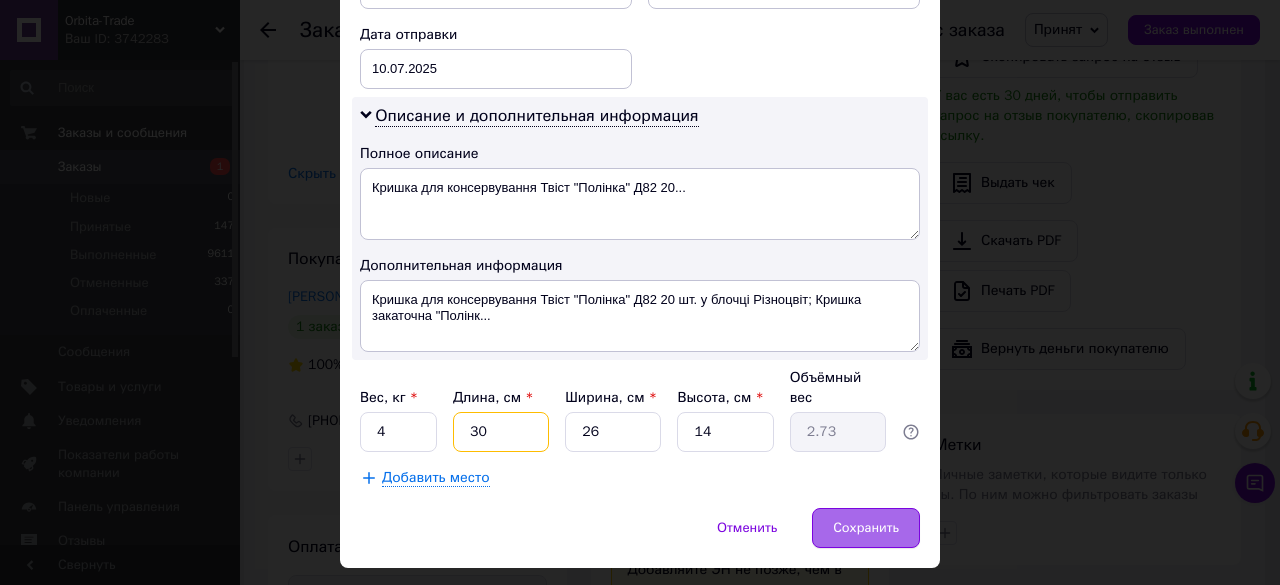 type on "30" 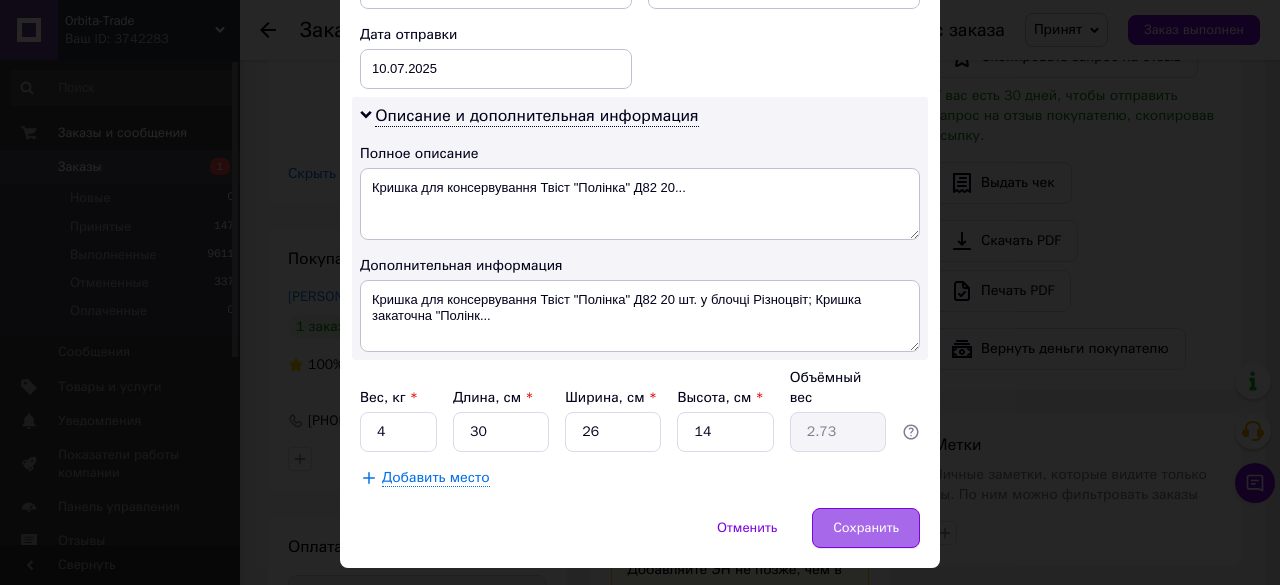 click on "Сохранить" at bounding box center (866, 528) 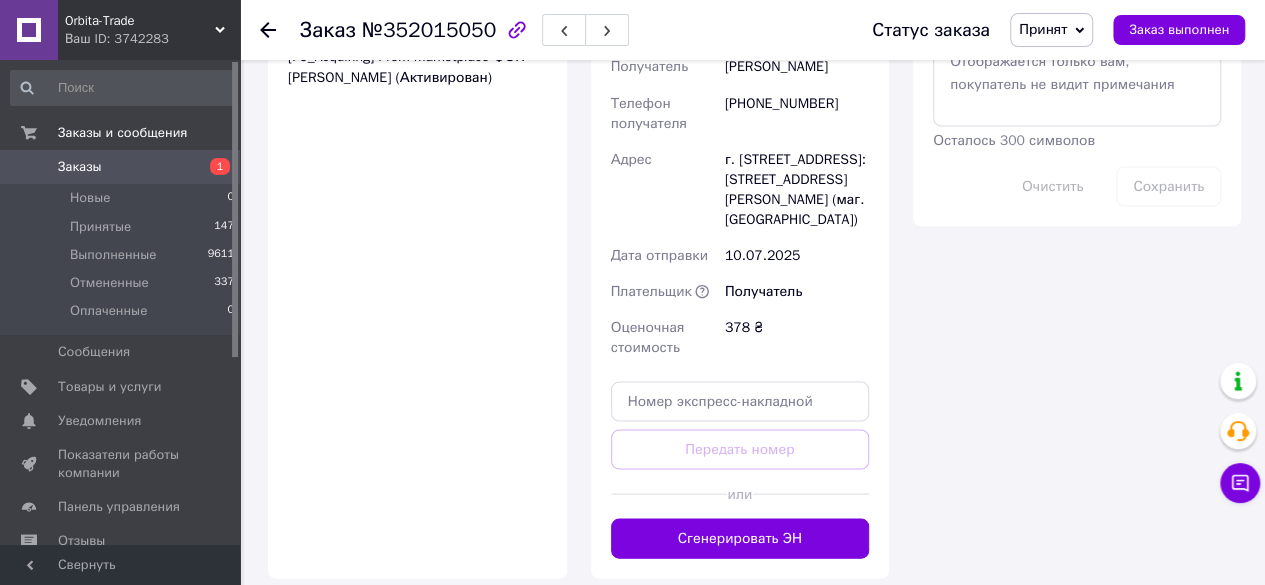 scroll, scrollTop: 1827, scrollLeft: 0, axis: vertical 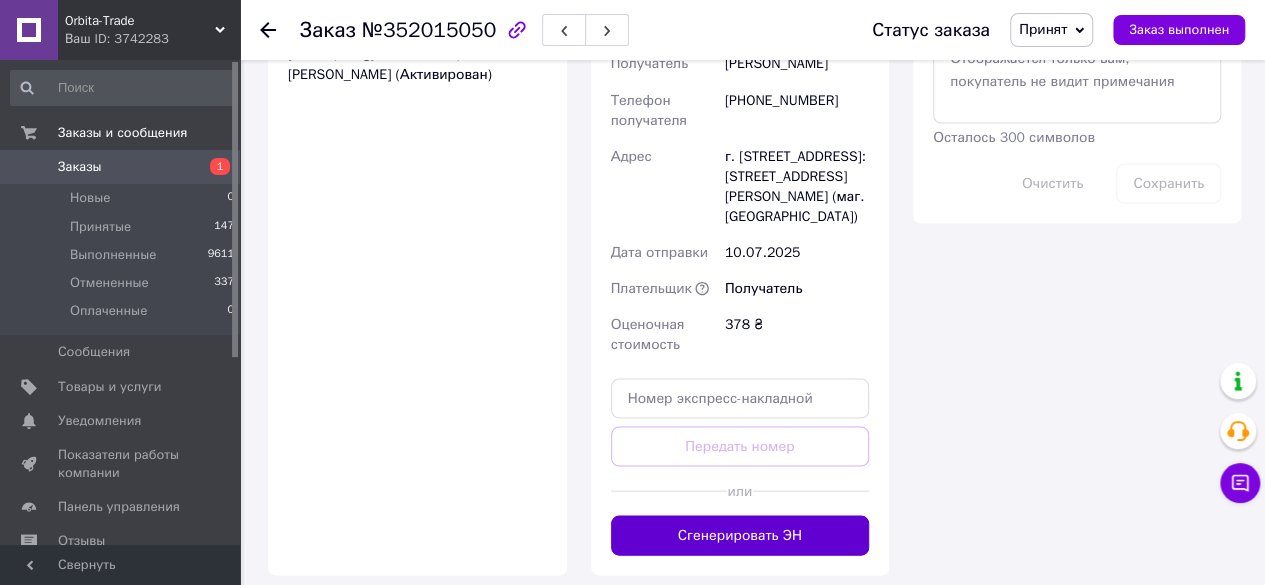 click on "Сгенерировать ЭН" at bounding box center [740, 535] 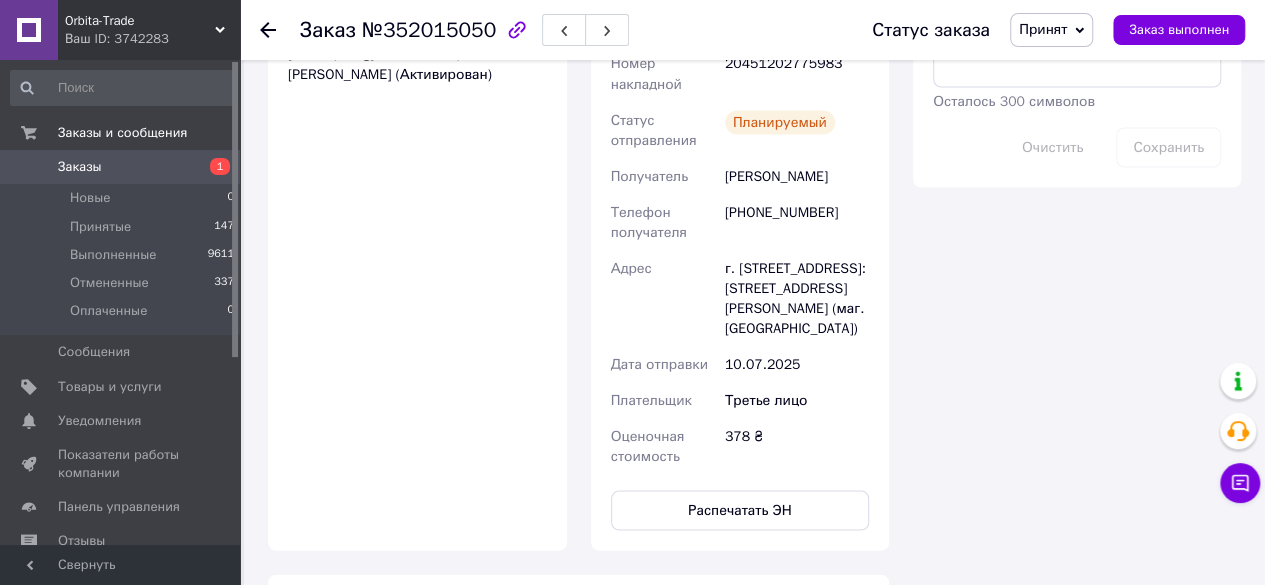 scroll, scrollTop: 1634, scrollLeft: 0, axis: vertical 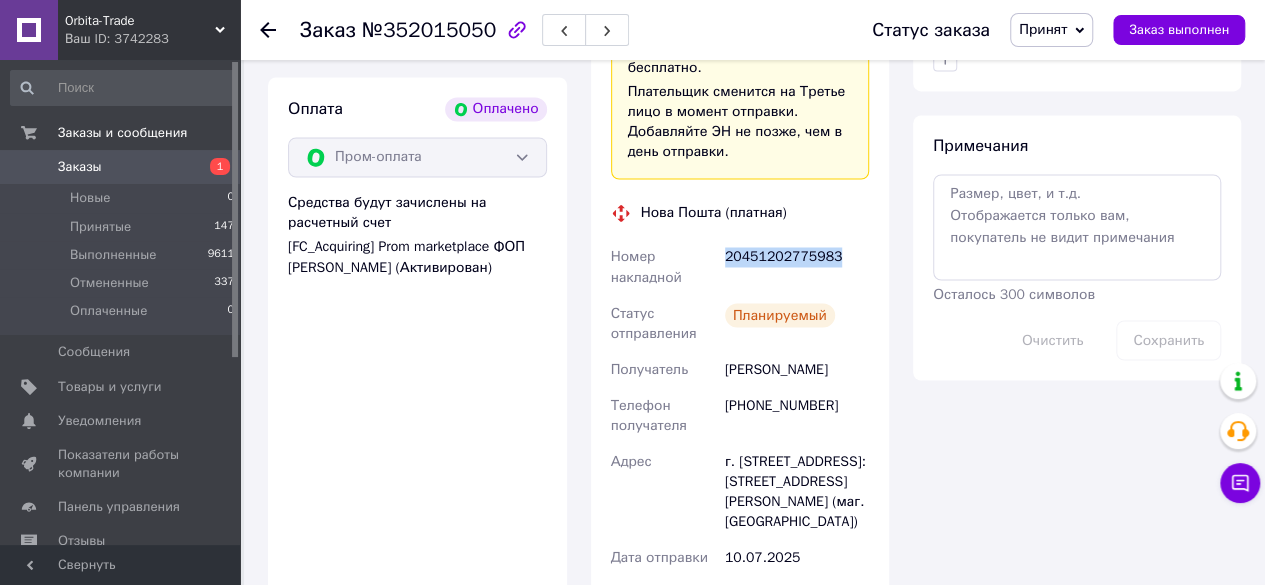 drag, startPoint x: 854, startPoint y: 246, endPoint x: 707, endPoint y: 262, distance: 147.86818 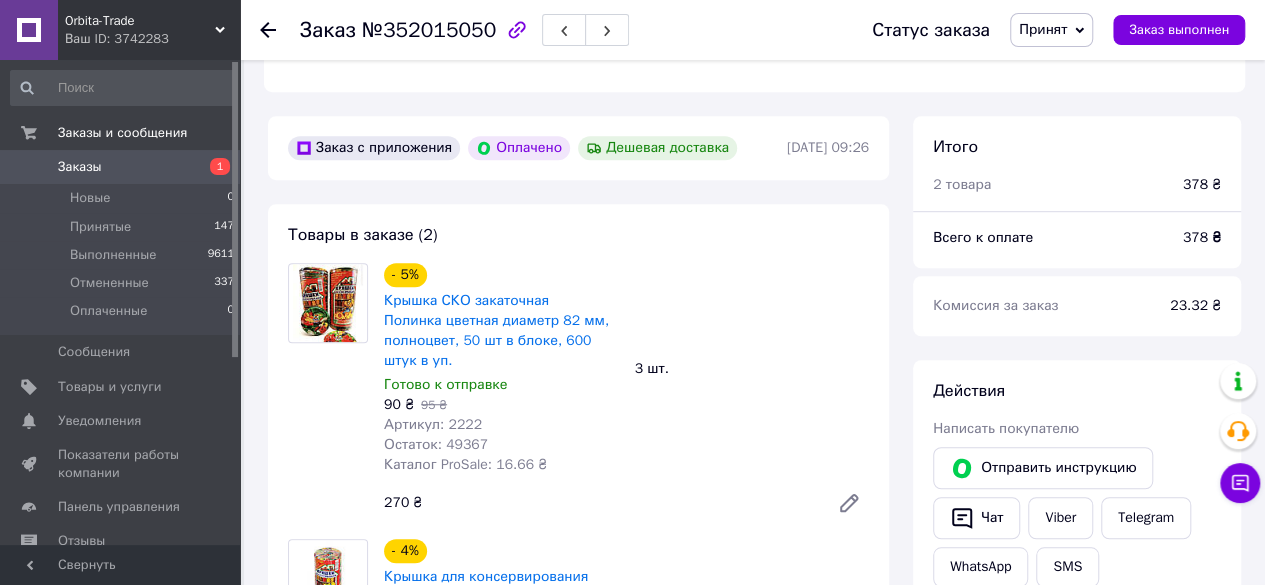 scroll, scrollTop: 670, scrollLeft: 0, axis: vertical 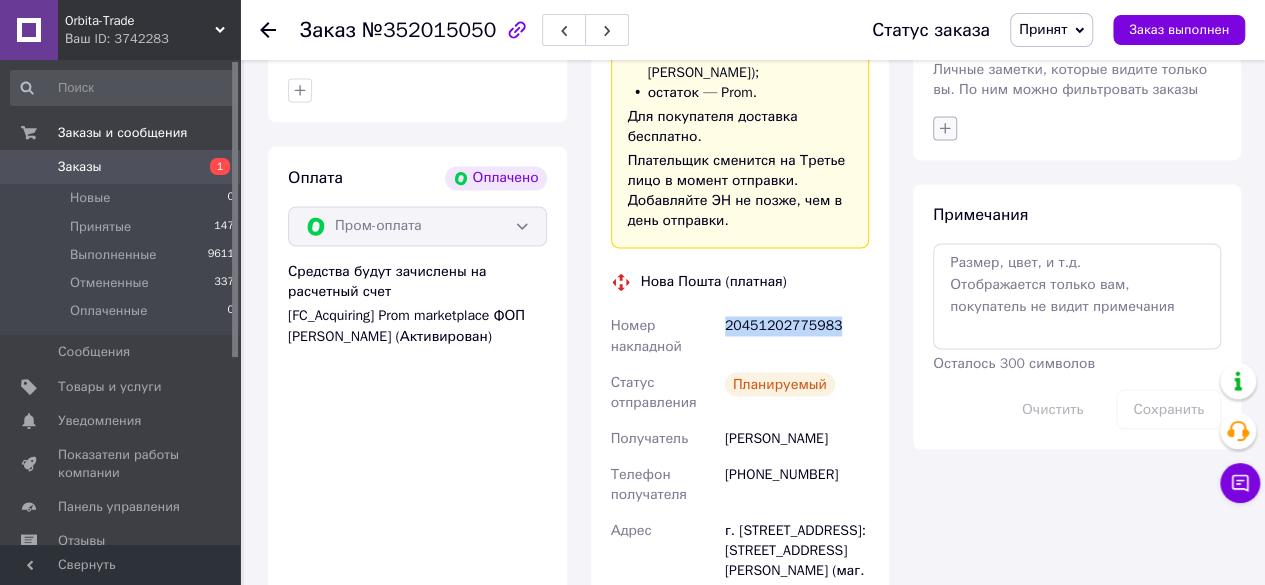 click at bounding box center (945, 128) 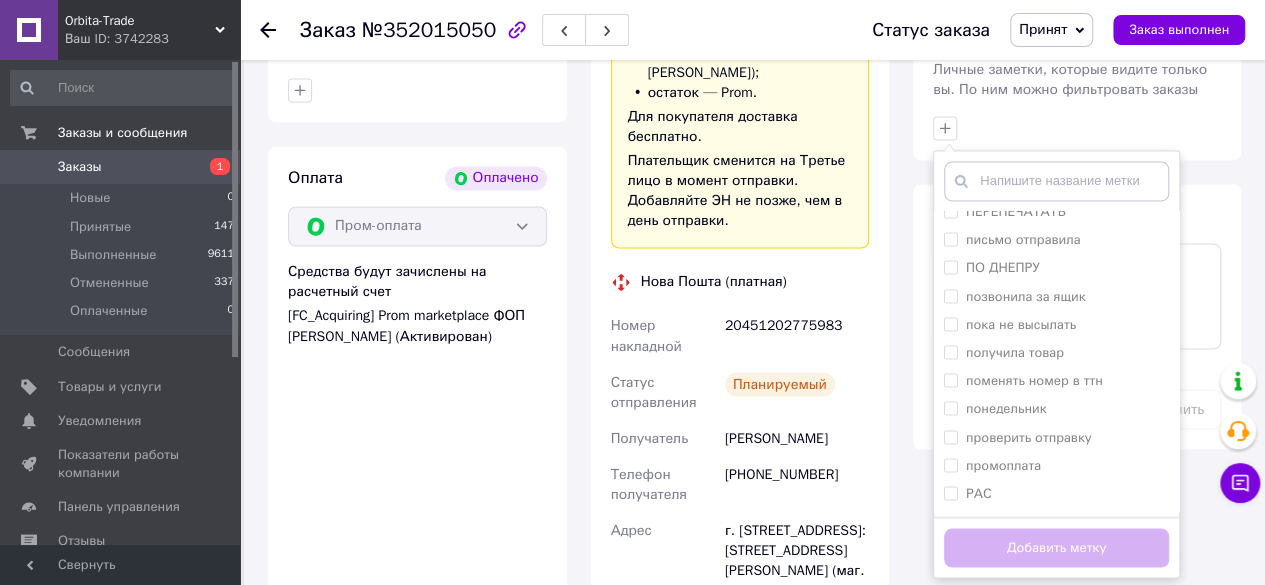 scroll, scrollTop: 1518, scrollLeft: 0, axis: vertical 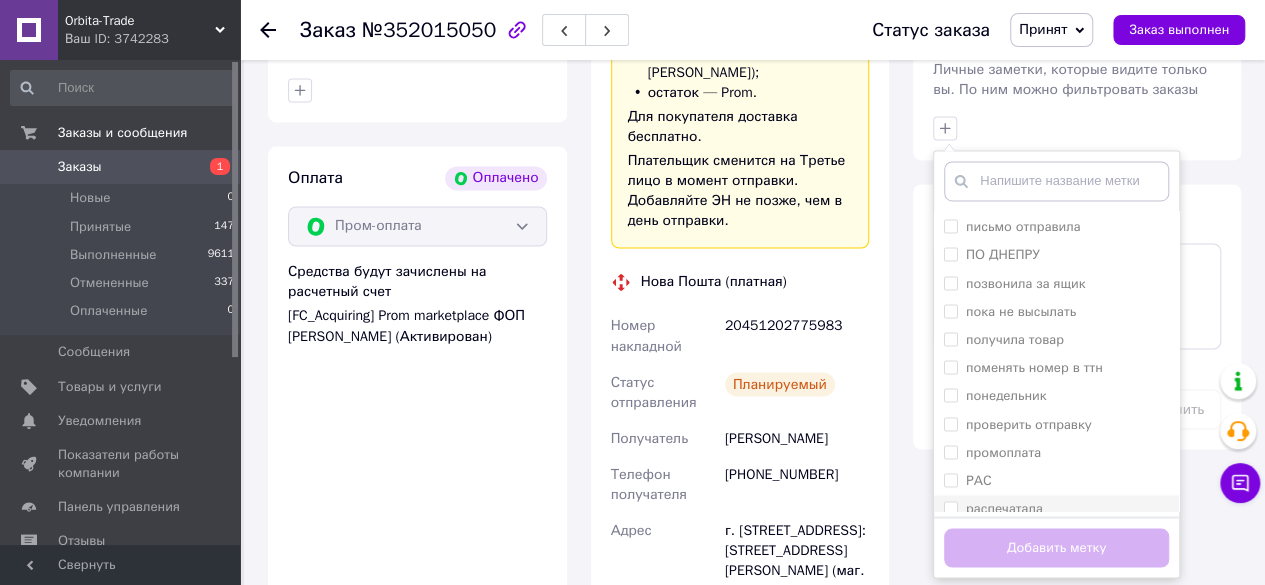 click on "распечатала" at bounding box center [950, 507] 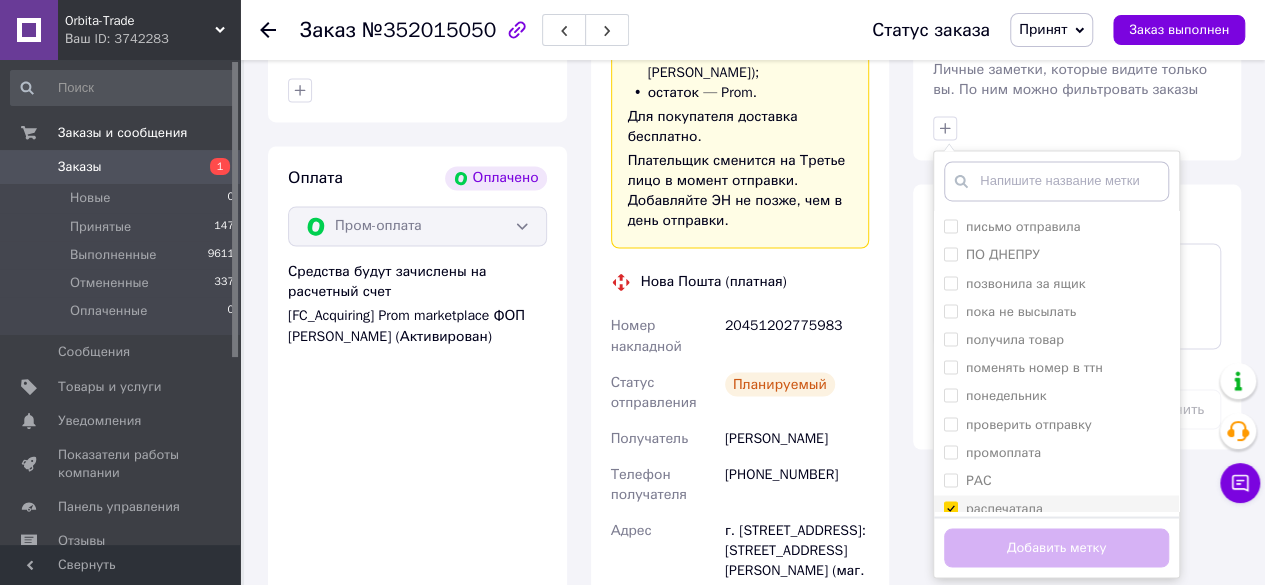 checkbox on "true" 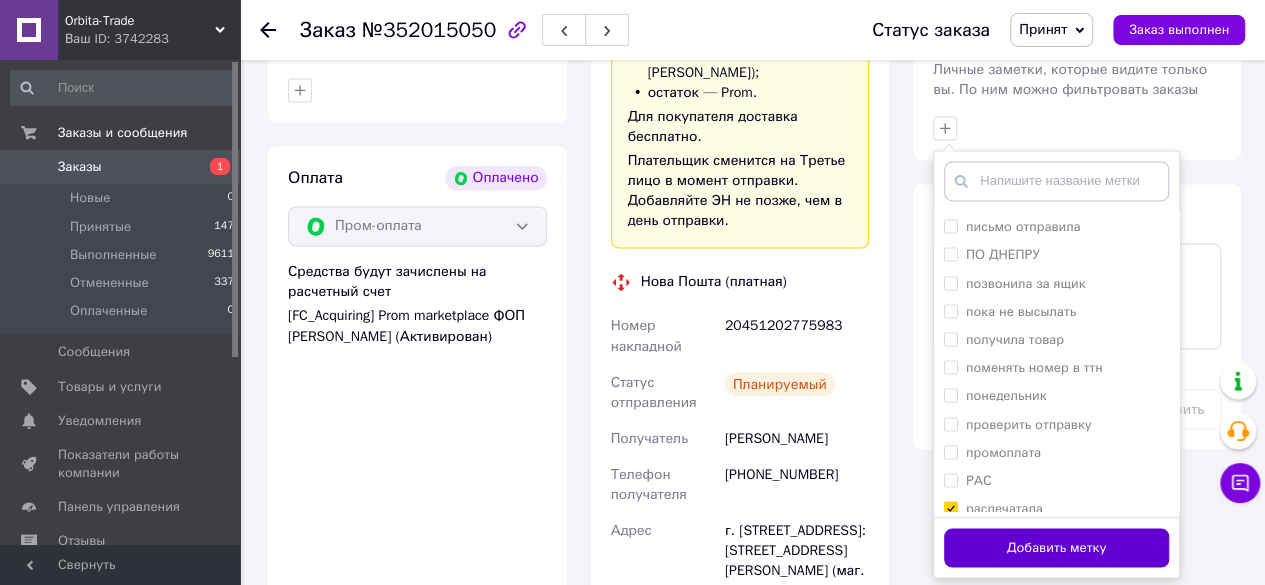 click on "Добавить метку" at bounding box center [1056, 547] 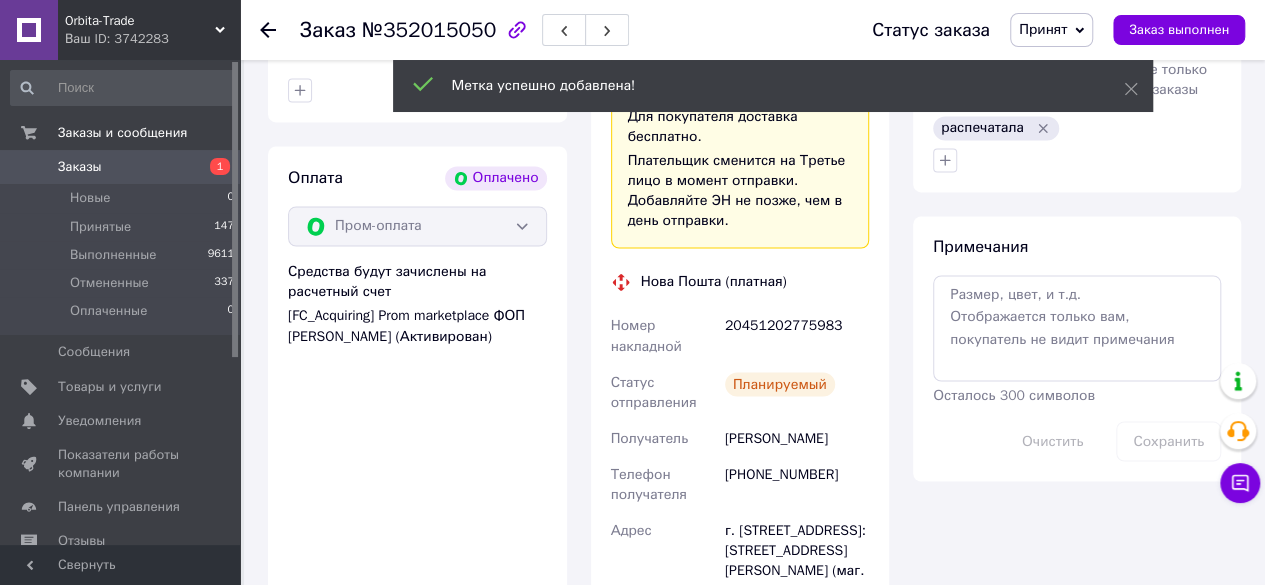 scroll, scrollTop: 28, scrollLeft: 0, axis: vertical 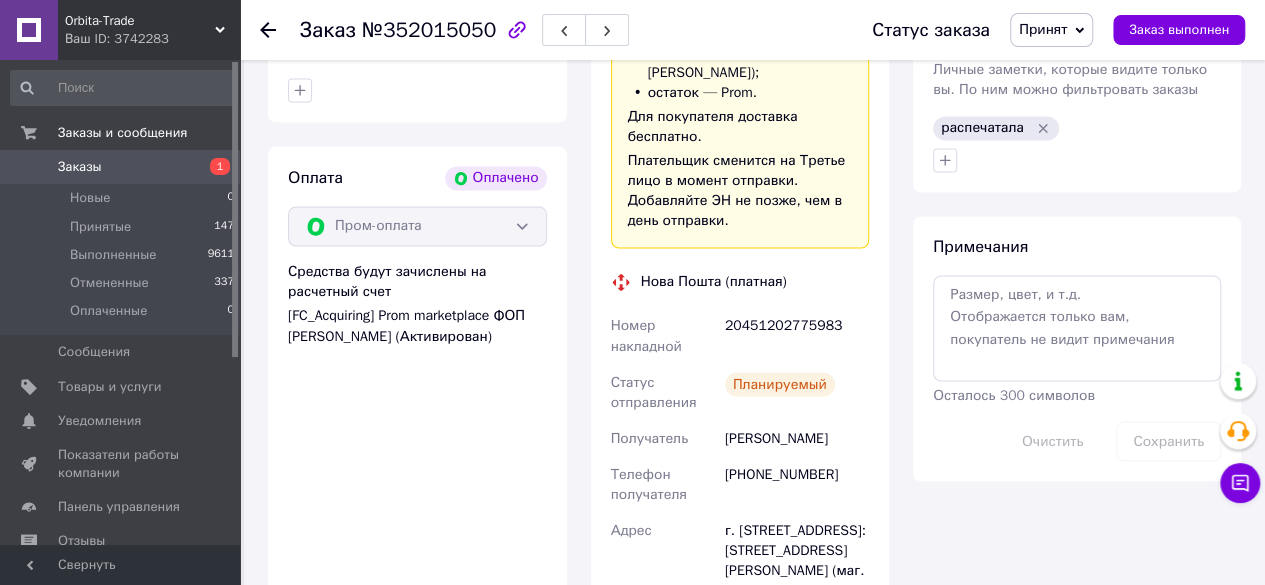 click 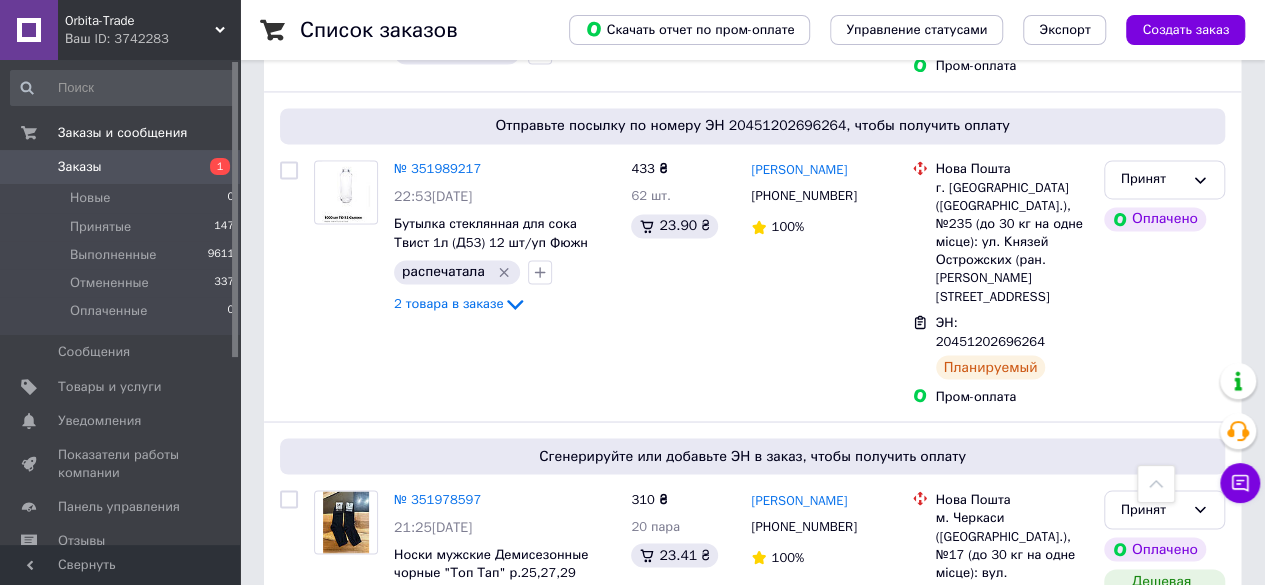scroll, scrollTop: 1588, scrollLeft: 0, axis: vertical 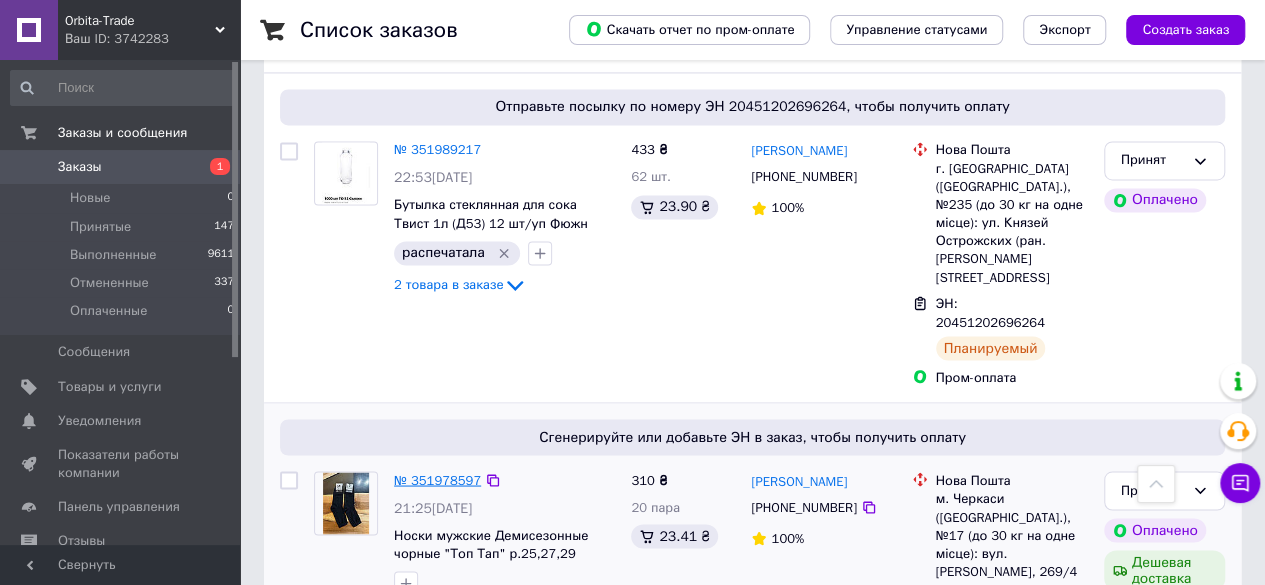 click on "№ 351978597" at bounding box center (437, 479) 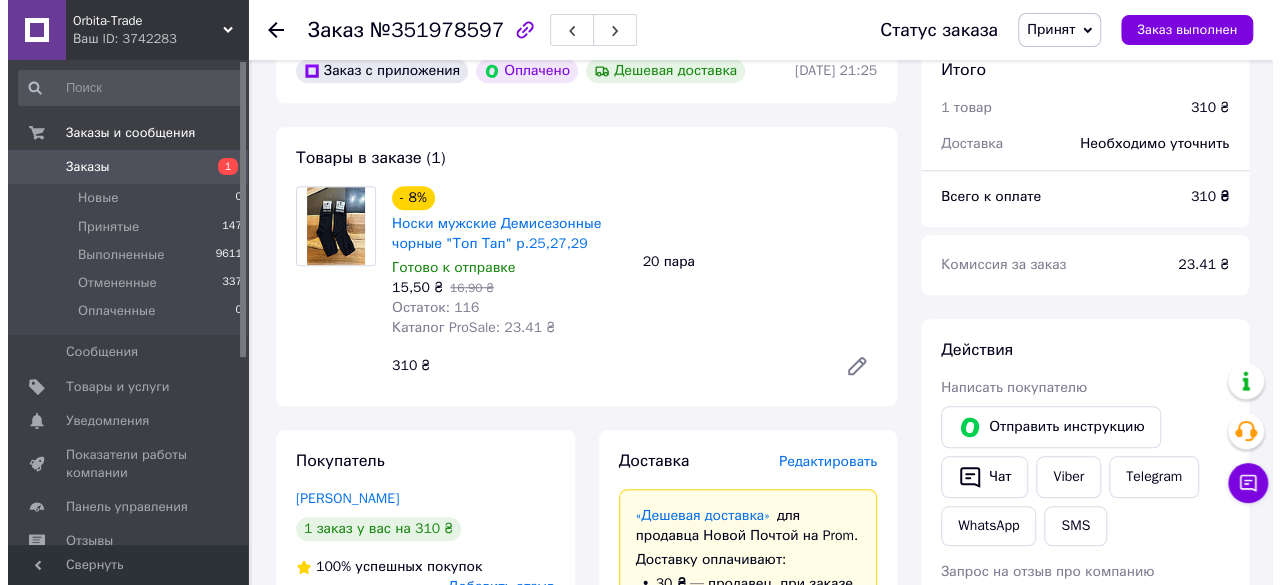 scroll, scrollTop: 610, scrollLeft: 0, axis: vertical 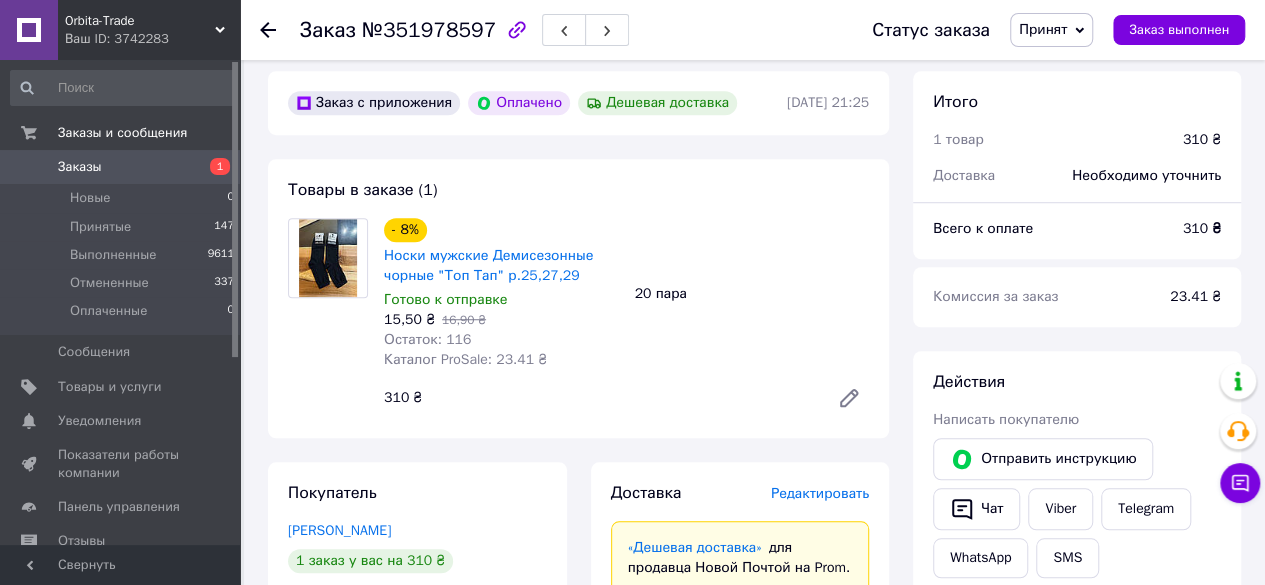 click on "Редактировать" at bounding box center [820, 493] 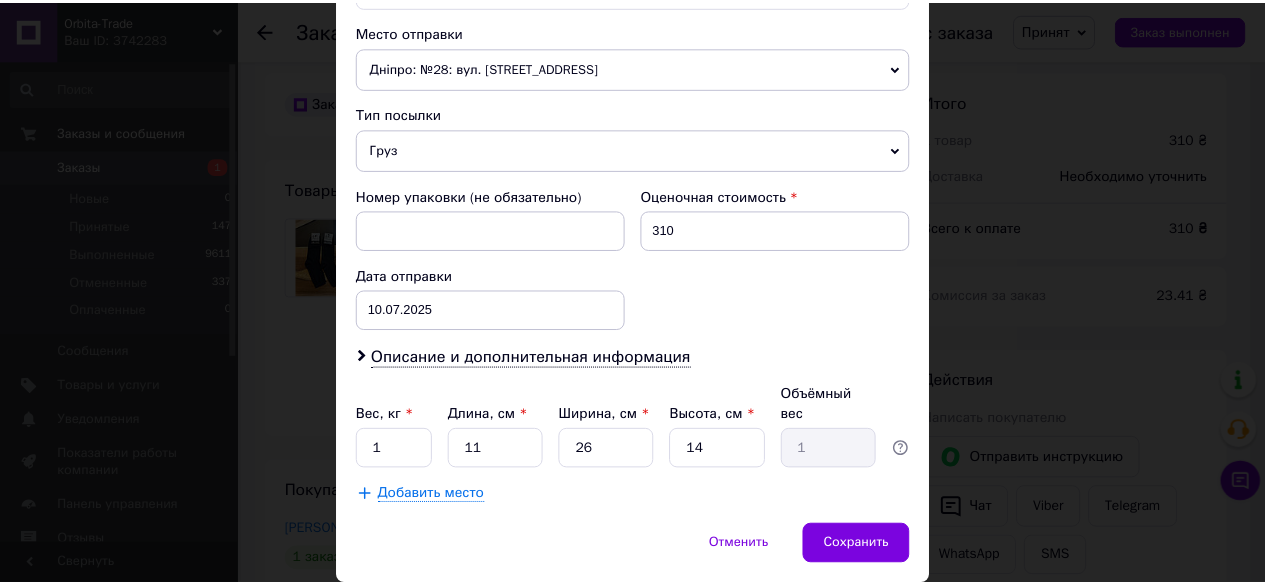 scroll, scrollTop: 734, scrollLeft: 0, axis: vertical 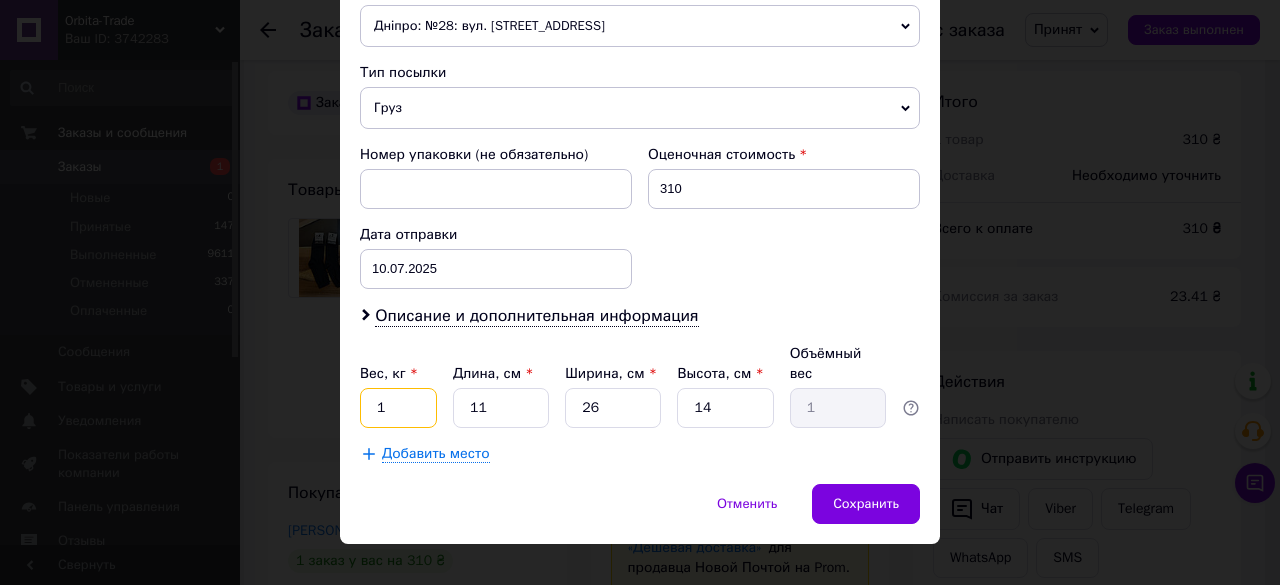 click on "1" at bounding box center [398, 408] 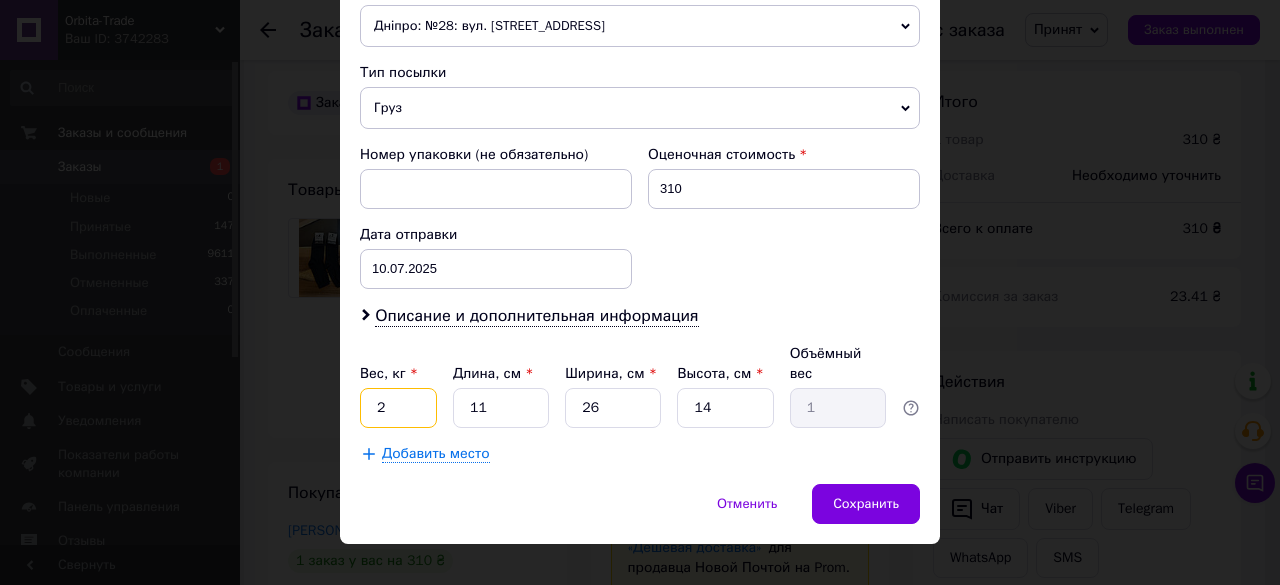 type on "2" 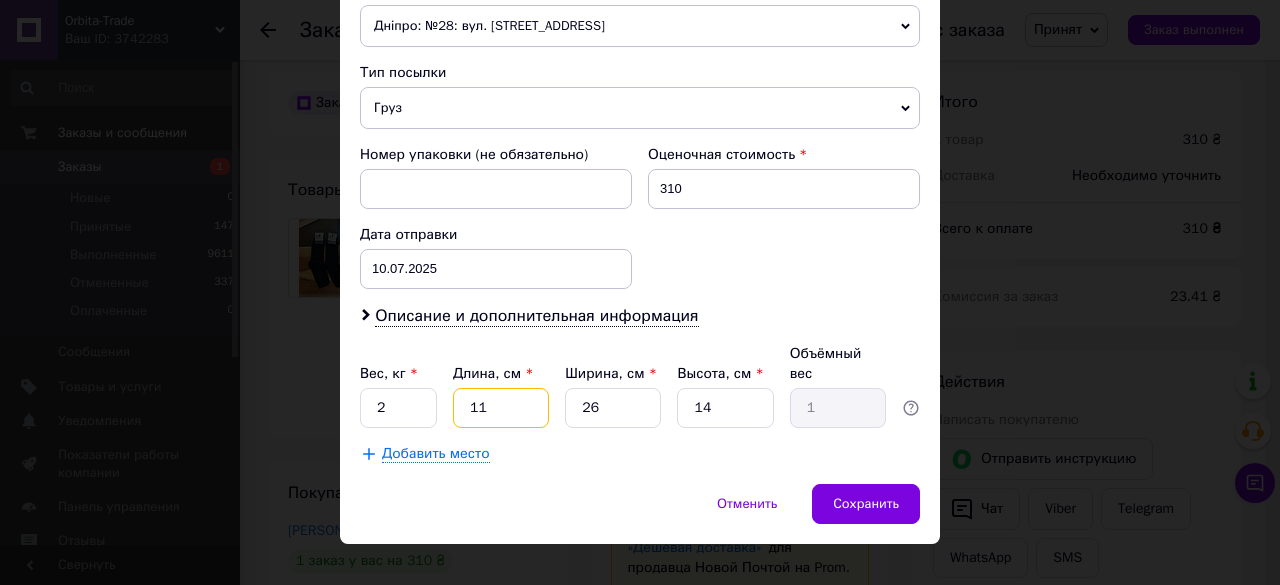click on "11" at bounding box center (501, 408) 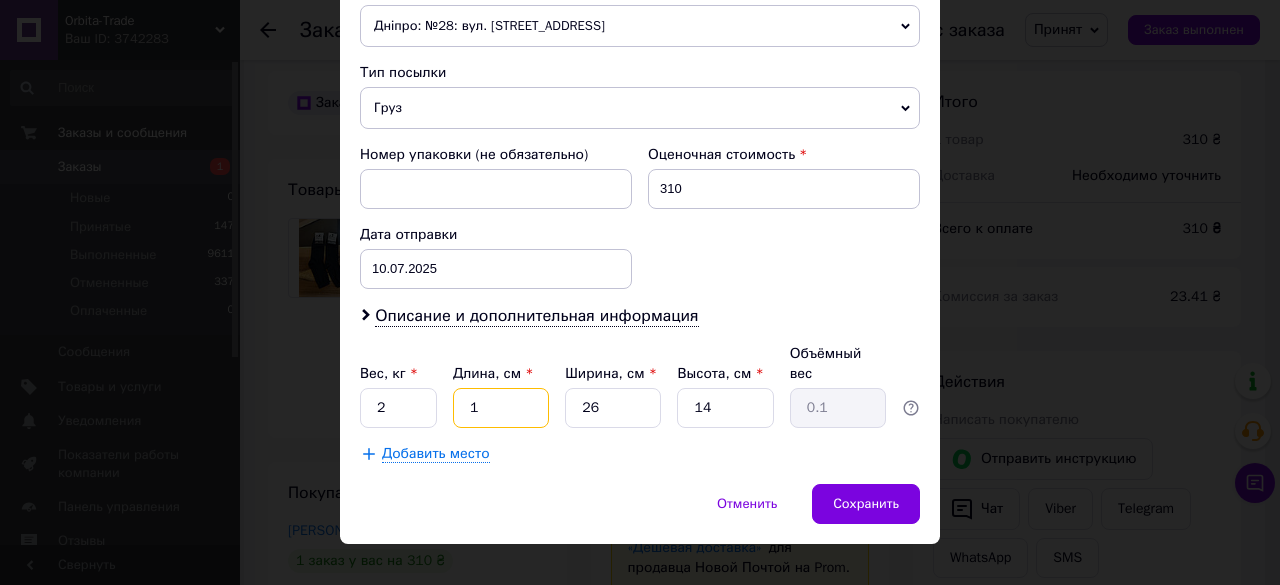 type 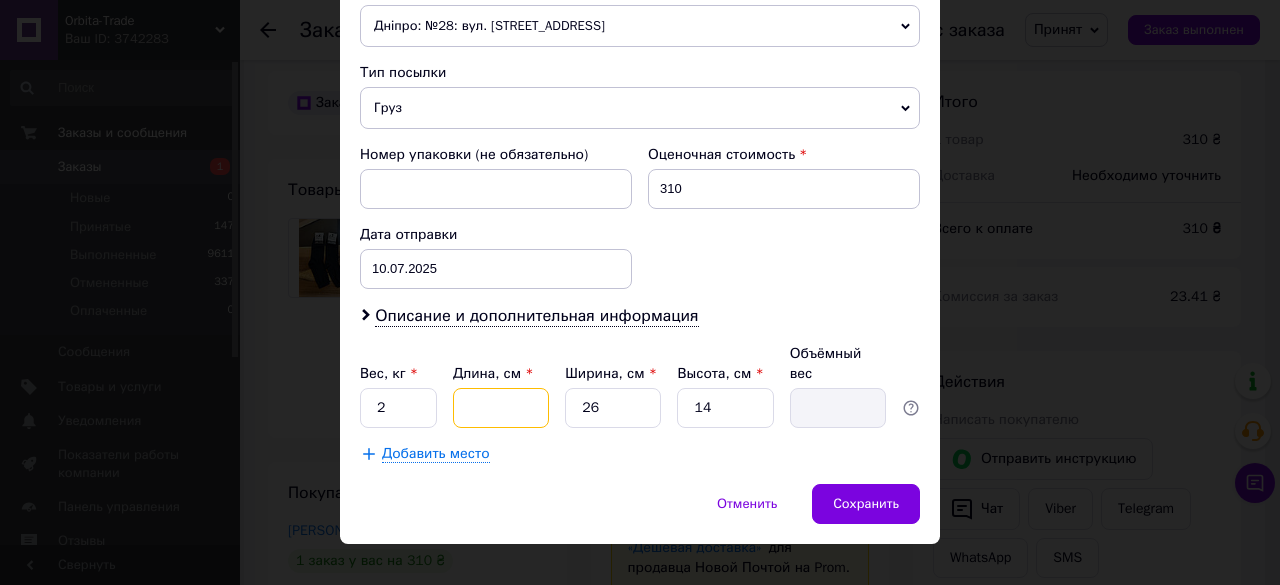 type on "2" 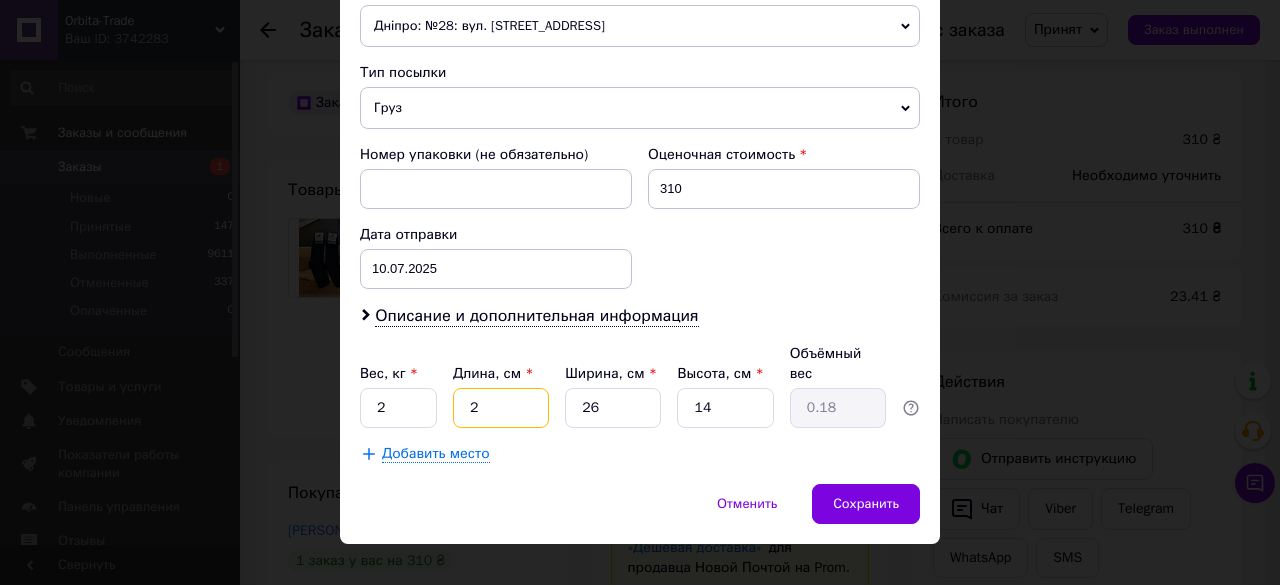 type on "20" 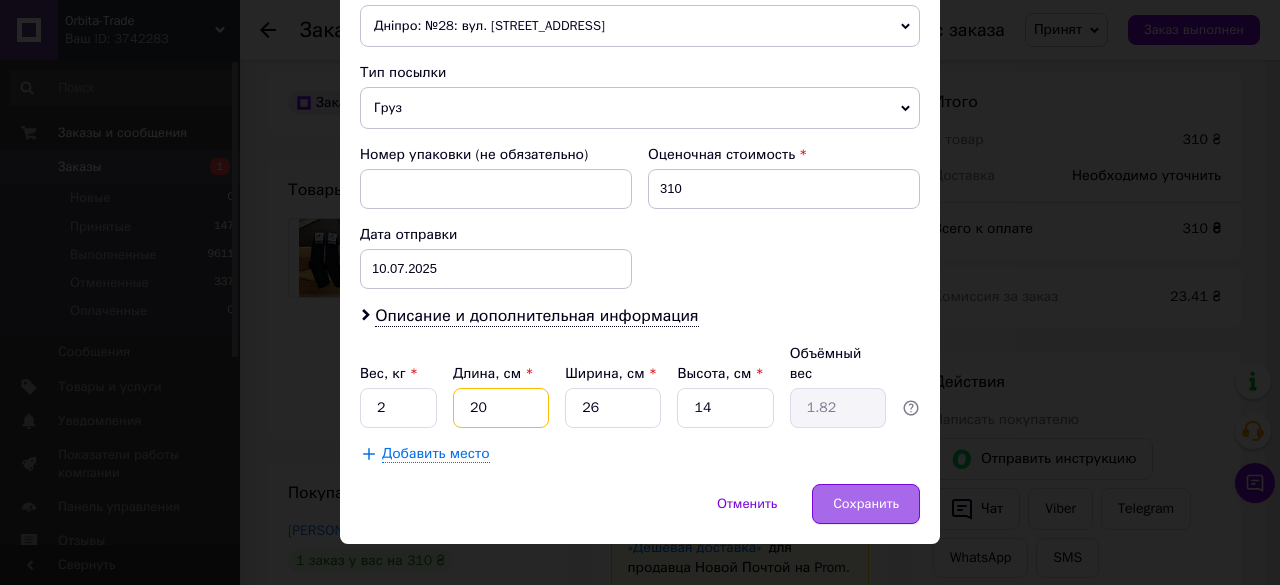 type on "20" 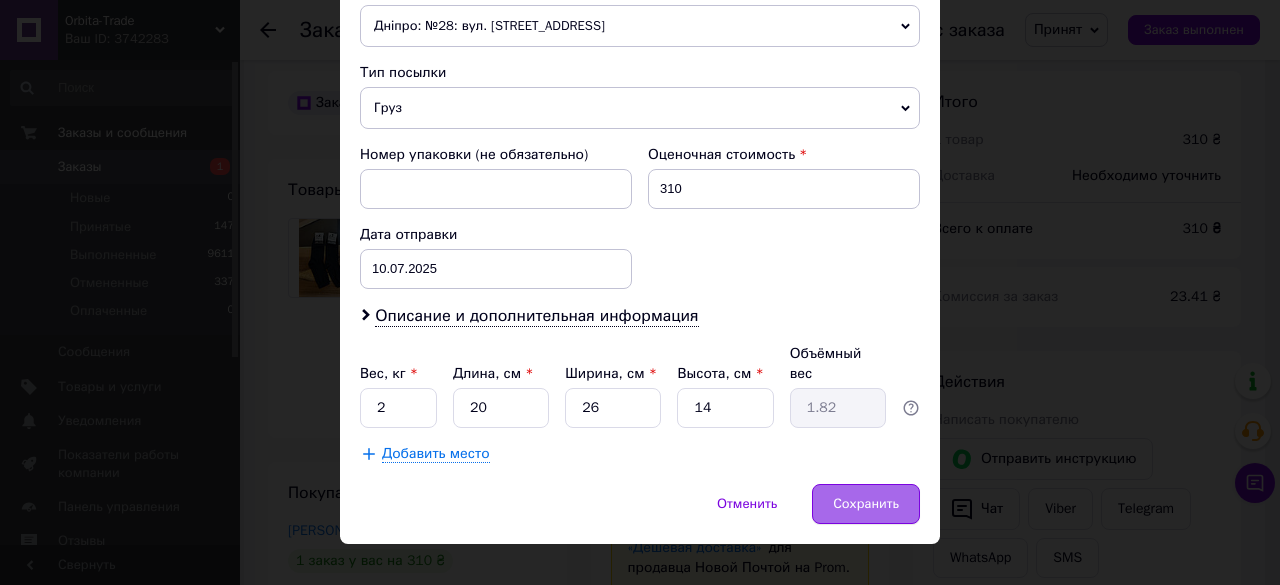 click on "Сохранить" at bounding box center [866, 504] 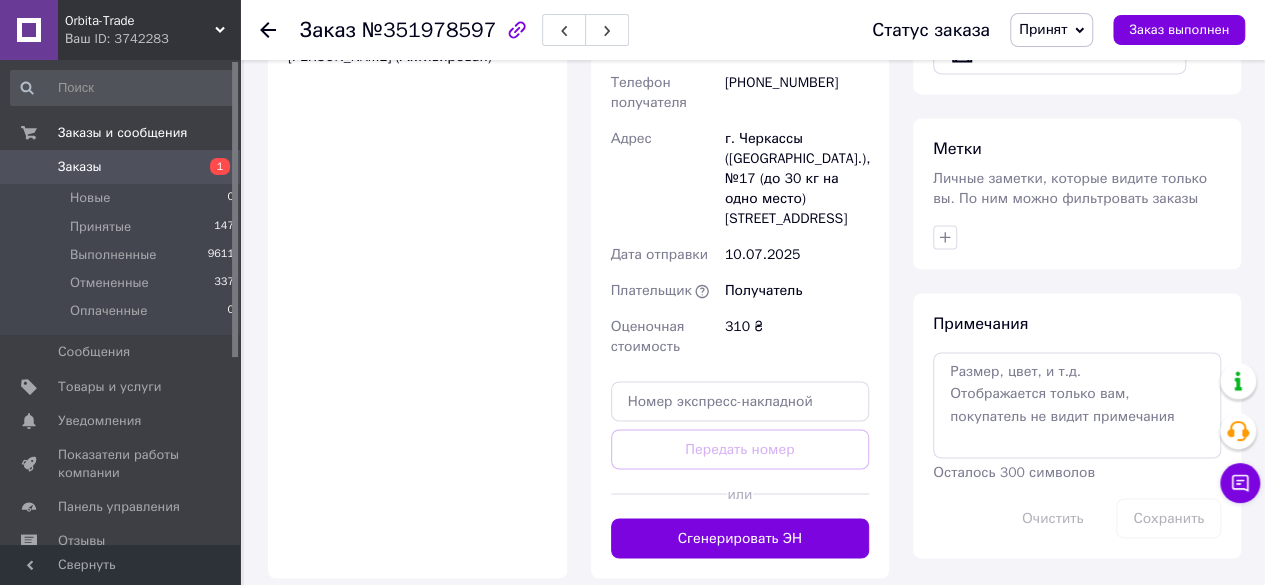 scroll, scrollTop: 1498, scrollLeft: 0, axis: vertical 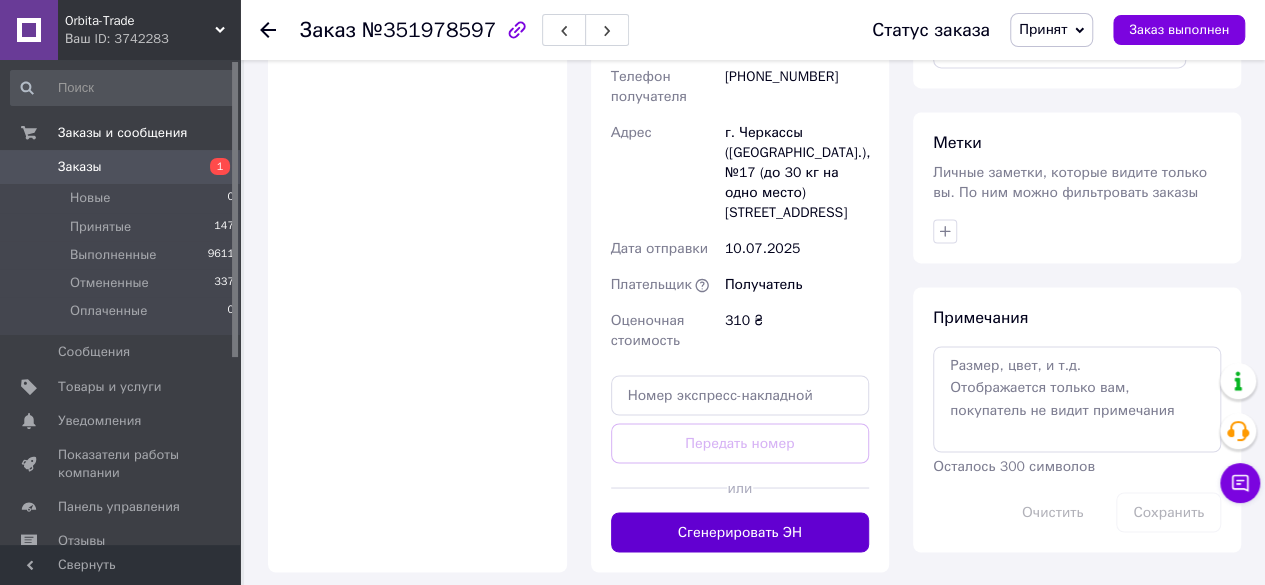 click on "Сгенерировать ЭН" at bounding box center [740, 532] 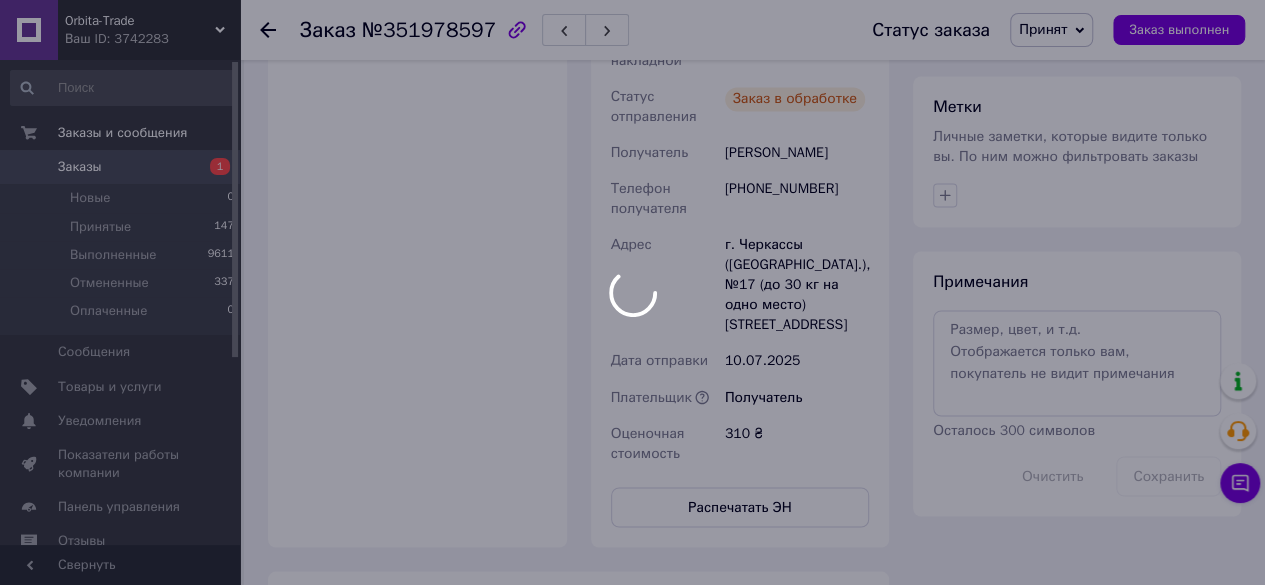 scroll, scrollTop: 8, scrollLeft: 0, axis: vertical 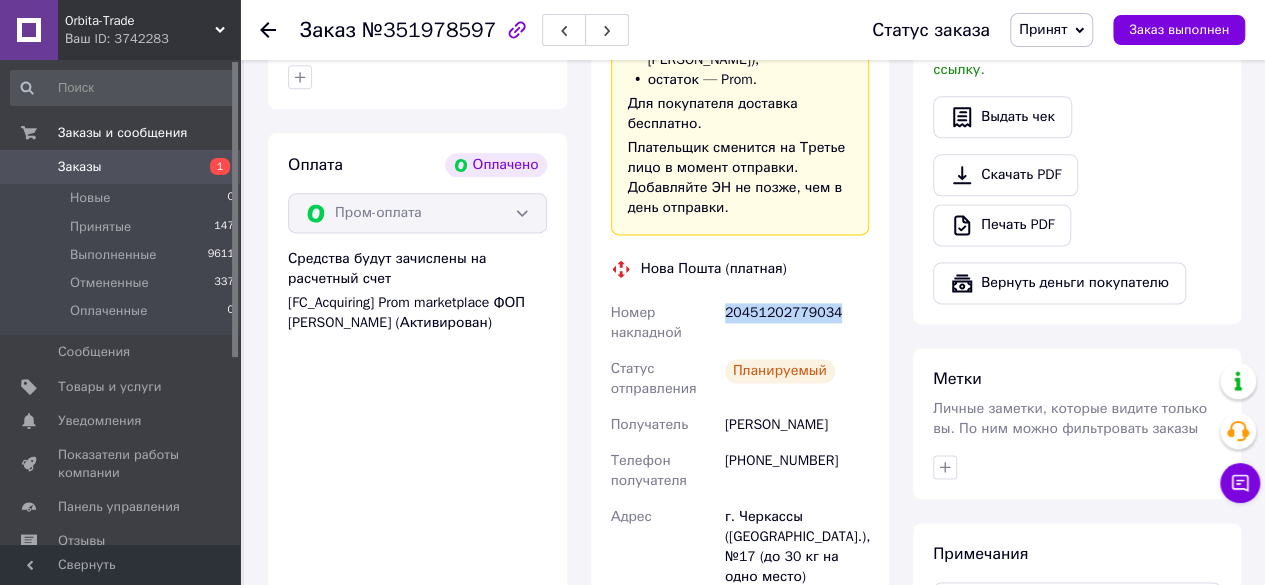 drag, startPoint x: 868, startPoint y: 301, endPoint x: 724, endPoint y: 312, distance: 144.41953 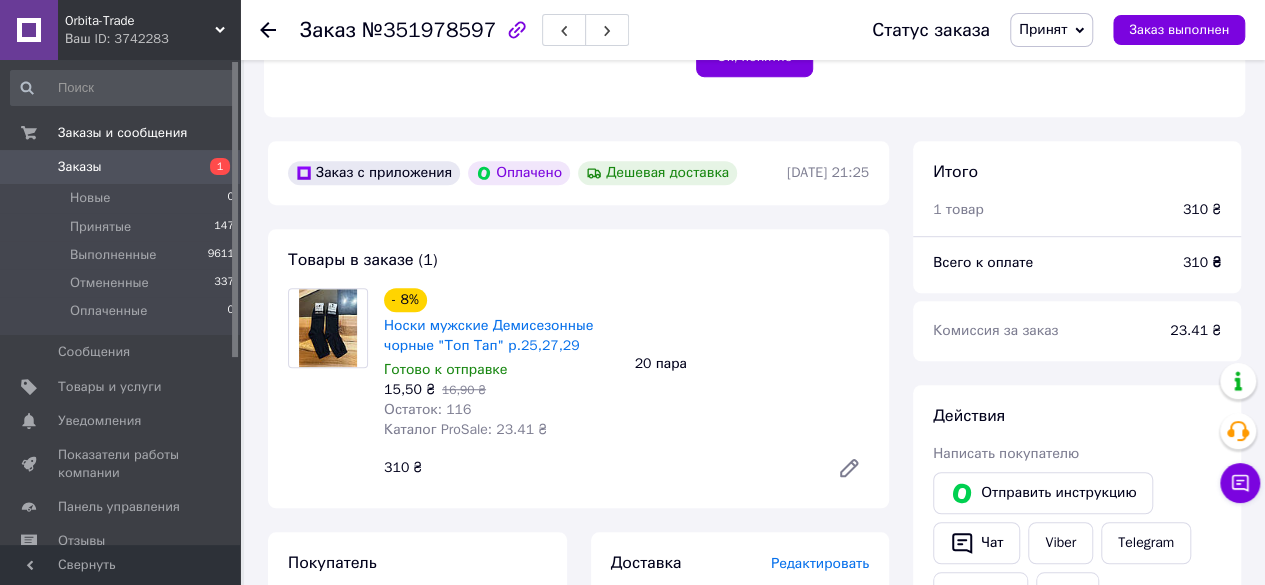 scroll, scrollTop: 530, scrollLeft: 0, axis: vertical 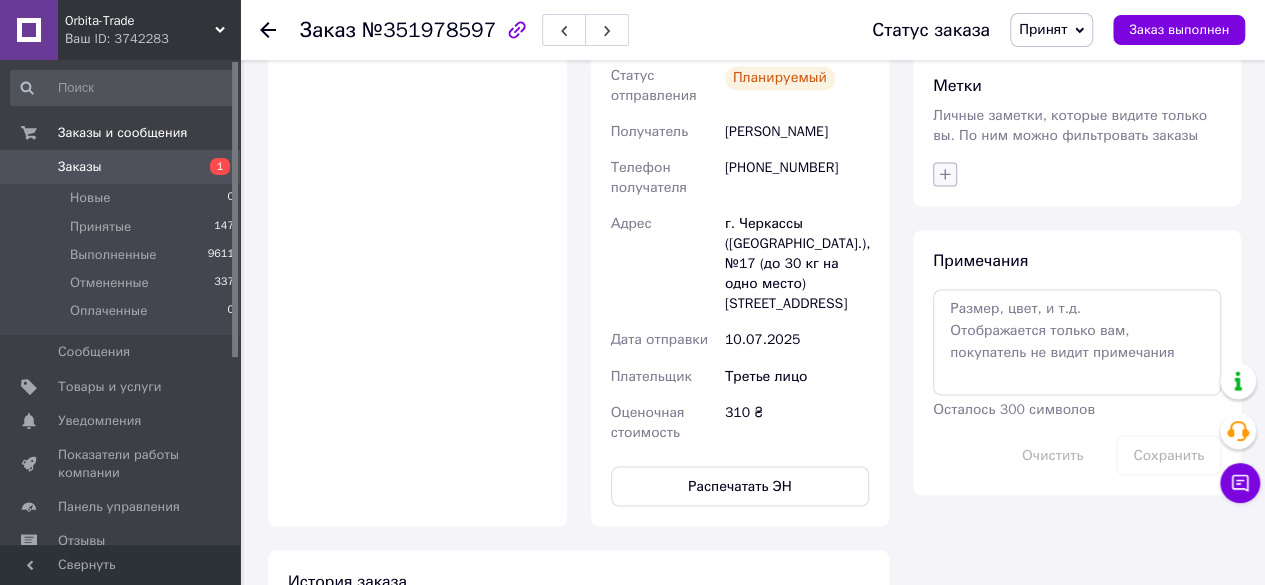 click 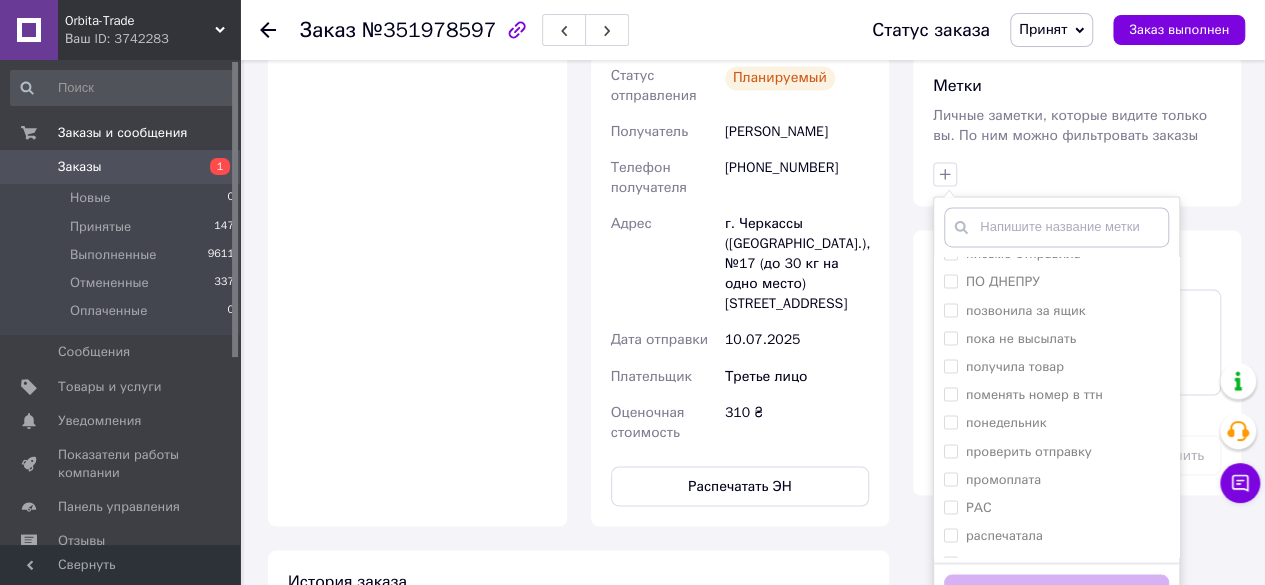 scroll, scrollTop: 1569, scrollLeft: 0, axis: vertical 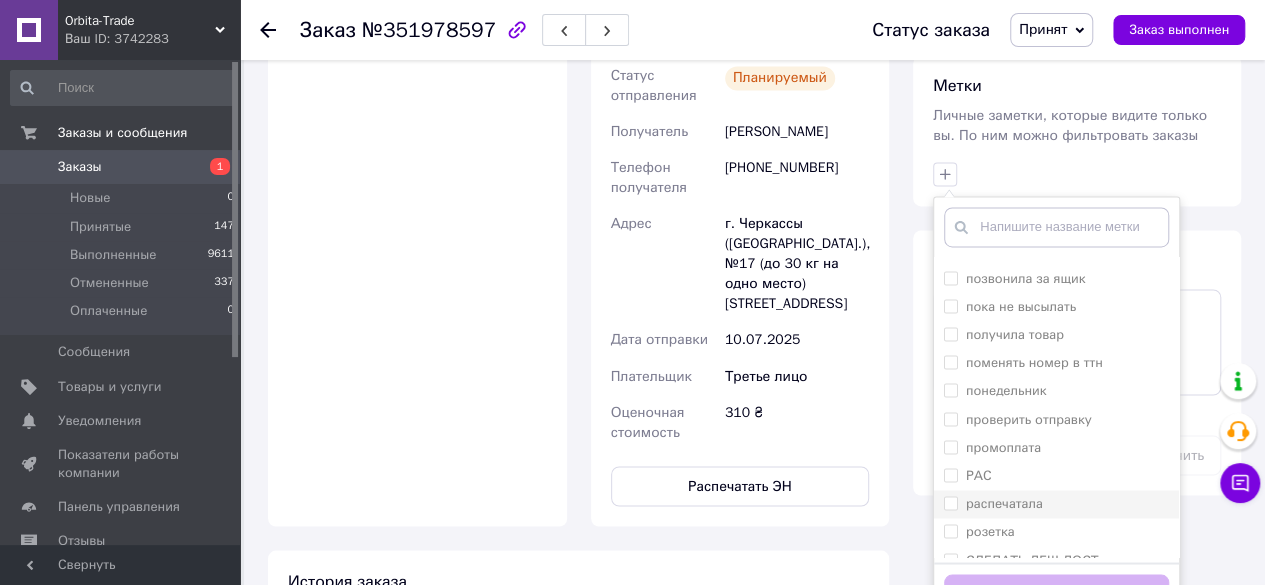 click on "распечатала" at bounding box center (950, 502) 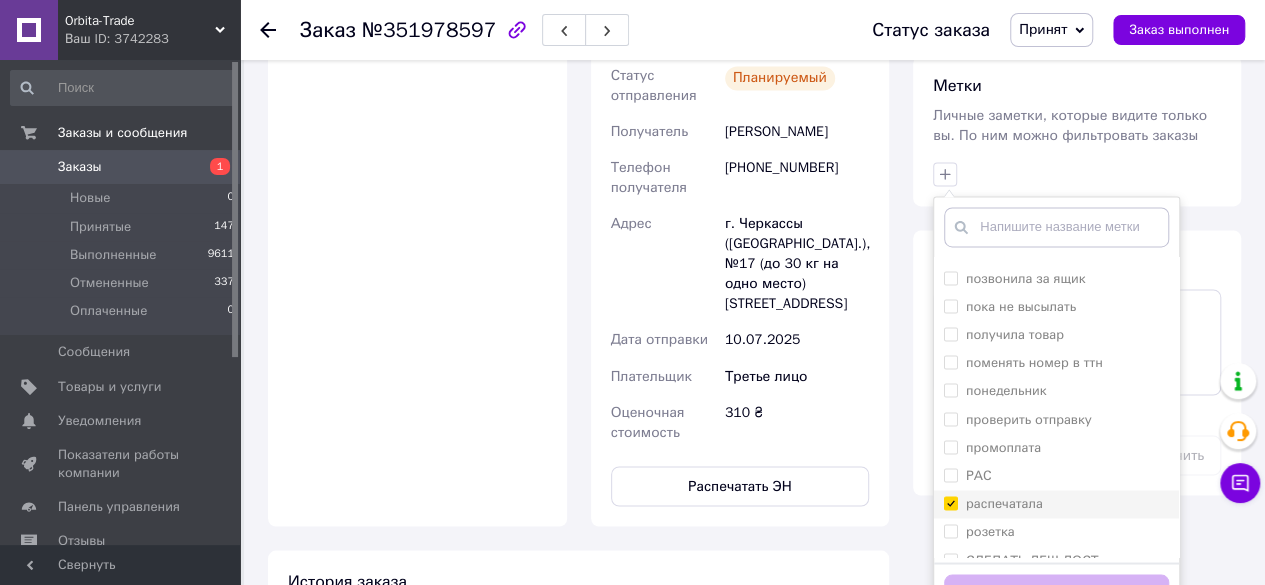 checkbox on "true" 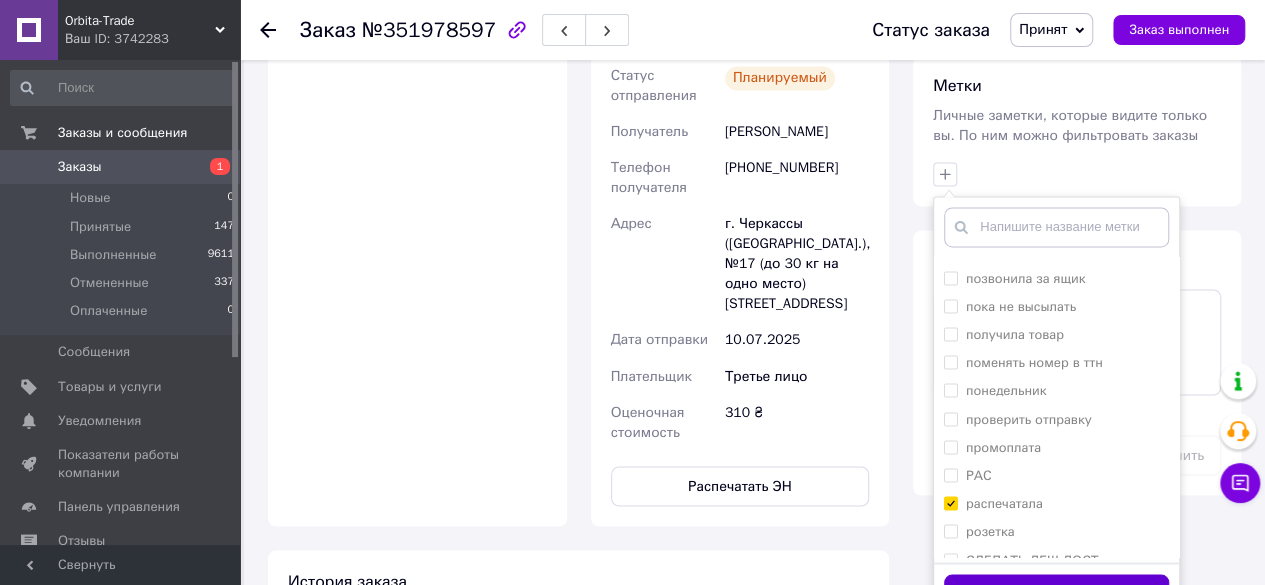 click on "Добавить метку" at bounding box center [1056, 593] 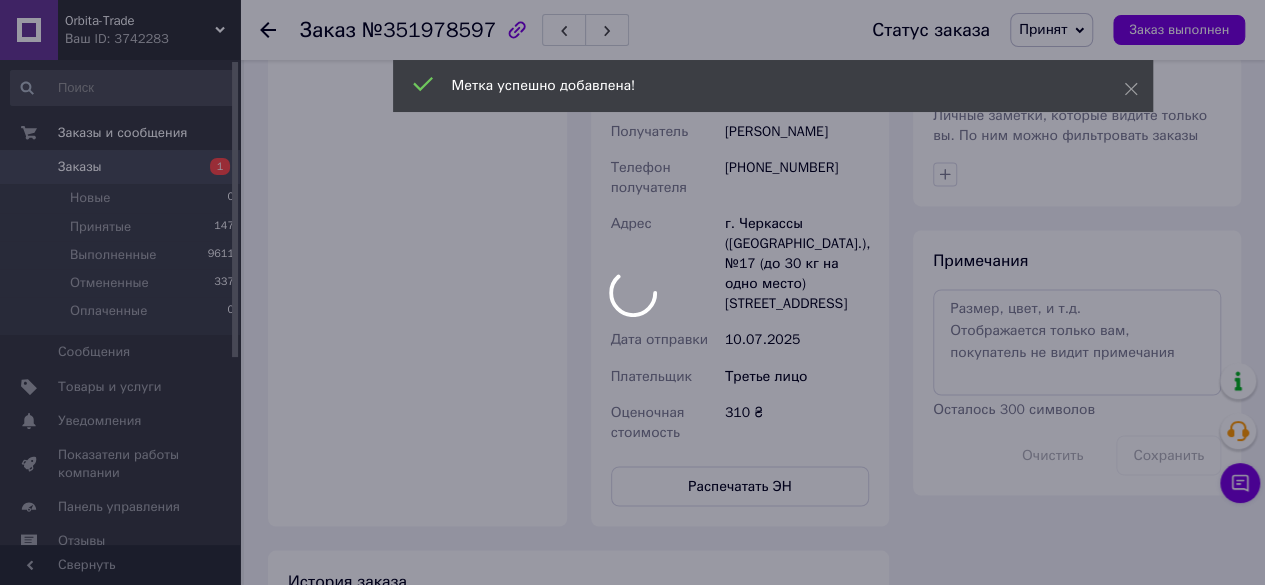 scroll, scrollTop: 56, scrollLeft: 0, axis: vertical 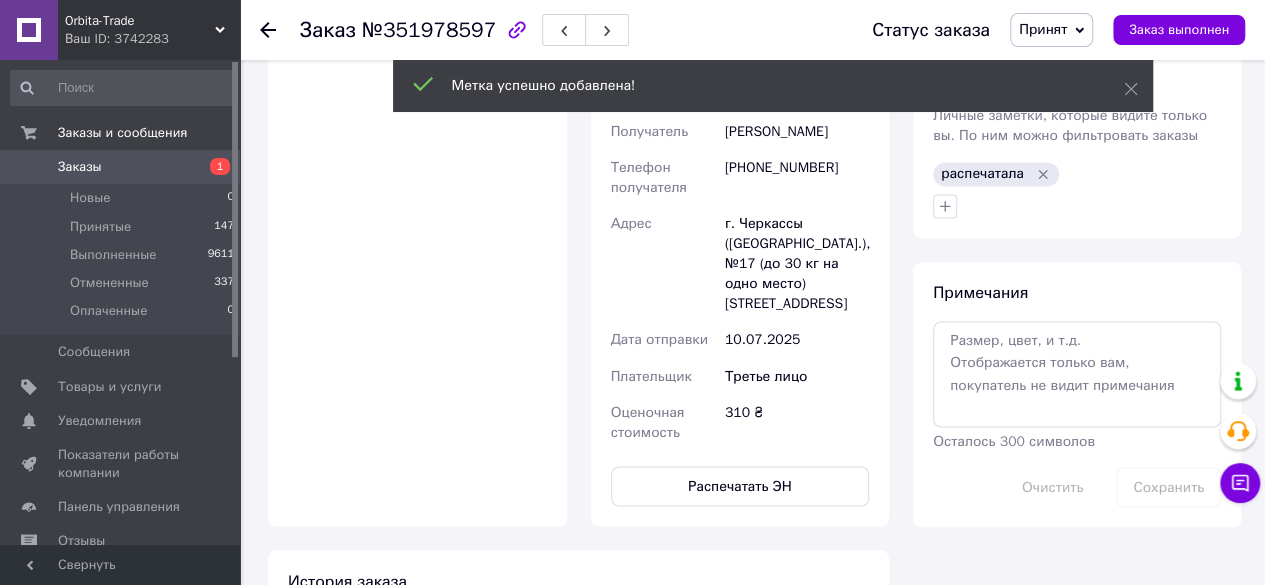click 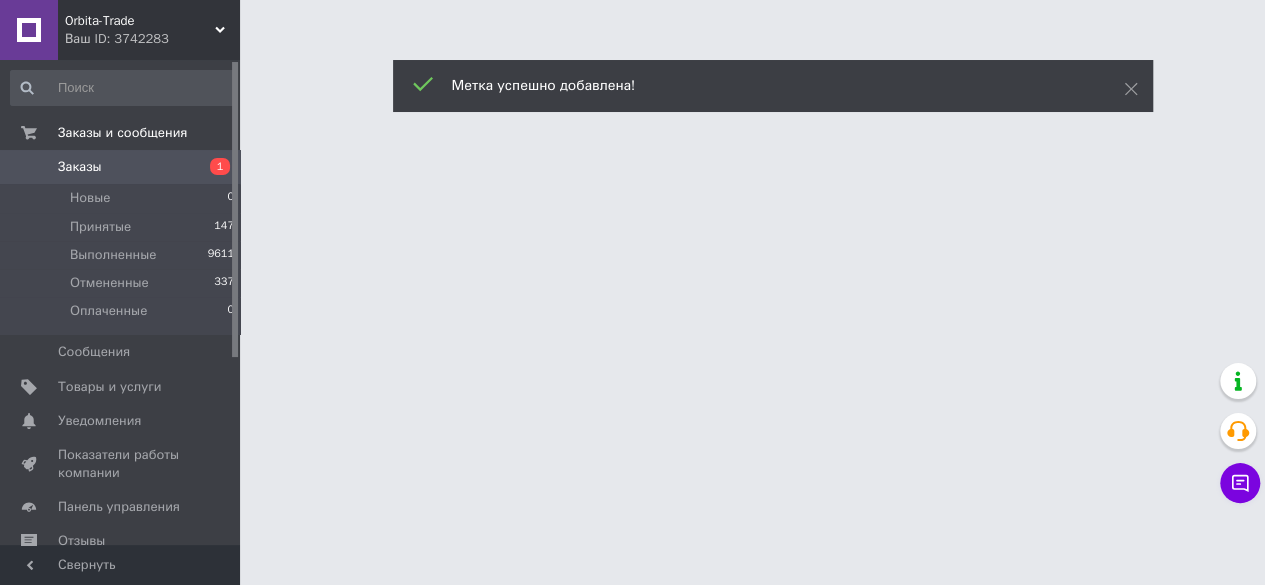 scroll, scrollTop: 0, scrollLeft: 0, axis: both 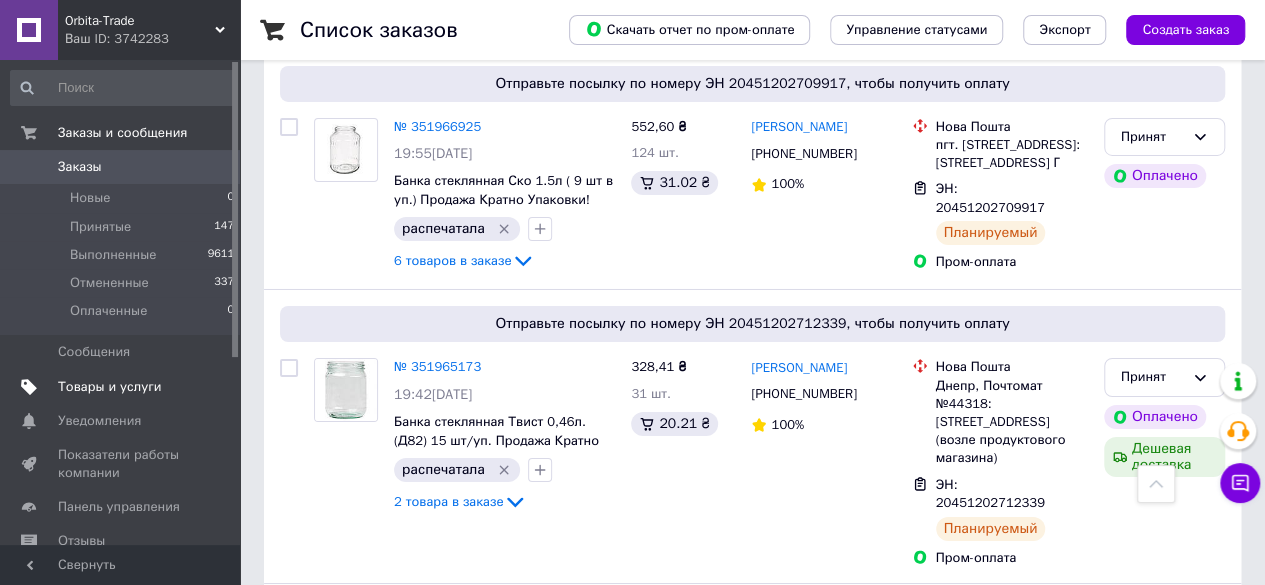 click on "Товары и услуги" at bounding box center (110, 387) 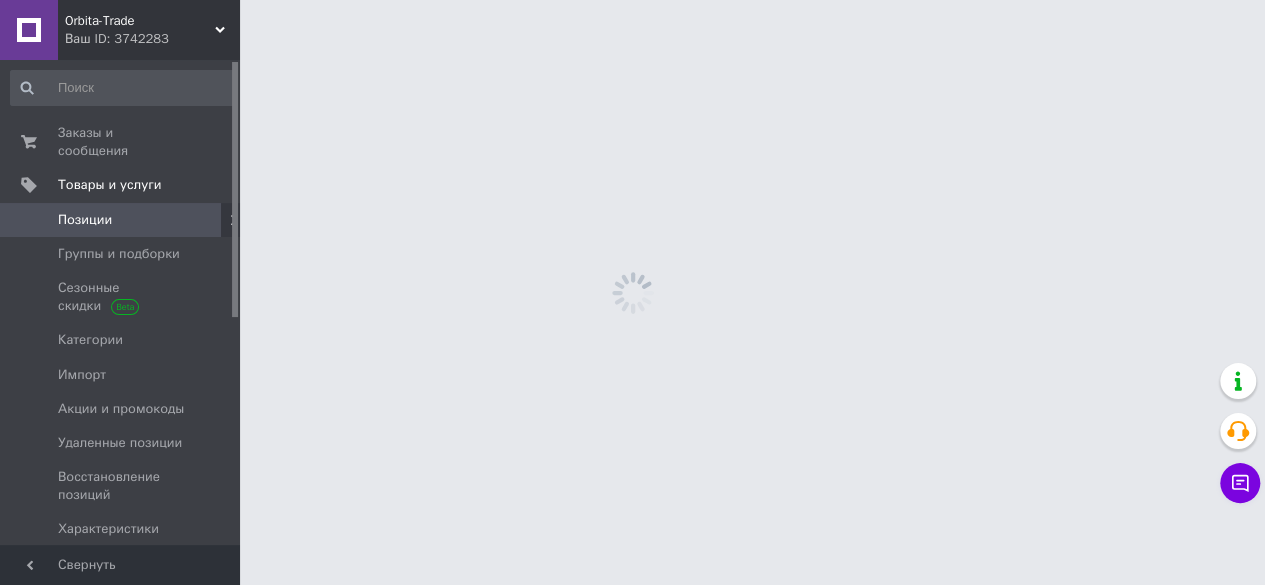 scroll, scrollTop: 0, scrollLeft: 0, axis: both 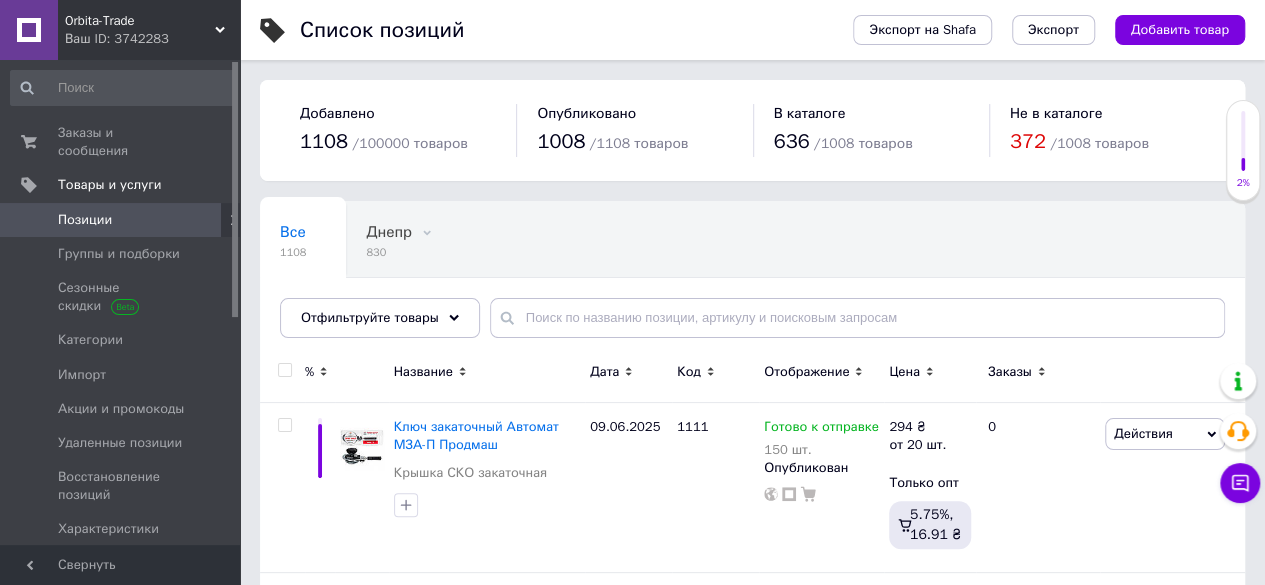 click on "Отфильтруйте товары" at bounding box center (380, 318) 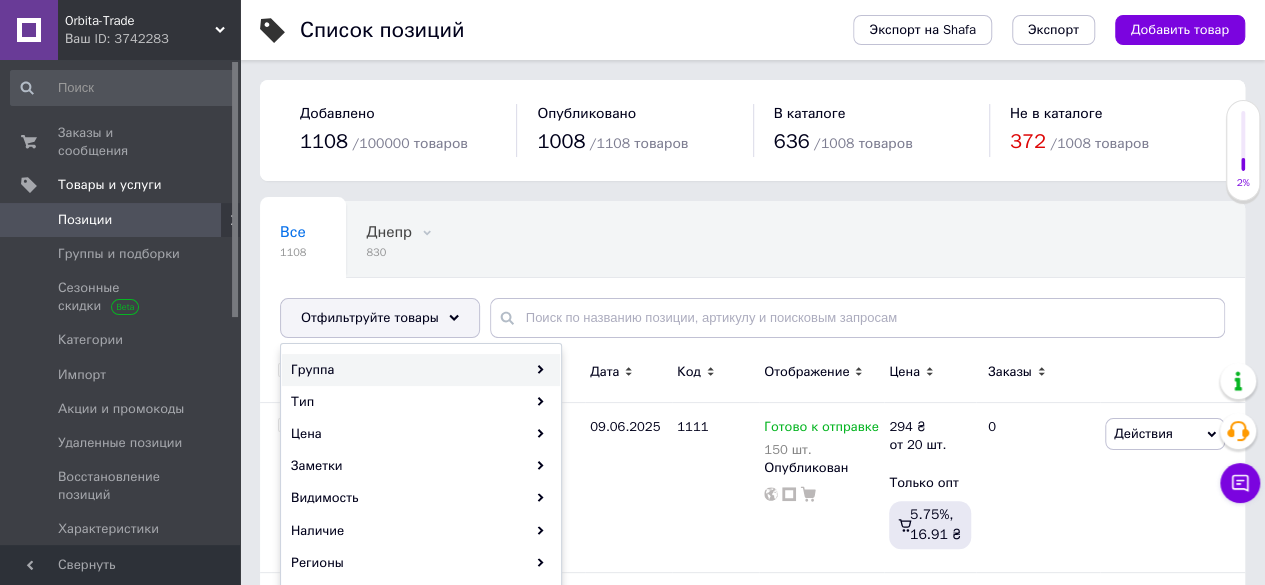 click on "Группа" at bounding box center (421, 370) 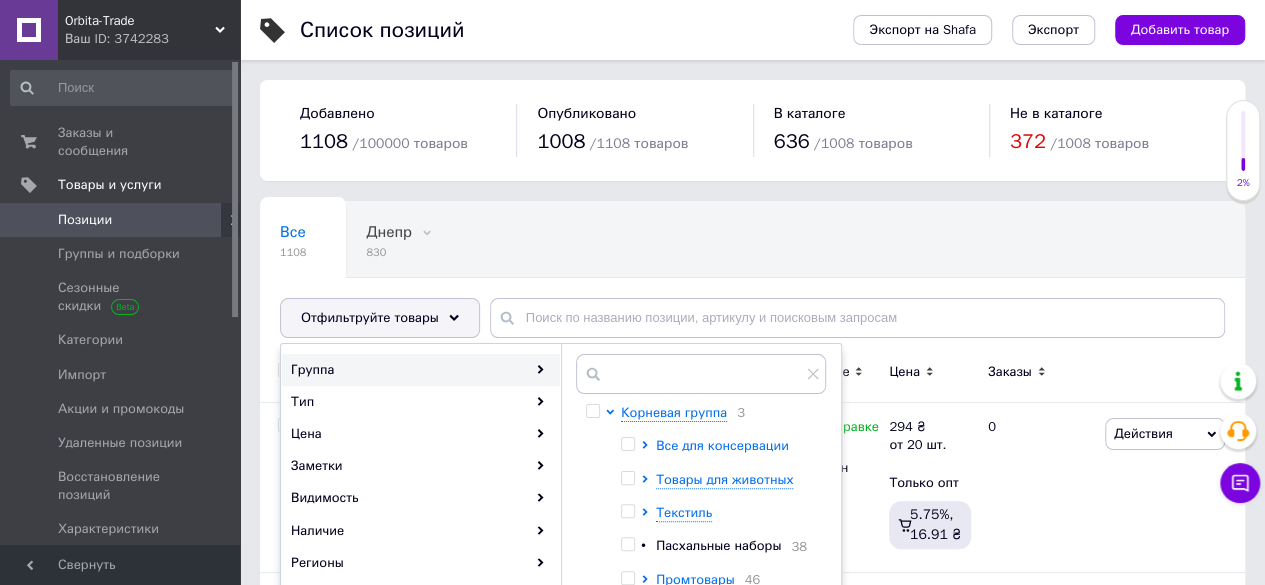 click on "Все для консервации" at bounding box center [722, 445] 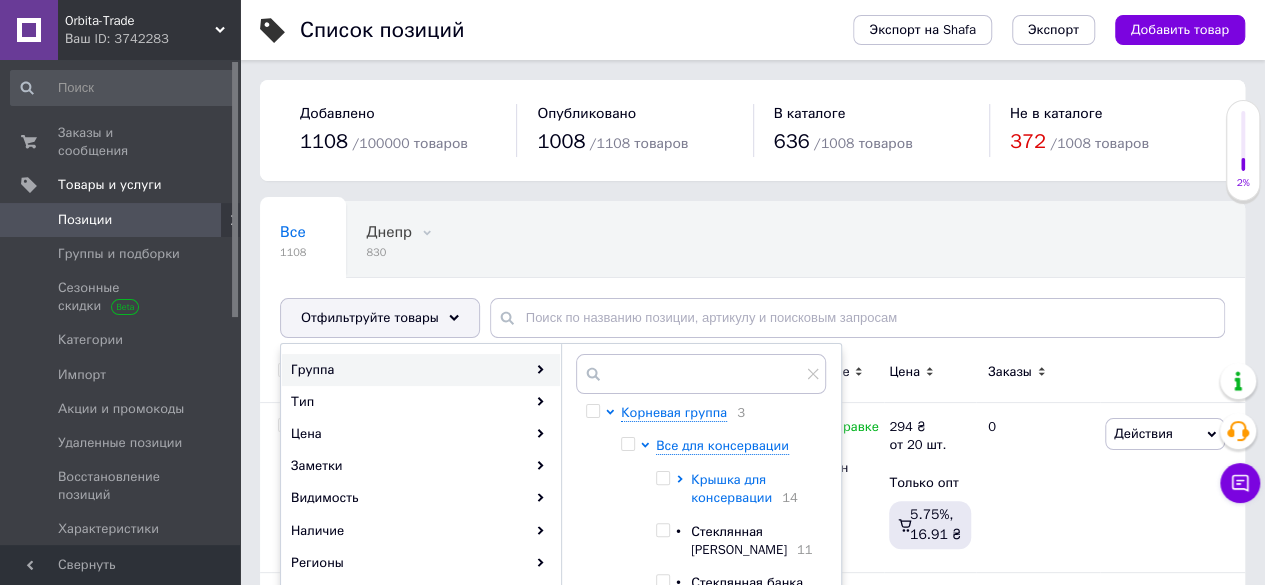 click on "Крышка для консервации" at bounding box center [731, 488] 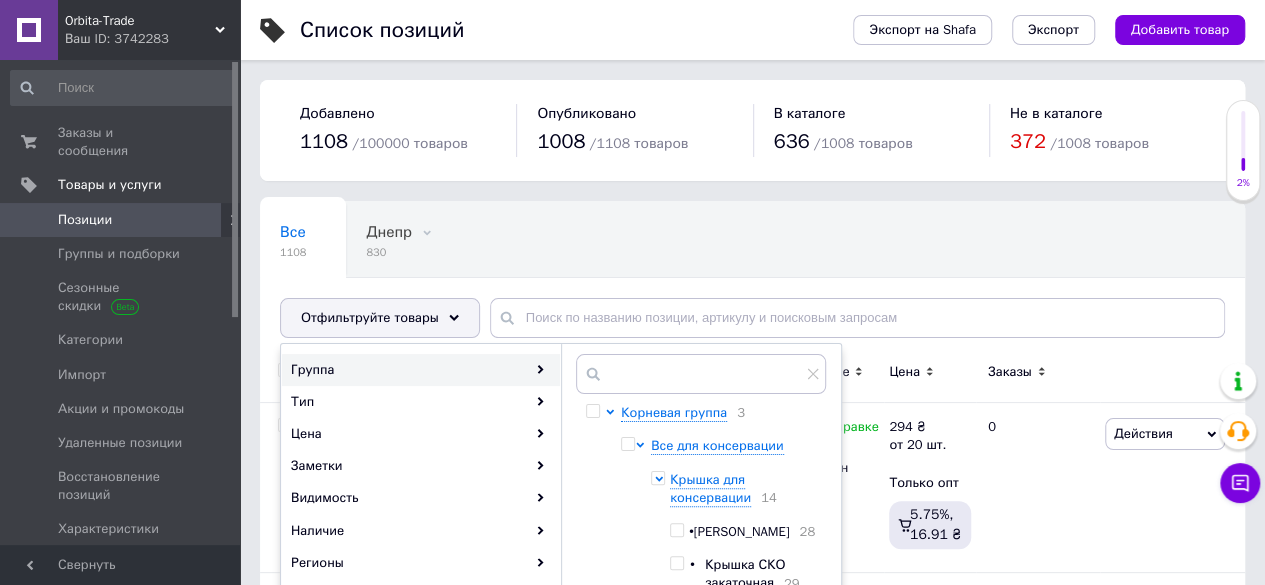 click at bounding box center [677, 563] 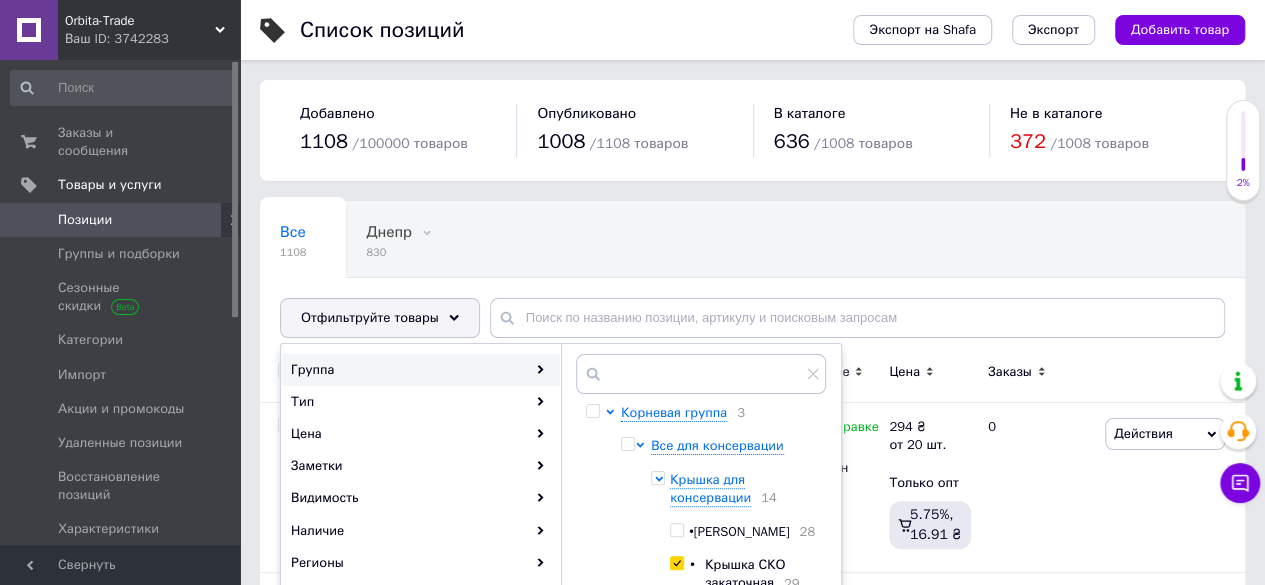 checkbox on "true" 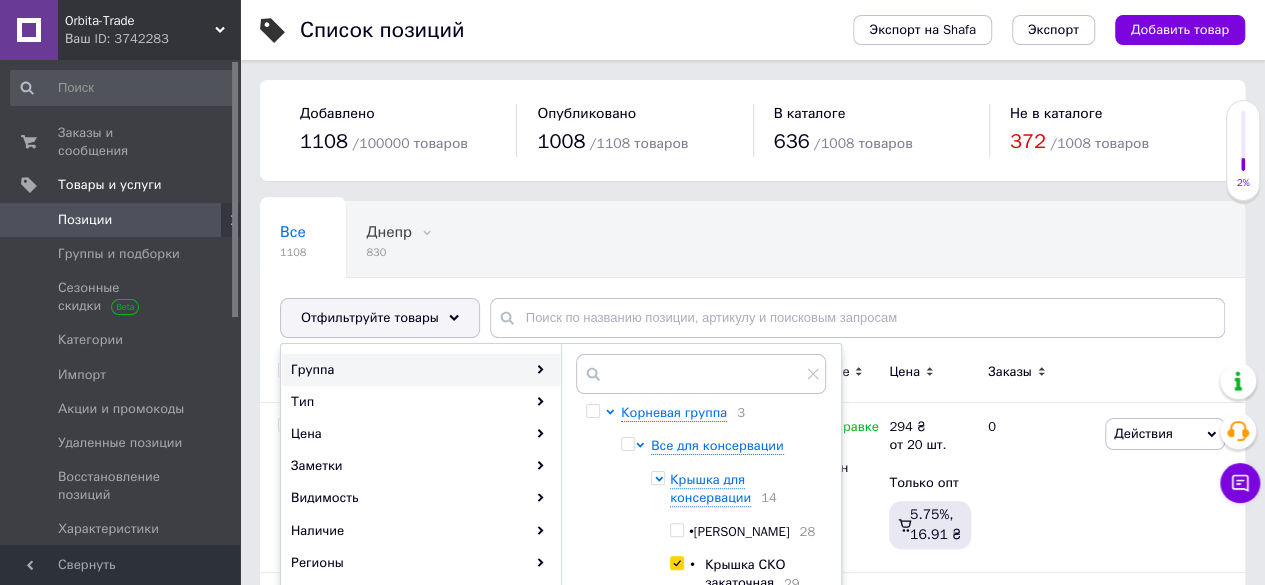 scroll, scrollTop: 4, scrollLeft: 0, axis: vertical 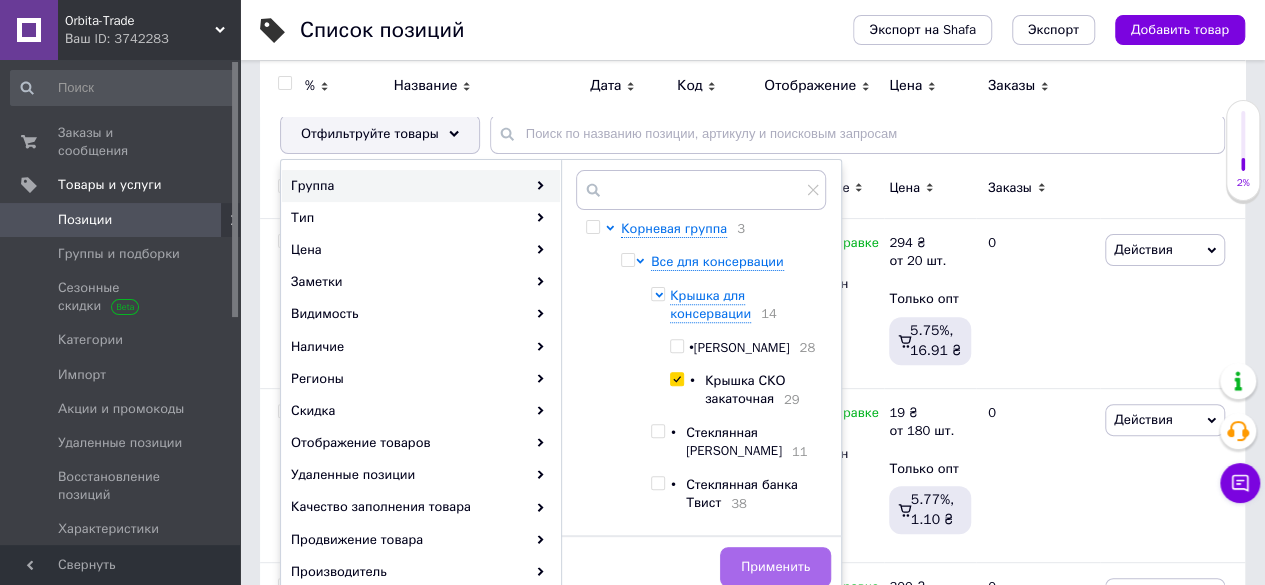 click on "Применить" at bounding box center (775, 567) 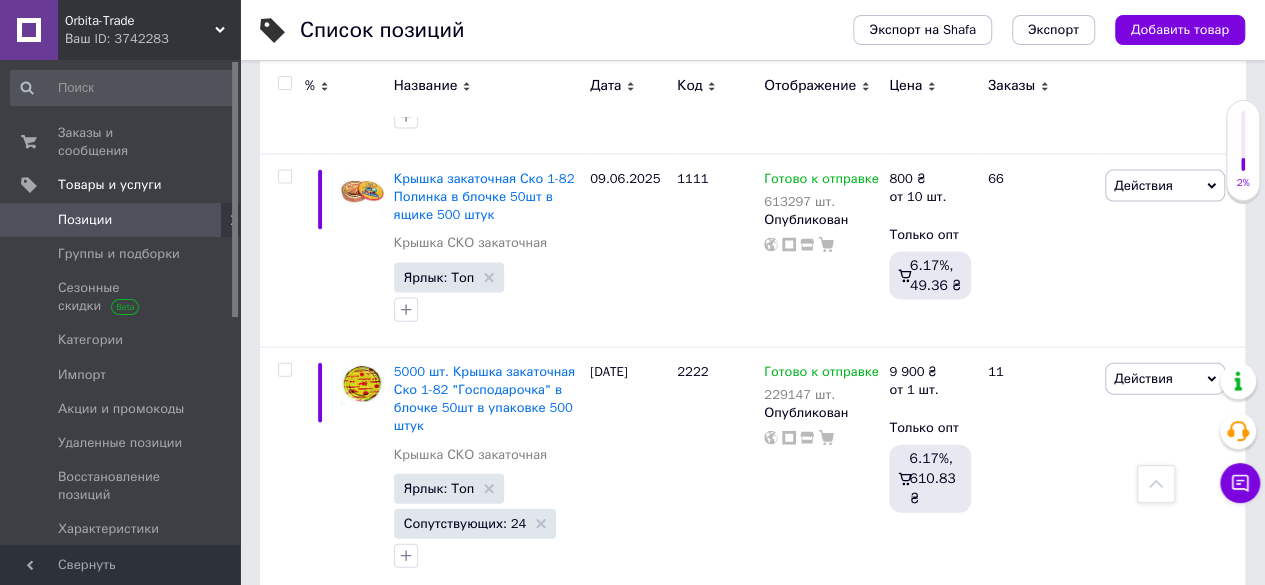 scroll, scrollTop: 2100, scrollLeft: 0, axis: vertical 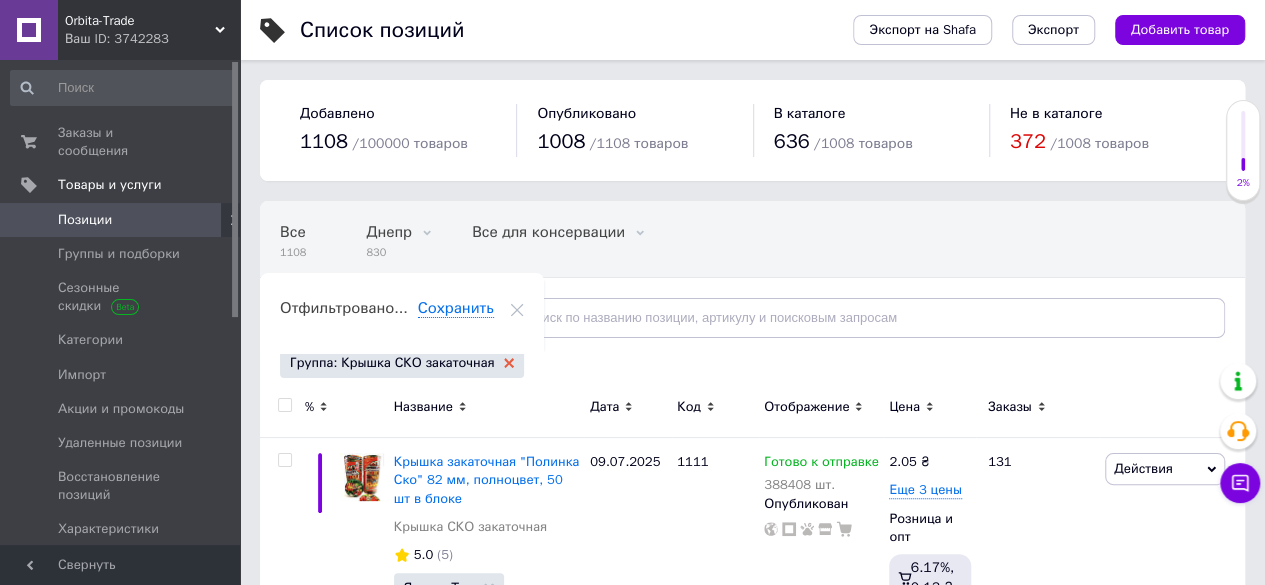 click 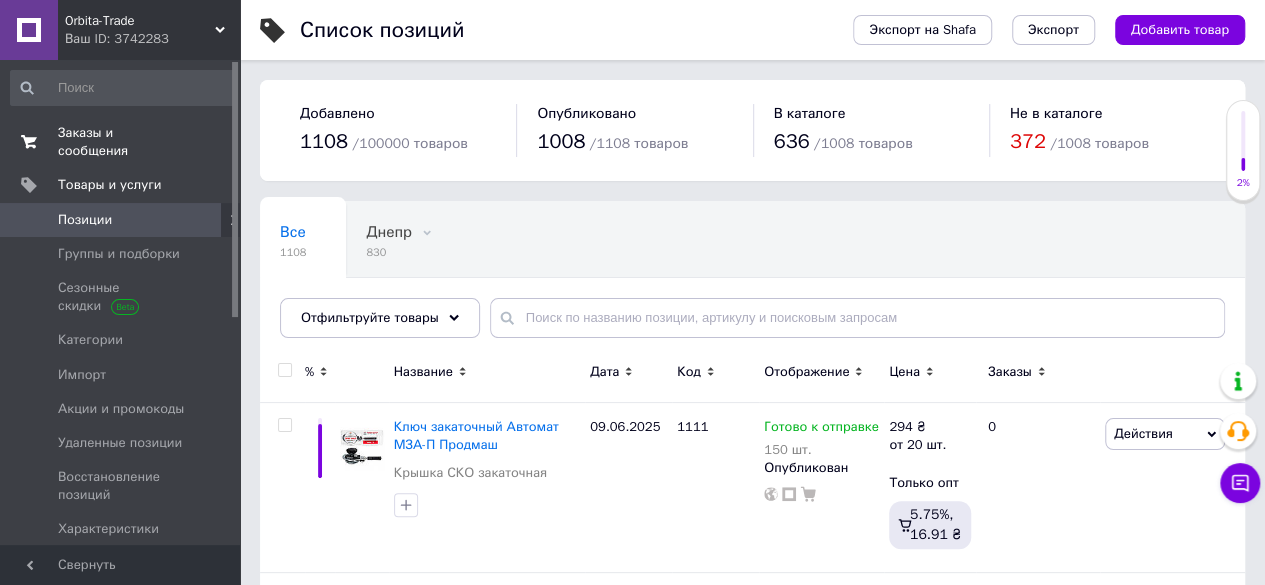 click on "Заказы и сообщения" at bounding box center (121, 142) 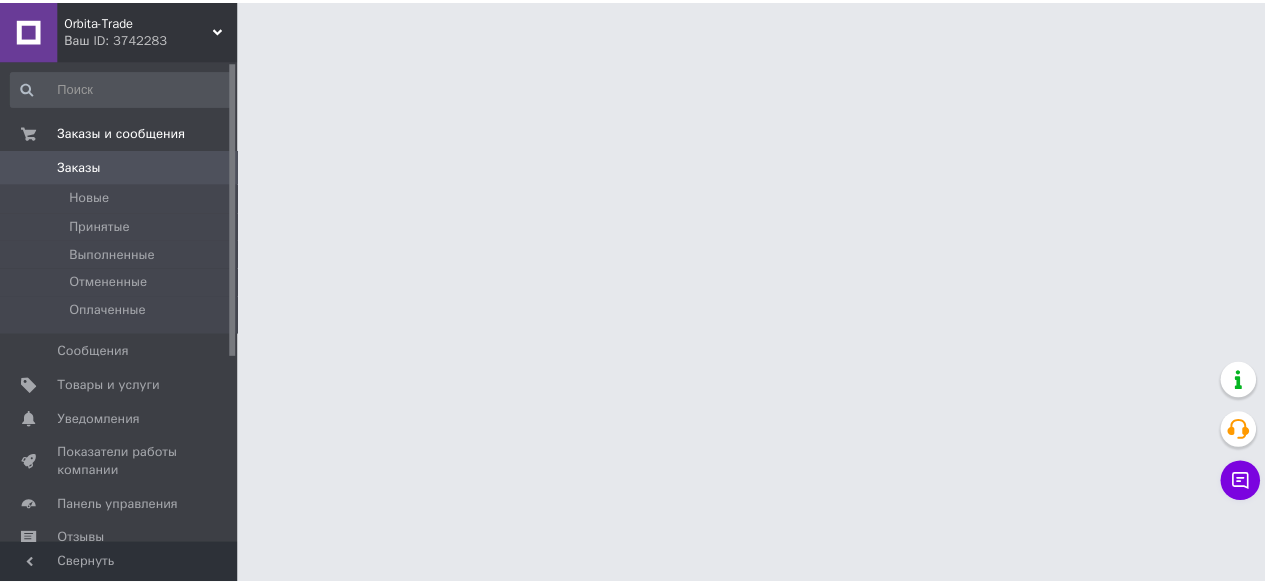 scroll, scrollTop: 0, scrollLeft: 0, axis: both 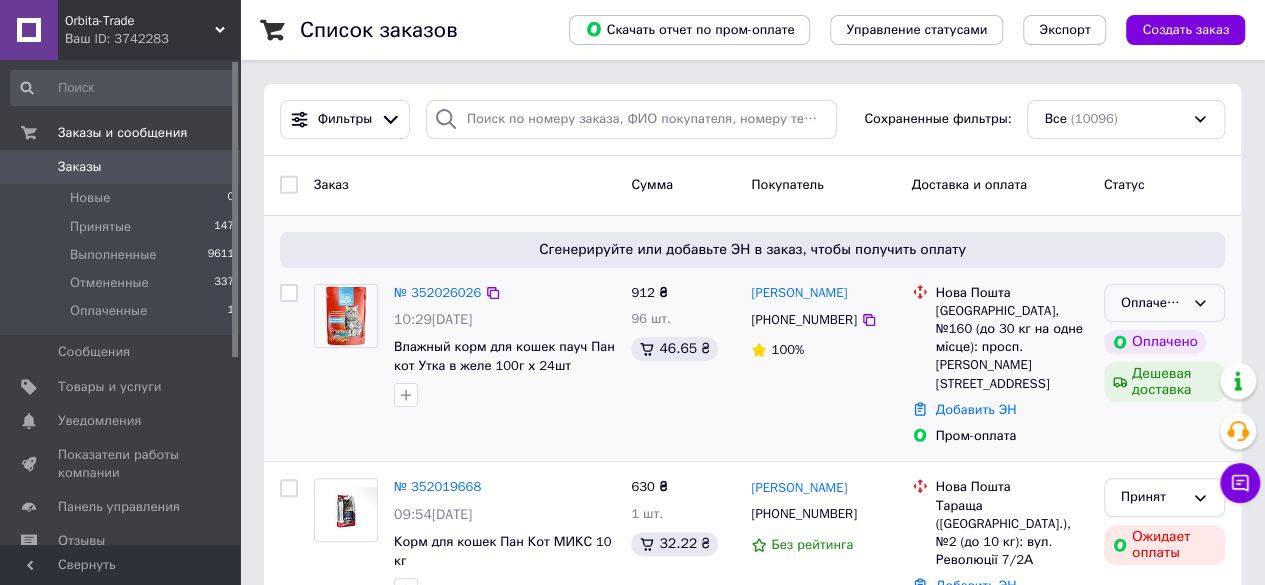 click on "Оплаченный" at bounding box center (1164, 303) 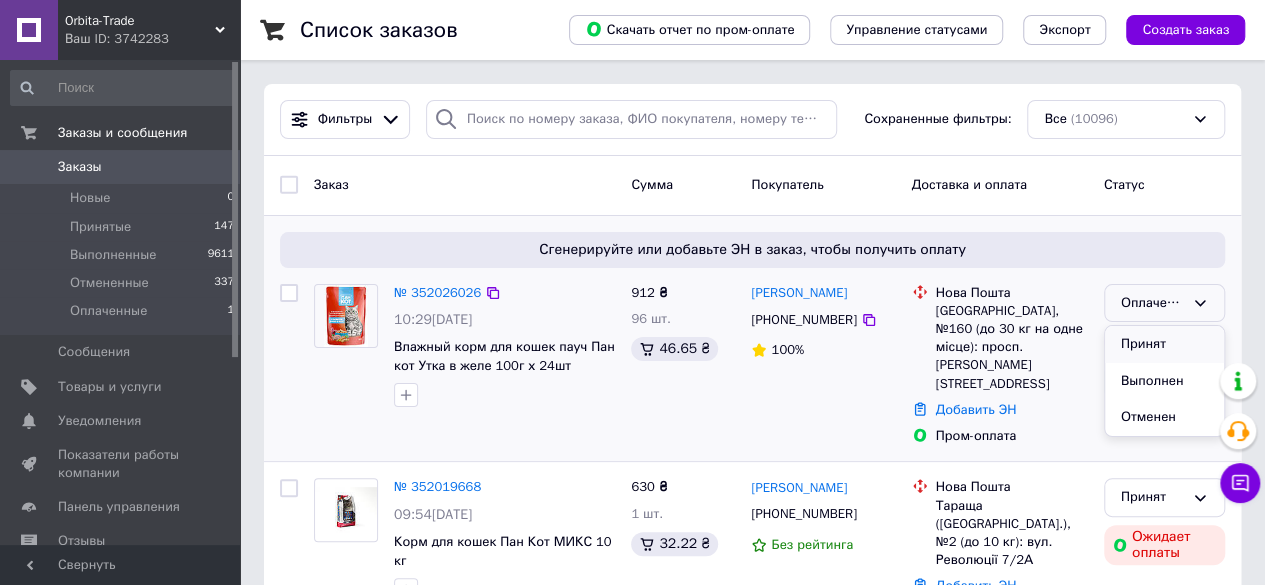 click on "Принят" at bounding box center [1164, 344] 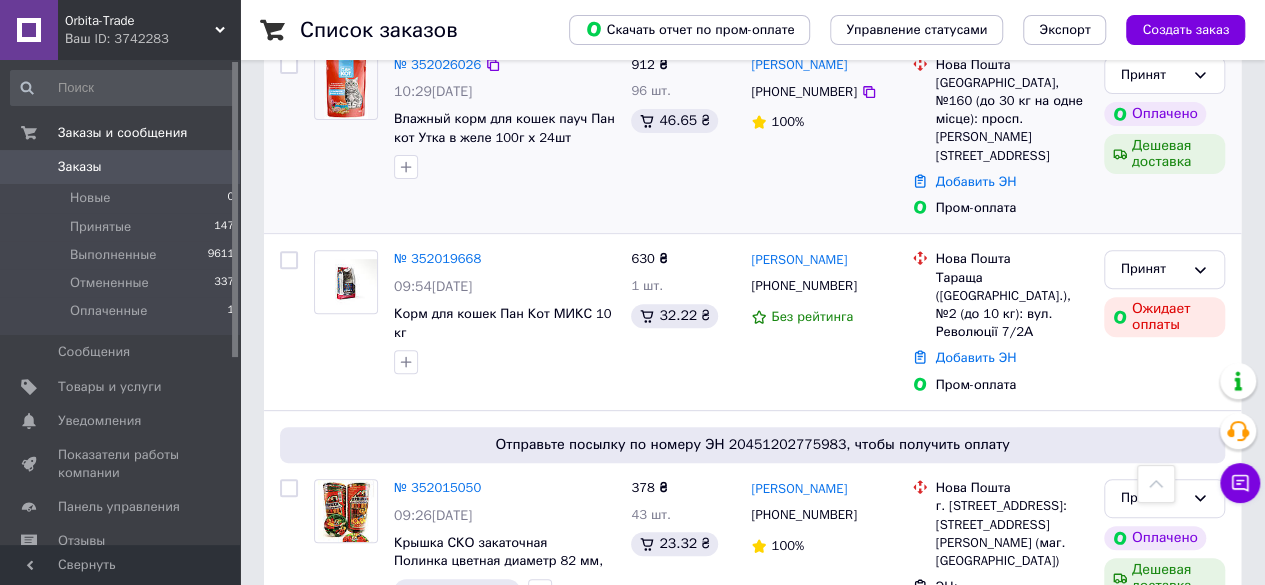 scroll, scrollTop: 0, scrollLeft: 0, axis: both 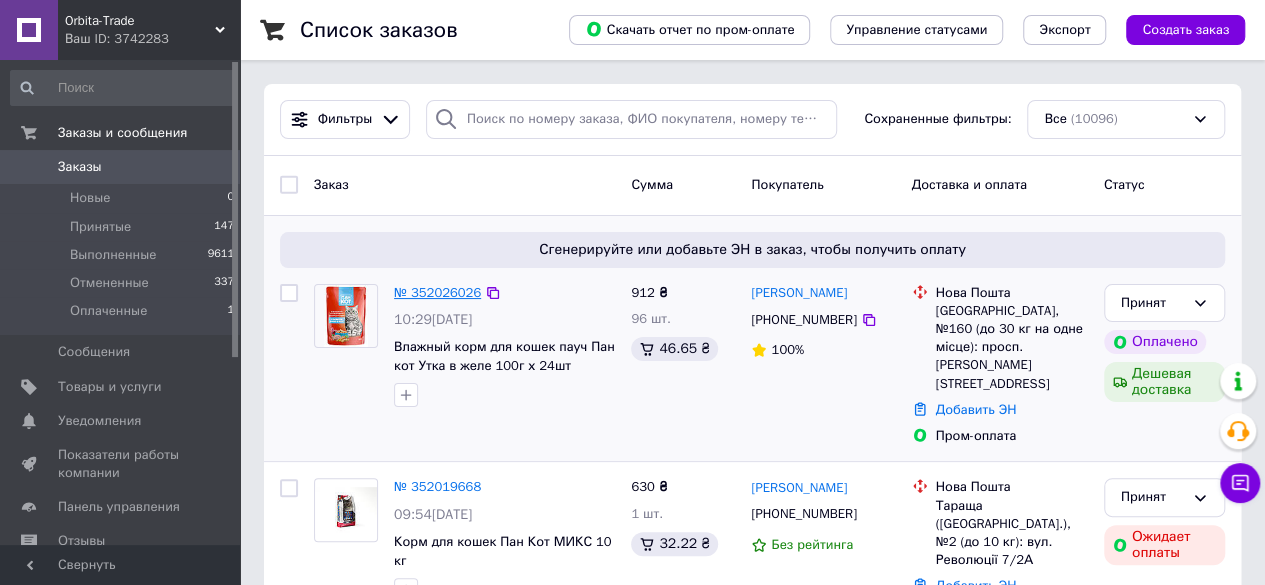 click on "№ 352026026" at bounding box center [437, 292] 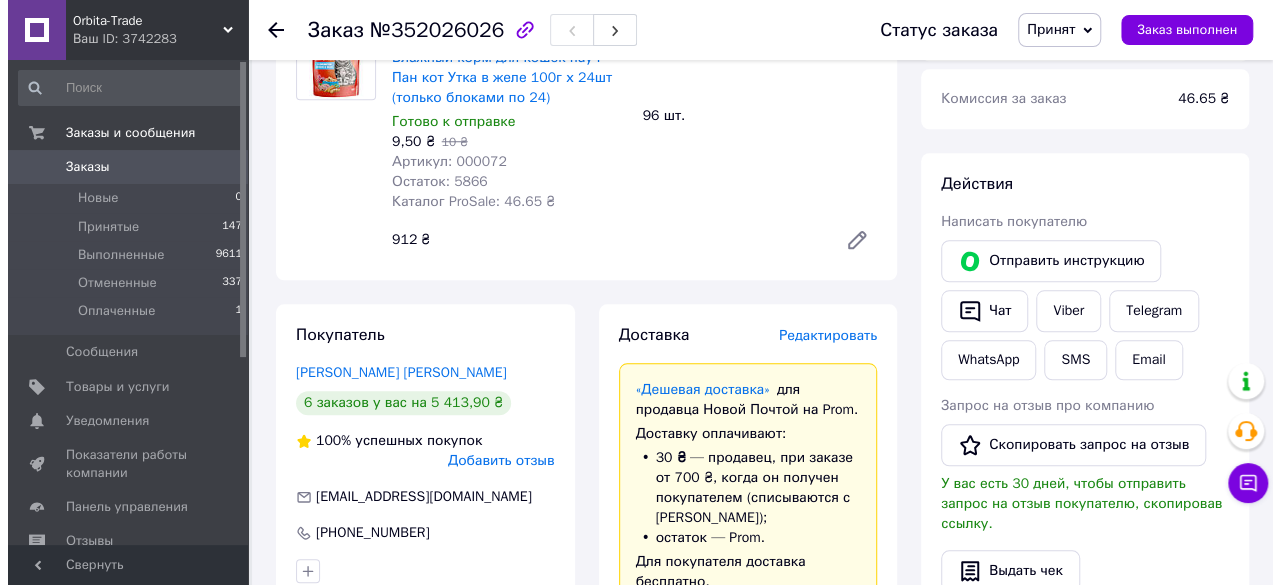 scroll, scrollTop: 834, scrollLeft: 0, axis: vertical 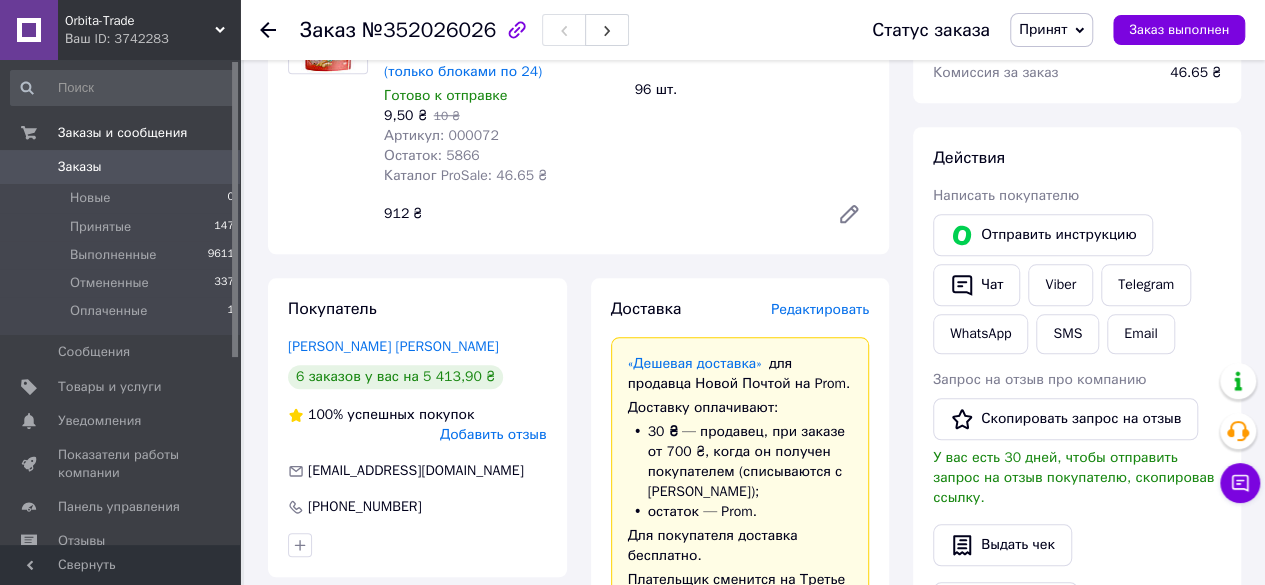 click on "Редактировать" at bounding box center [820, 309] 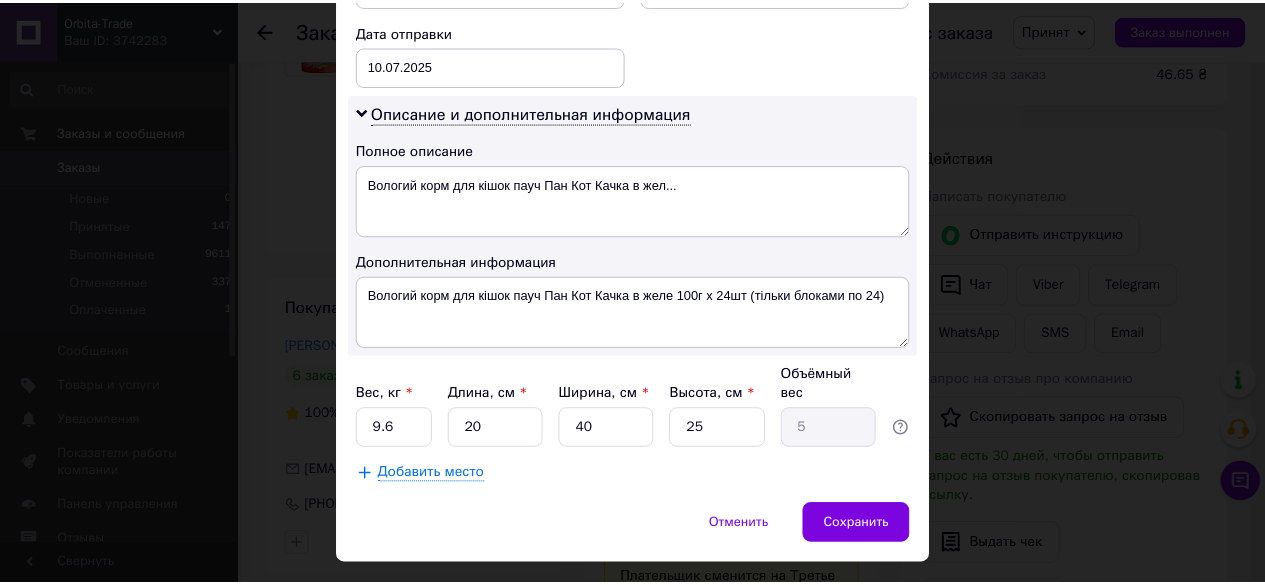 scroll, scrollTop: 956, scrollLeft: 0, axis: vertical 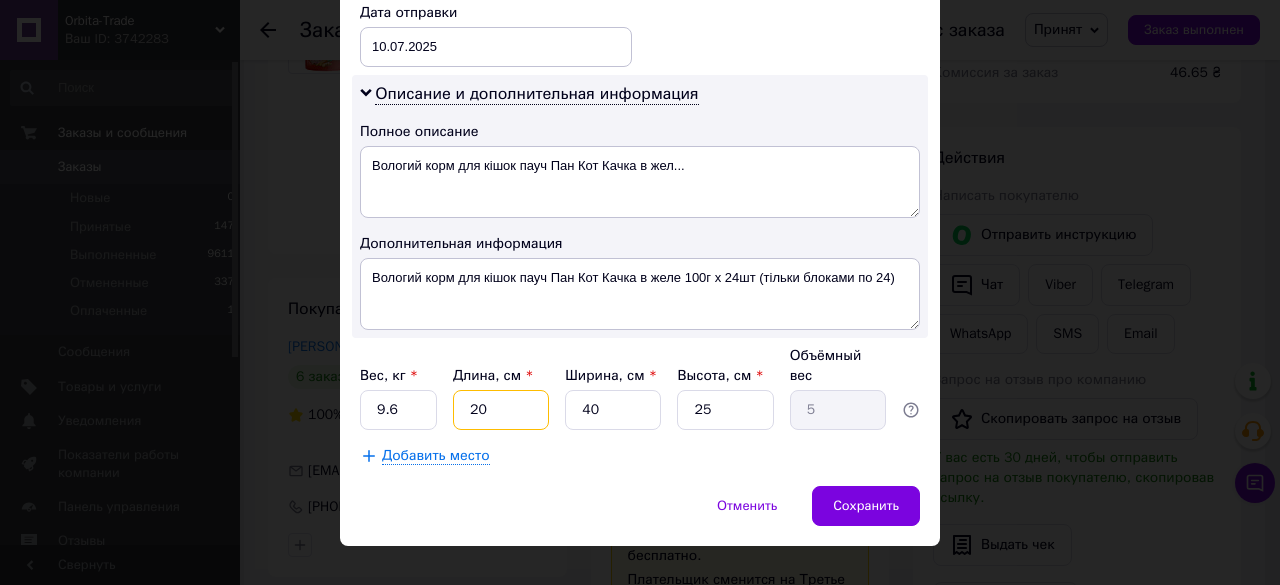 click on "20" at bounding box center [501, 410] 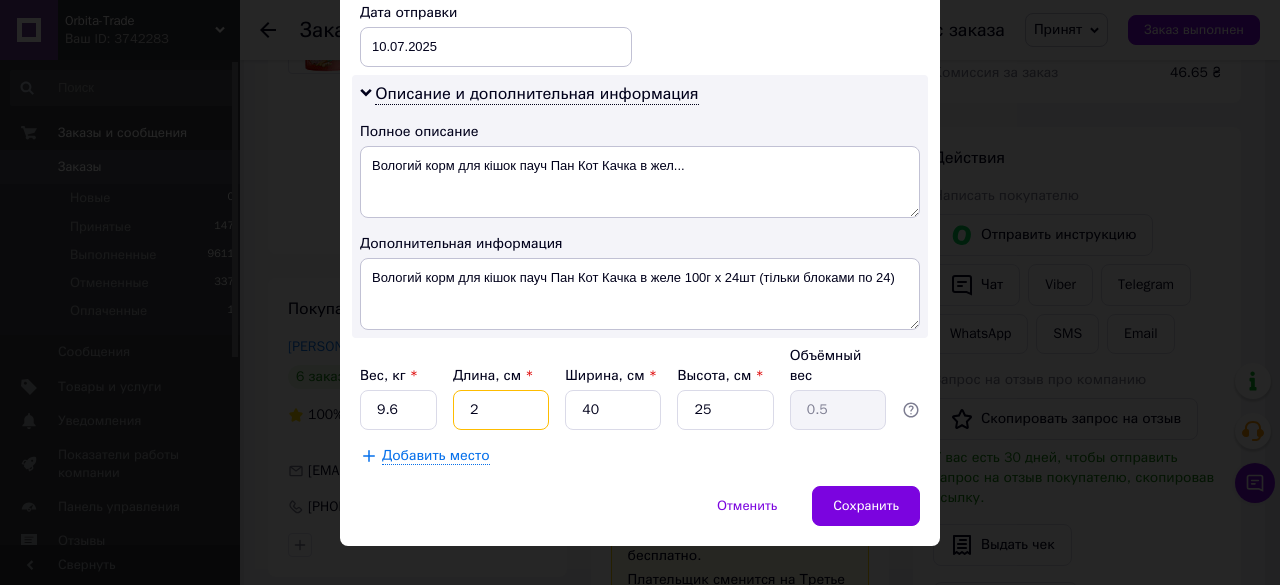 type 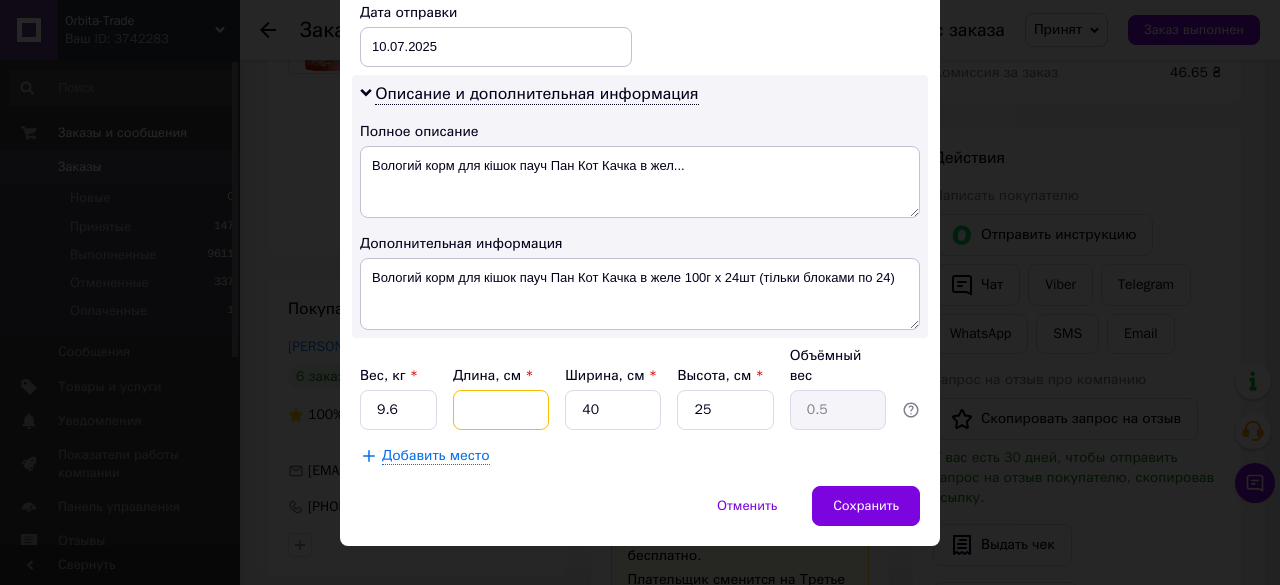 type 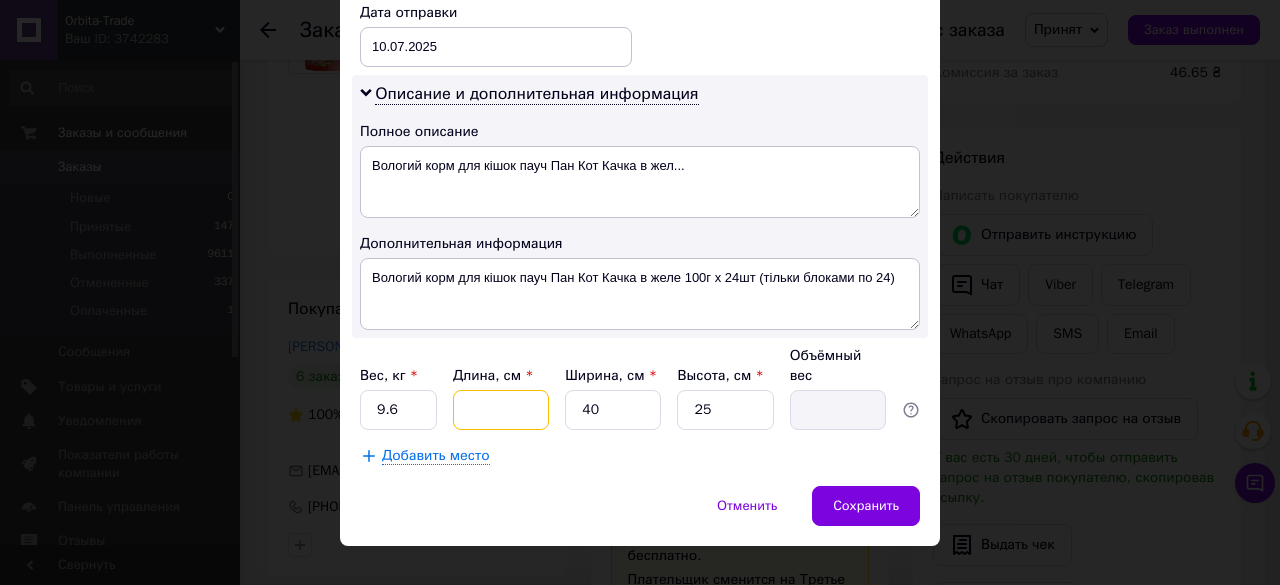 type on "4" 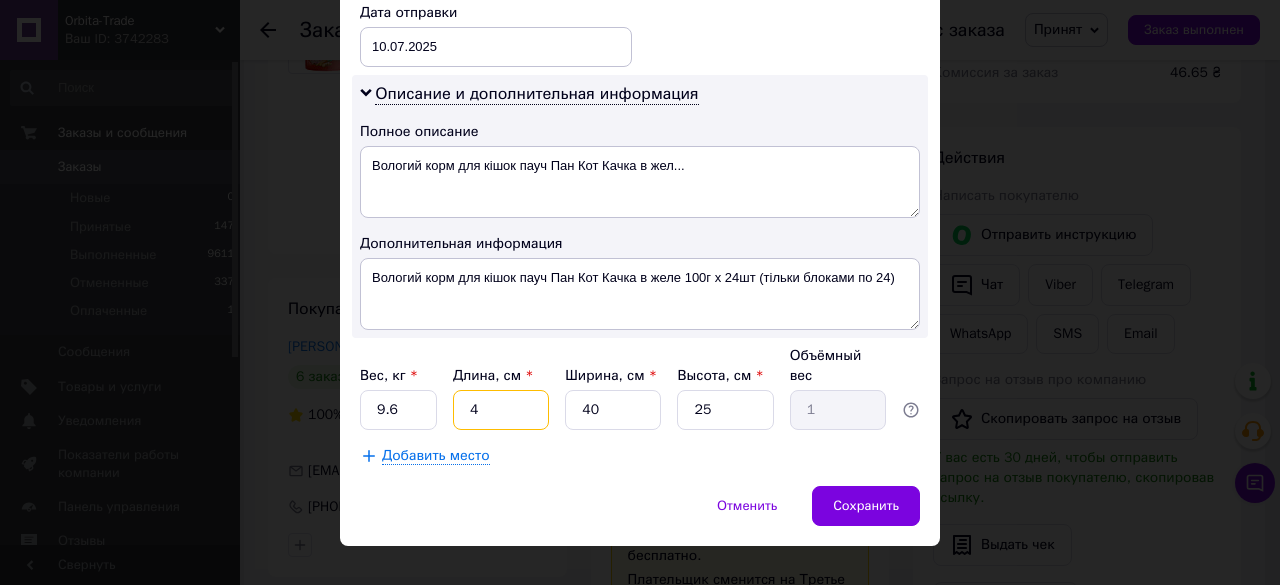 type on "40" 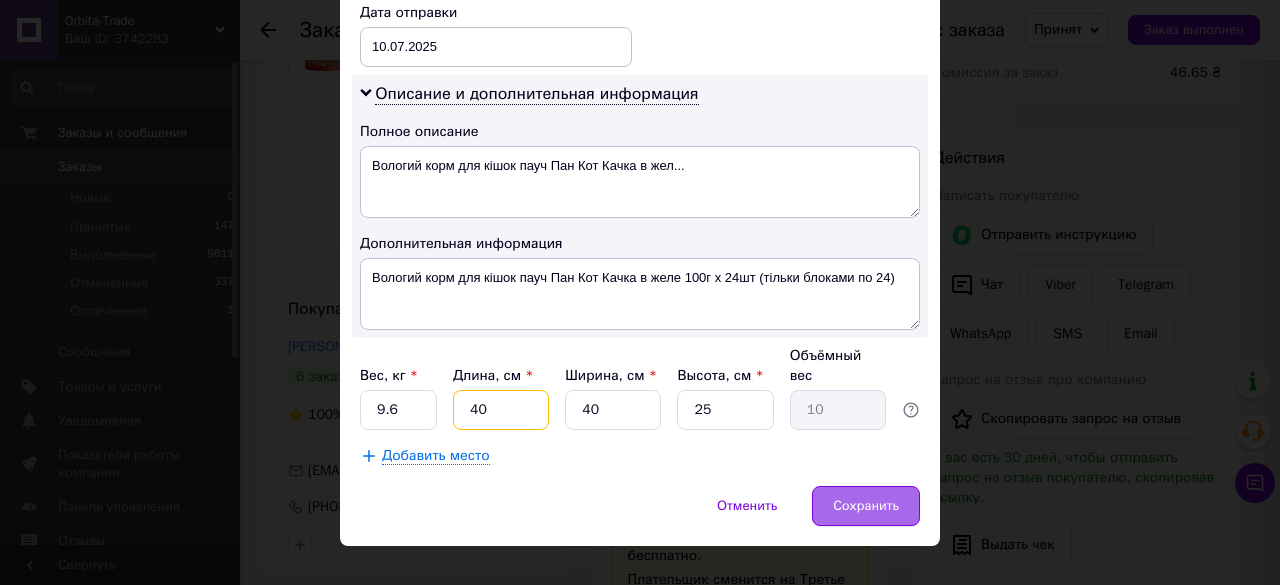 type on "40" 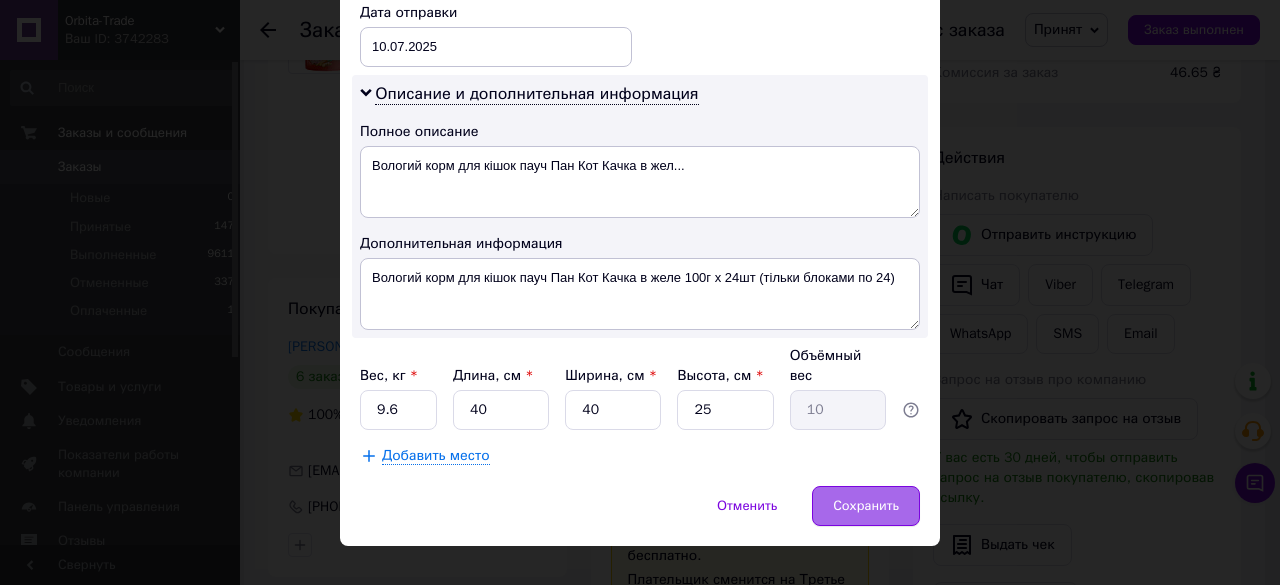 click on "Сохранить" at bounding box center [866, 506] 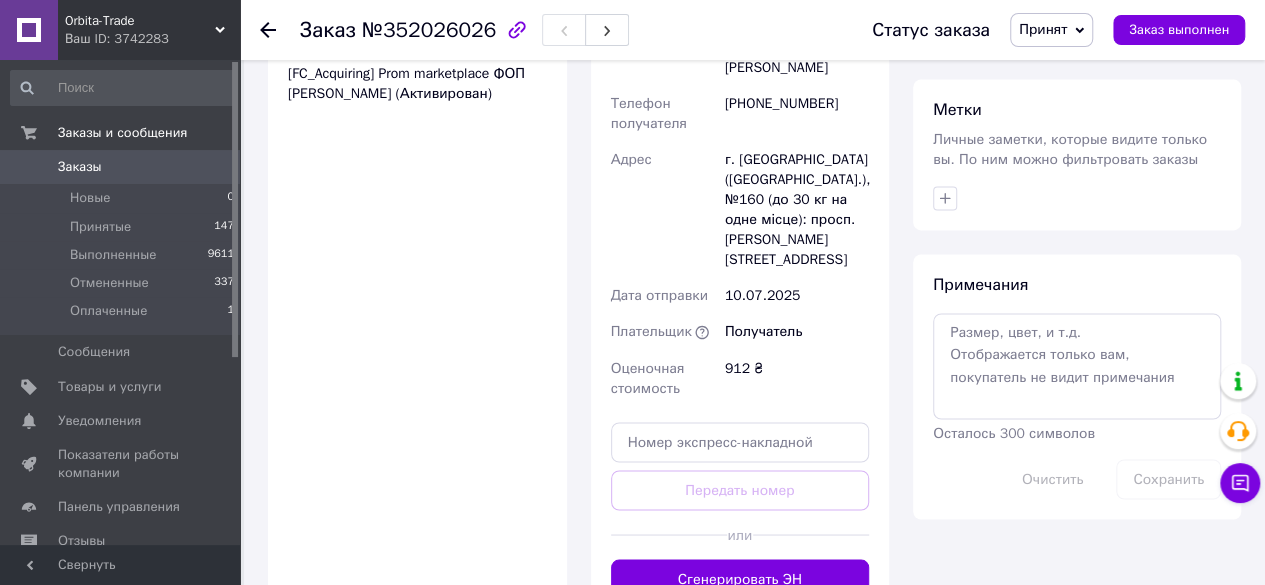 scroll, scrollTop: 1554, scrollLeft: 0, axis: vertical 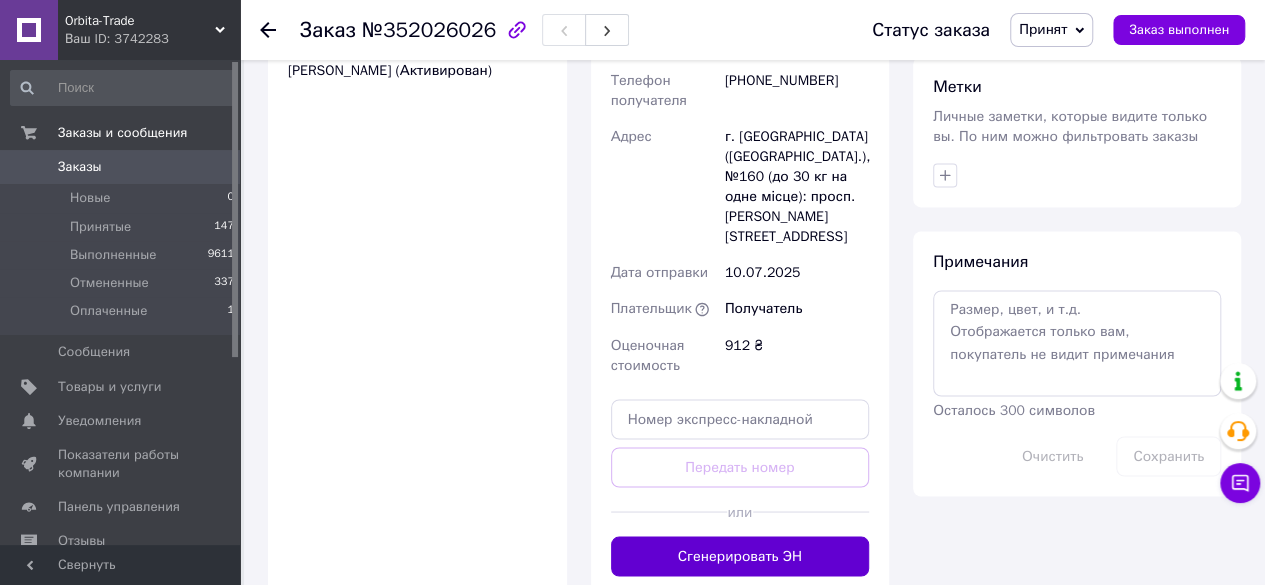 click on "Сгенерировать ЭН" at bounding box center [740, 556] 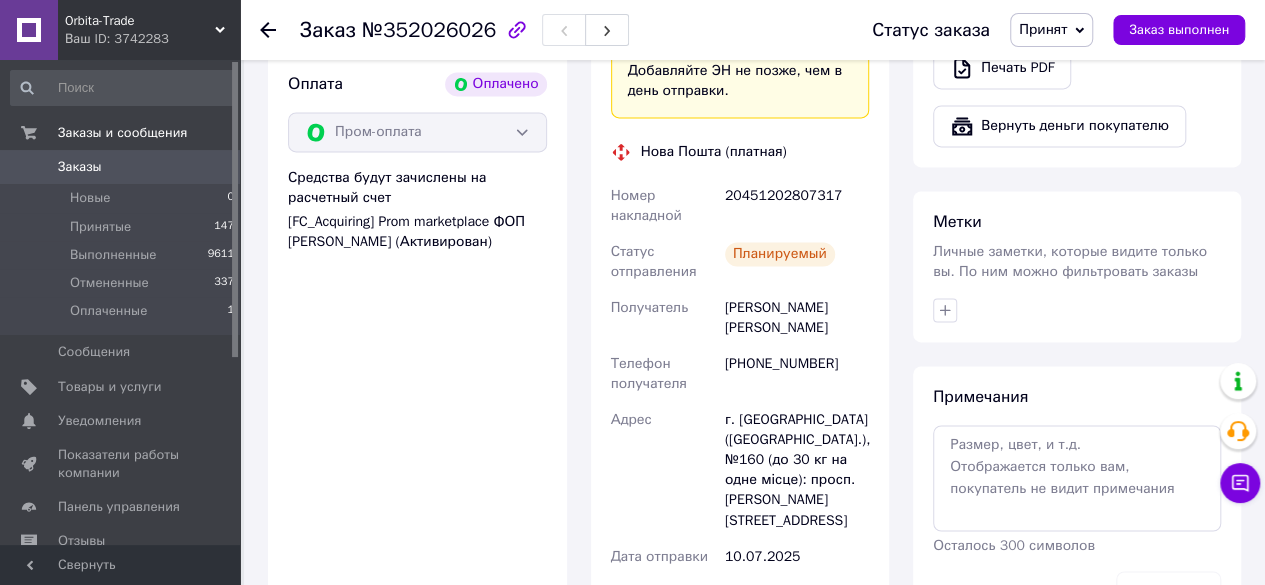 scroll, scrollTop: 1339, scrollLeft: 0, axis: vertical 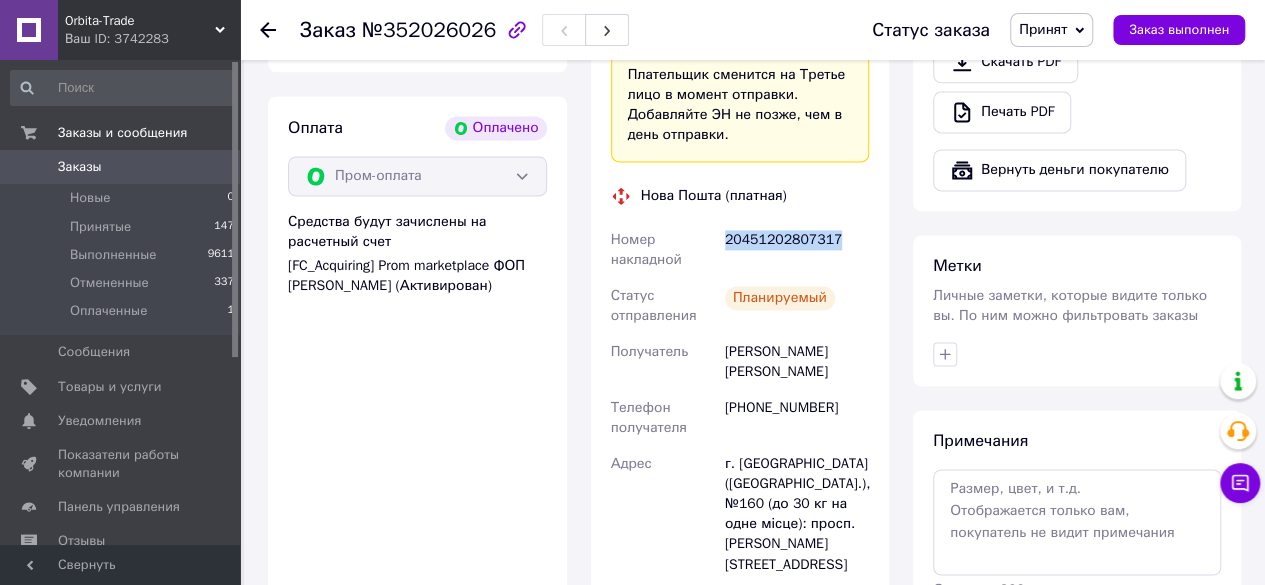 drag, startPoint x: 862, startPoint y: 225, endPoint x: 724, endPoint y: 235, distance: 138.36185 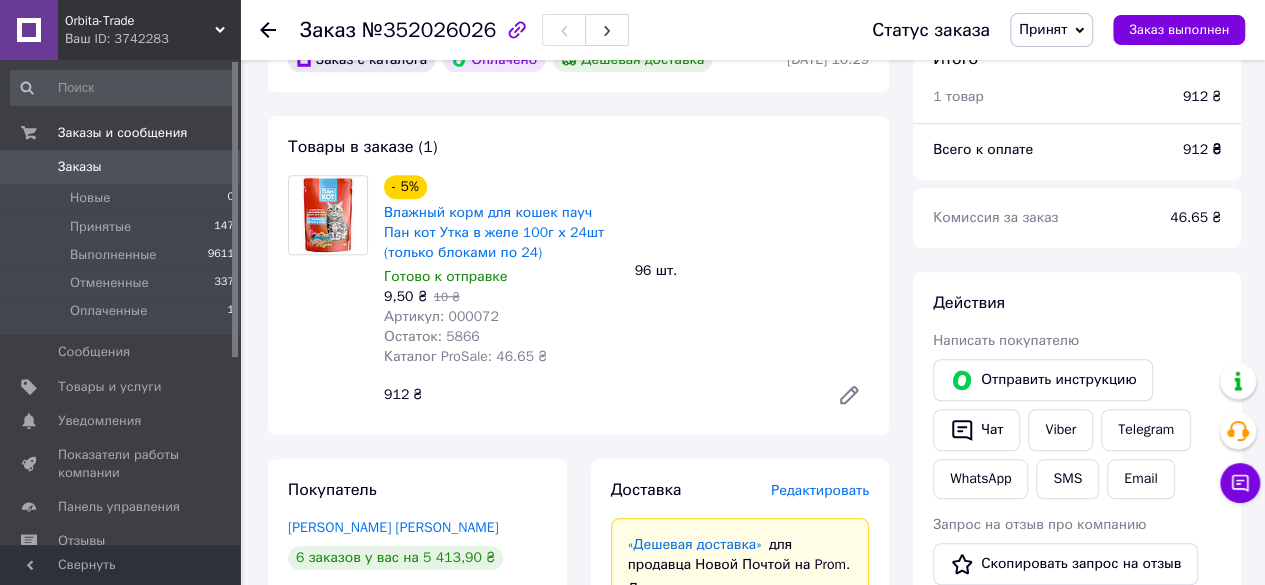scroll, scrollTop: 636, scrollLeft: 0, axis: vertical 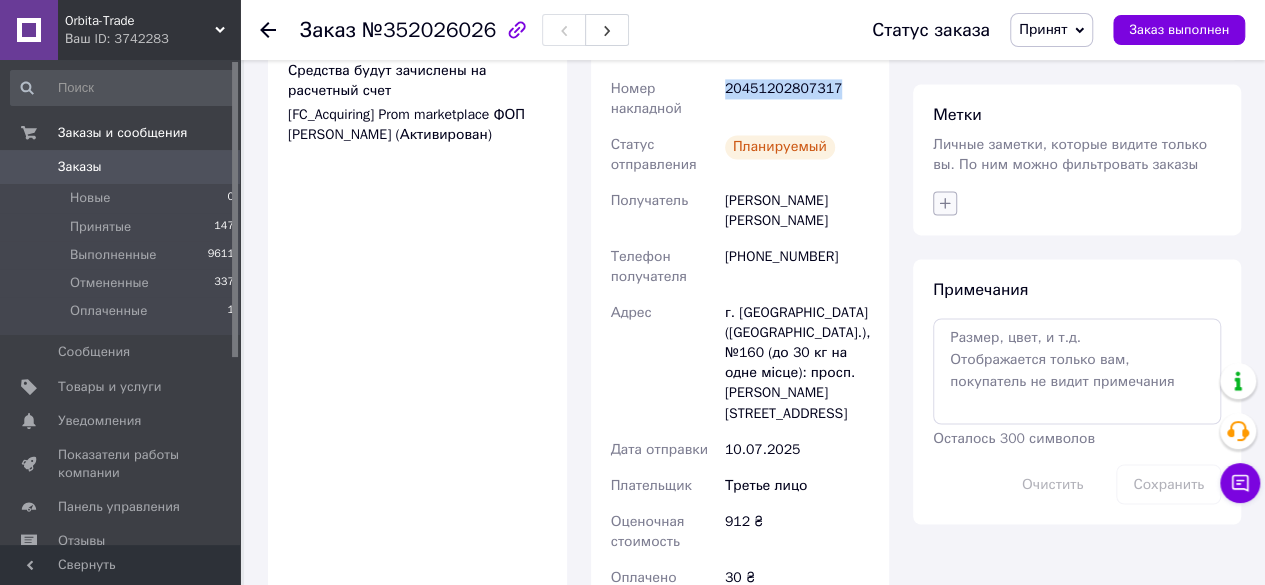 click 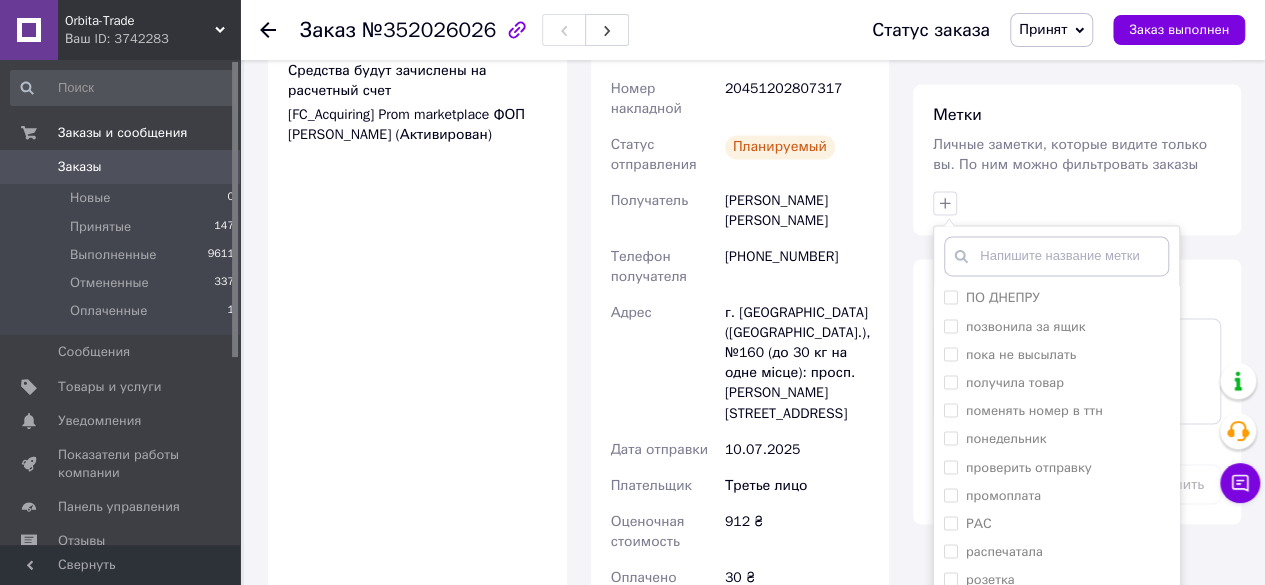 scroll, scrollTop: 1555, scrollLeft: 0, axis: vertical 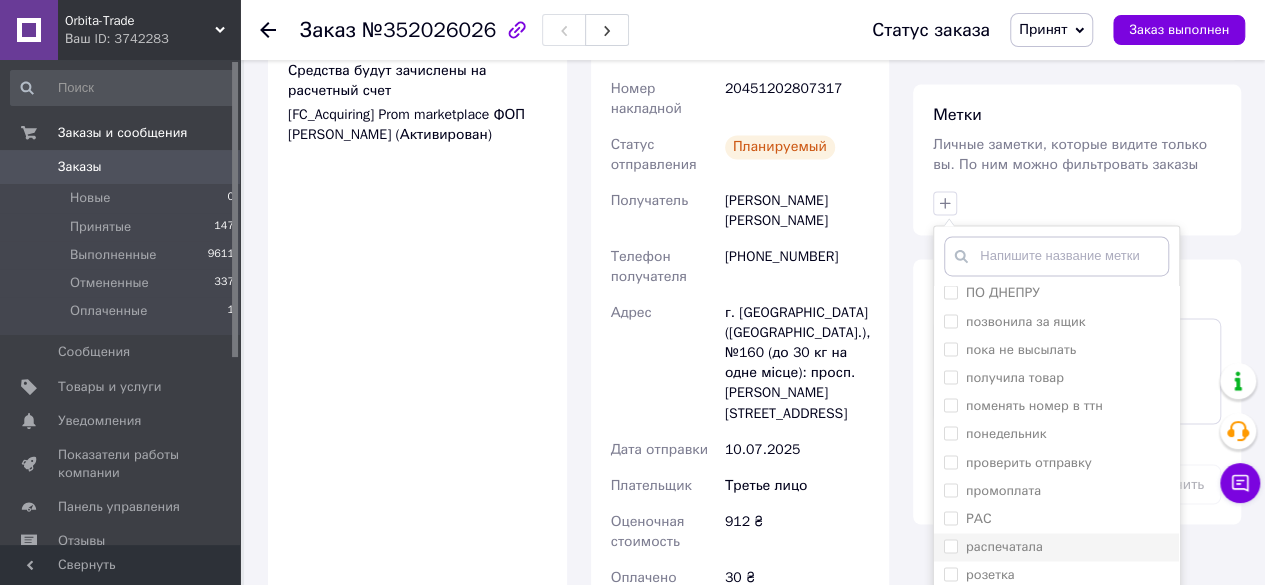 click on "распечатала" at bounding box center (950, 545) 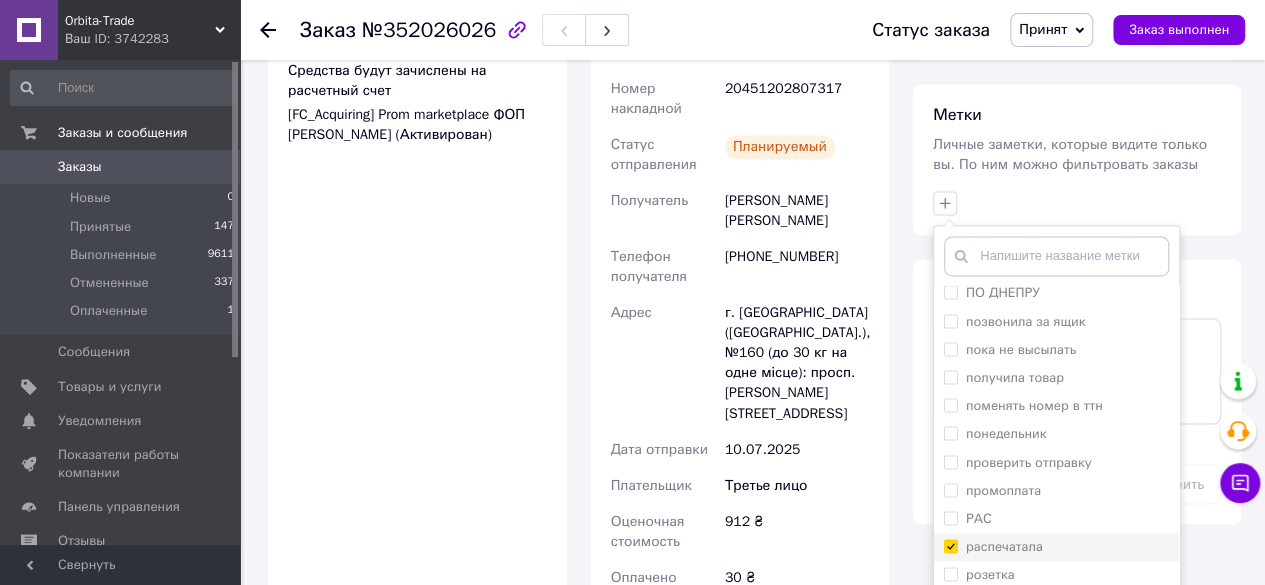 checkbox on "true" 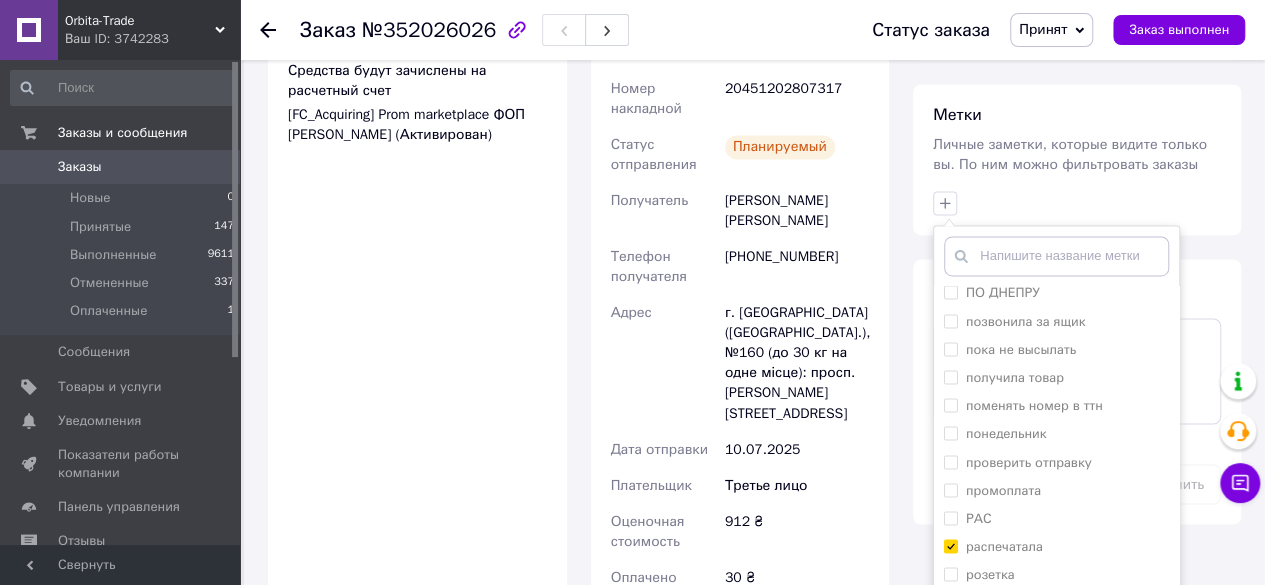 scroll, scrollTop: 1545, scrollLeft: 0, axis: vertical 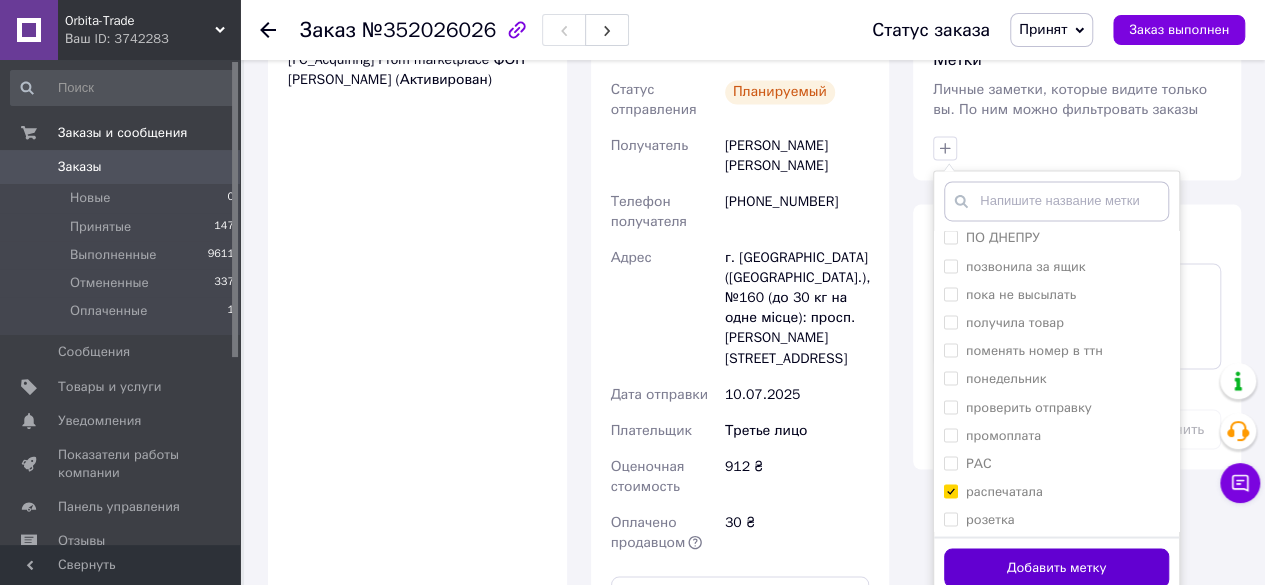 click on "Добавить метку" at bounding box center [1056, 567] 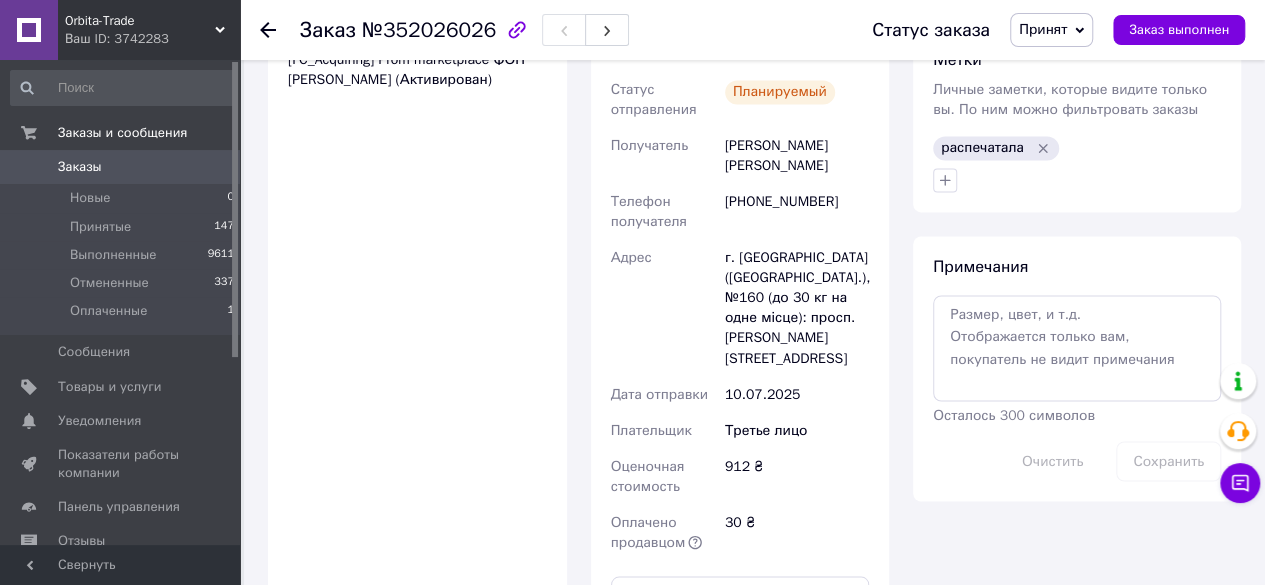 click 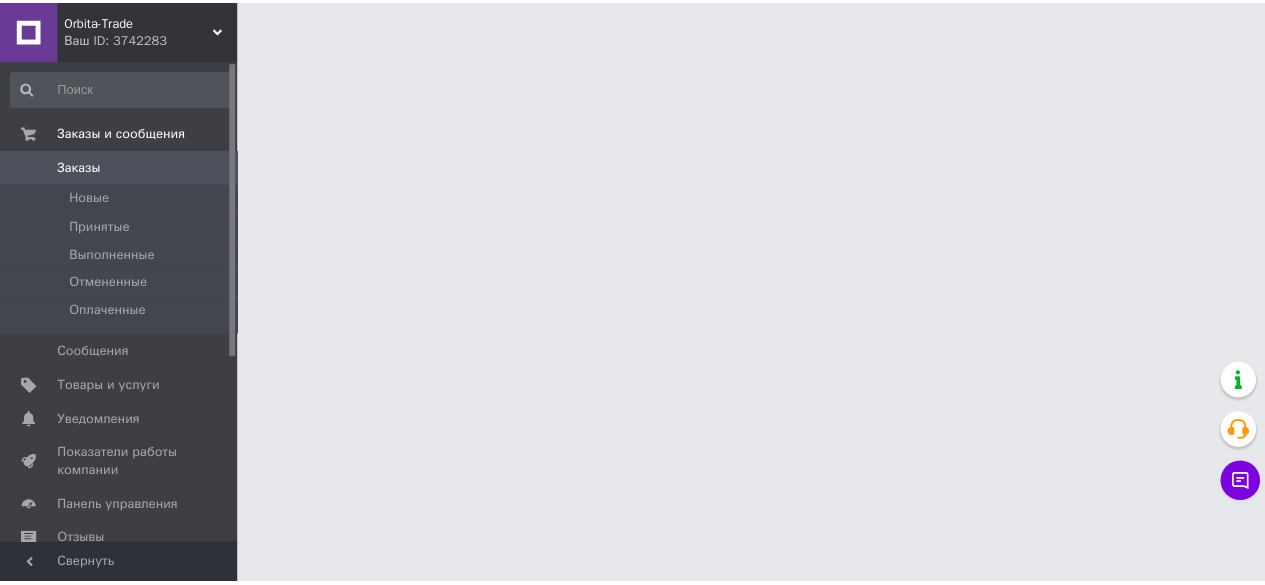 scroll, scrollTop: 0, scrollLeft: 0, axis: both 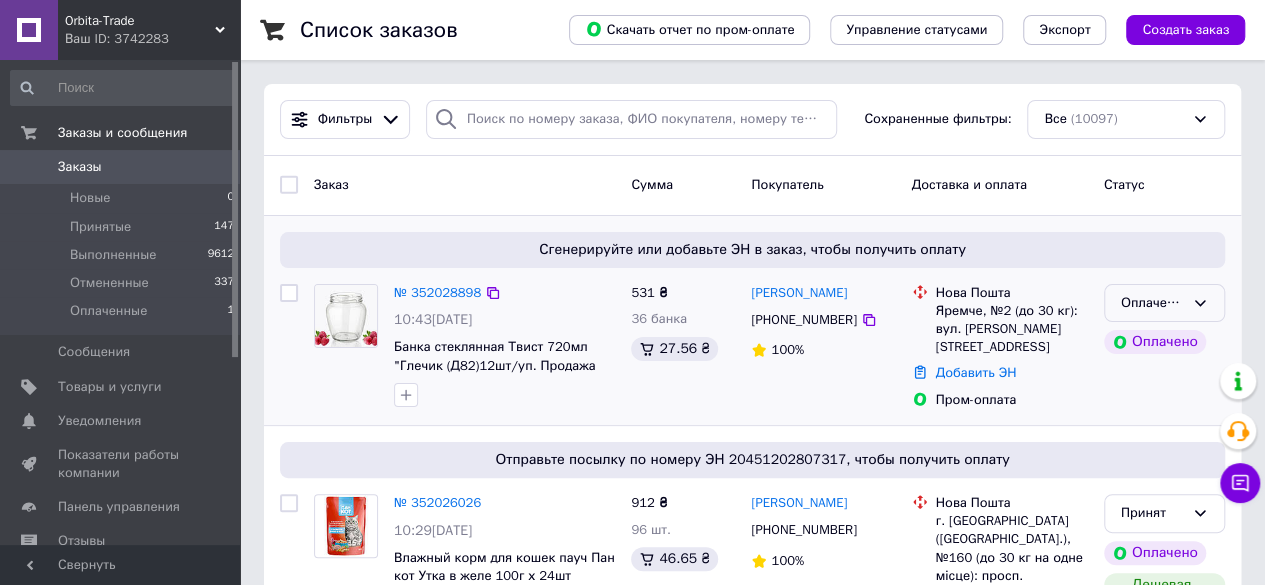 click on "Оплаченный" at bounding box center (1164, 303) 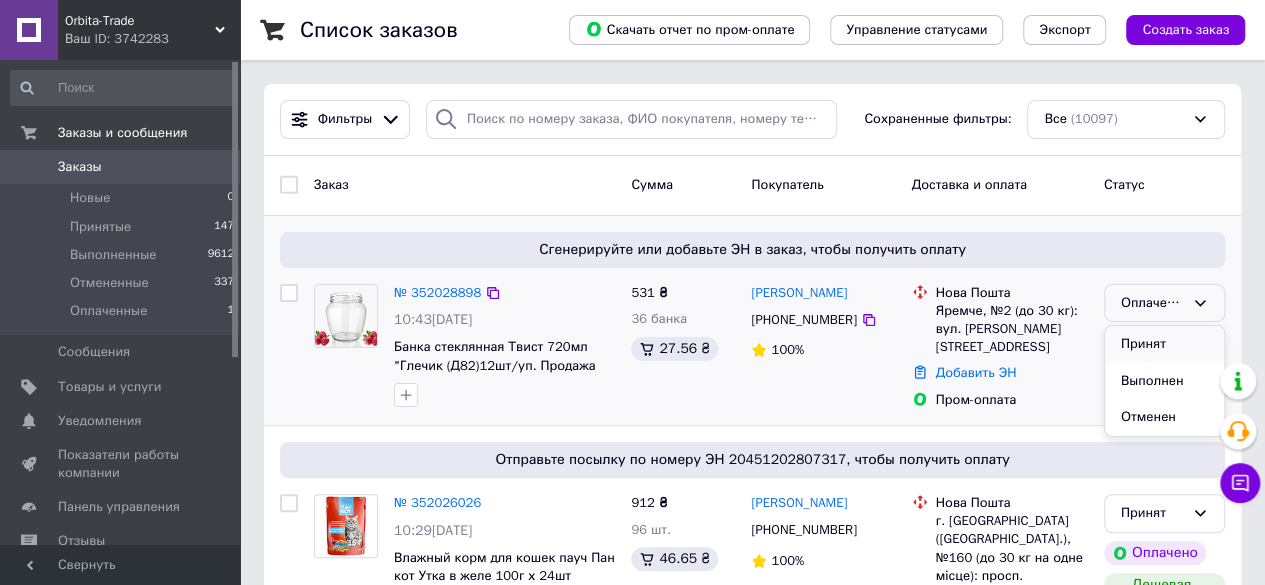 click on "Принят" at bounding box center (1164, 344) 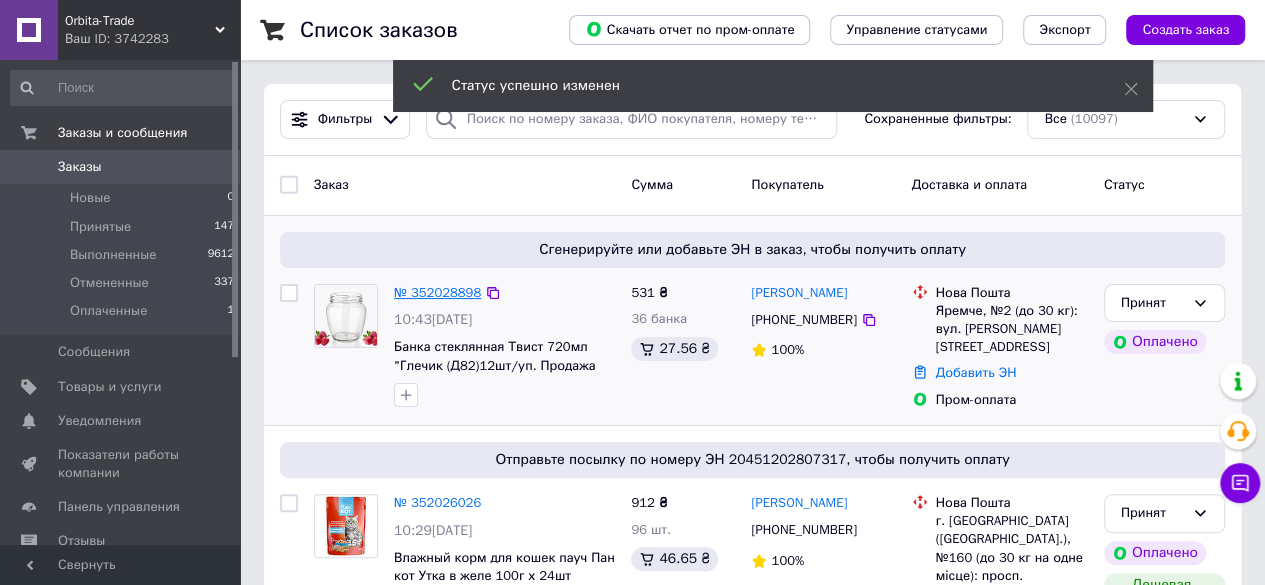 click on "№ 352028898" at bounding box center (437, 292) 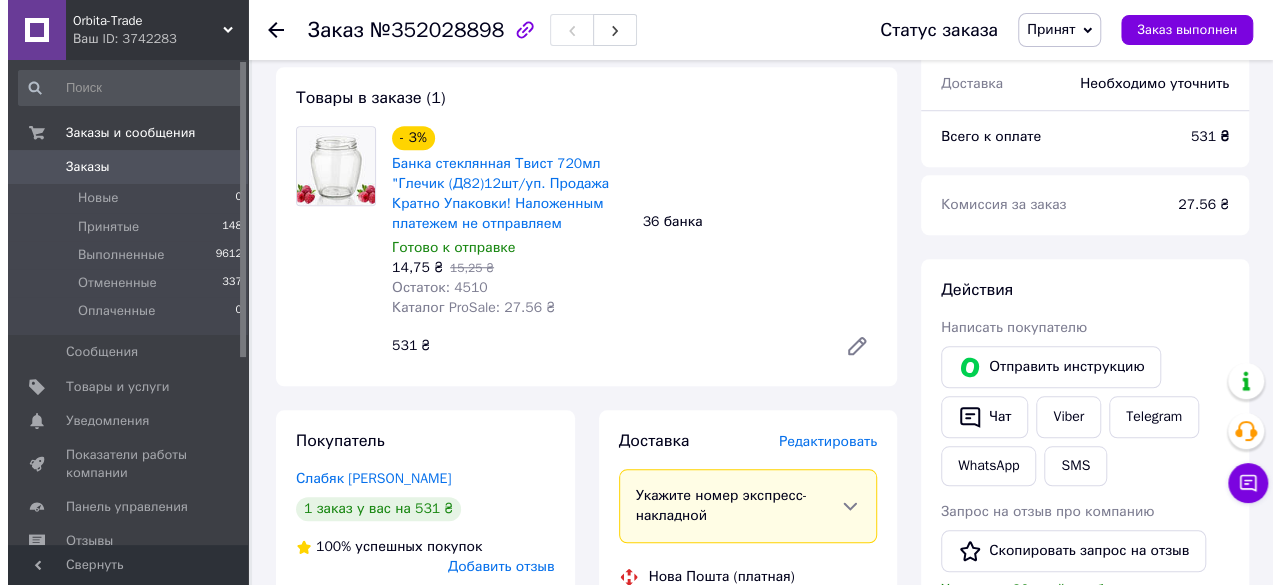 scroll, scrollTop: 778, scrollLeft: 0, axis: vertical 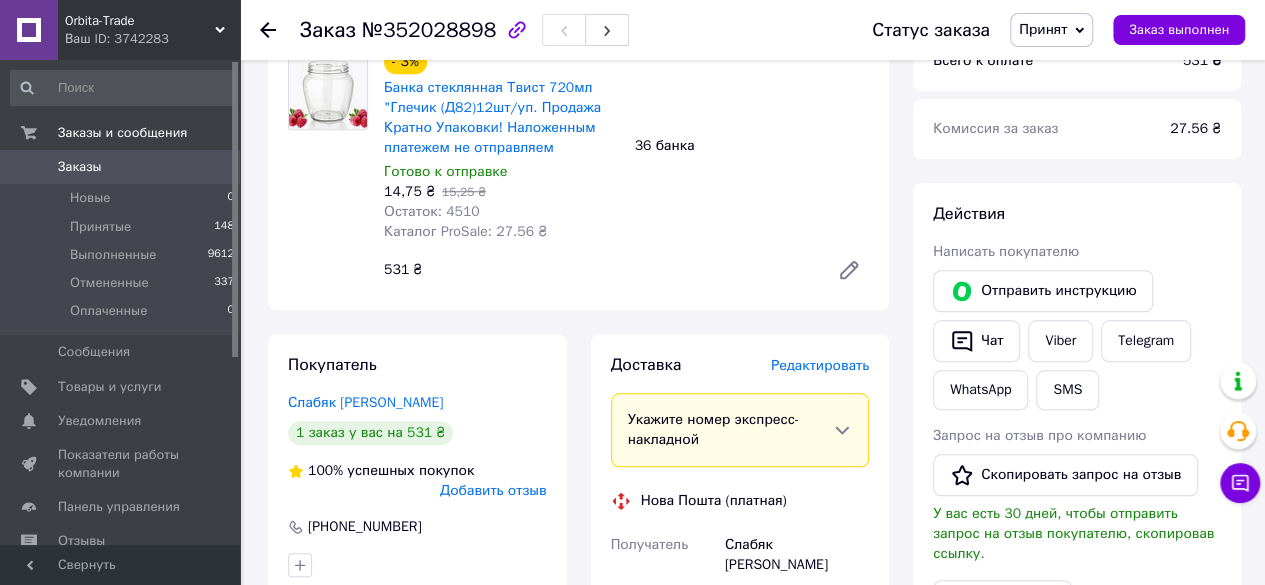 click on "Редактировать" at bounding box center [820, 365] 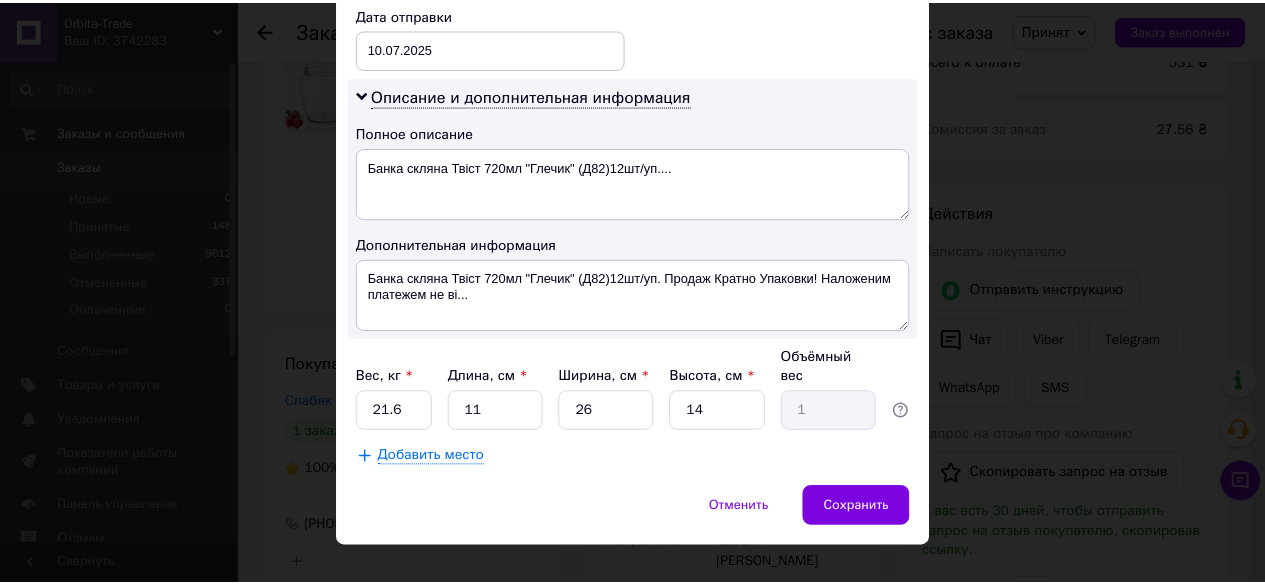 scroll, scrollTop: 956, scrollLeft: 0, axis: vertical 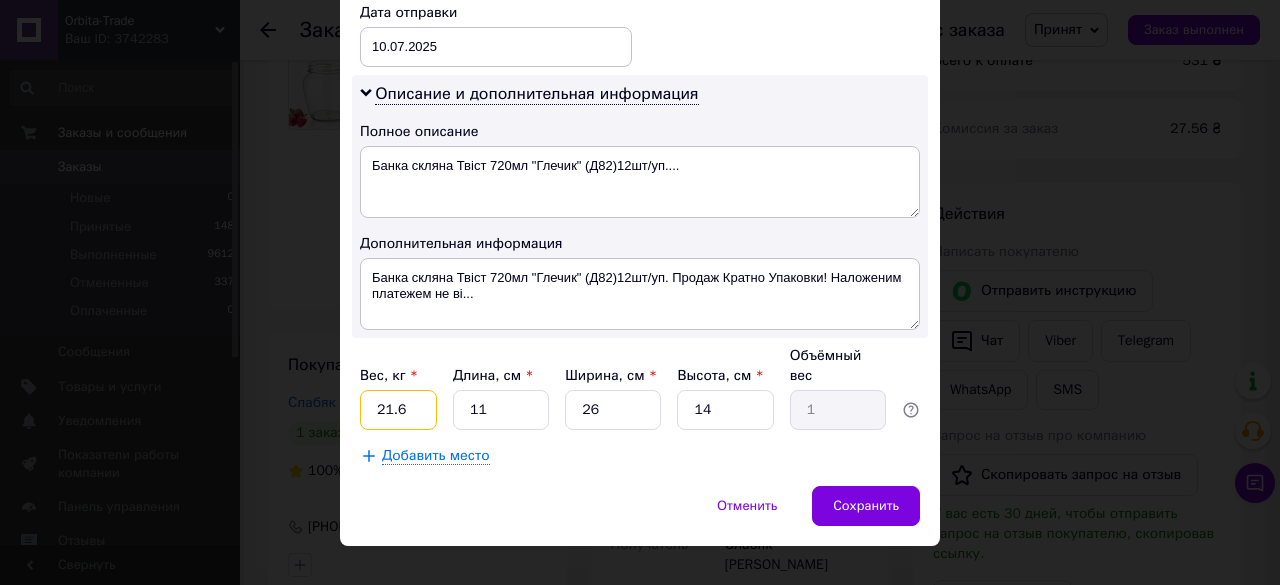 click on "21.6" at bounding box center [398, 410] 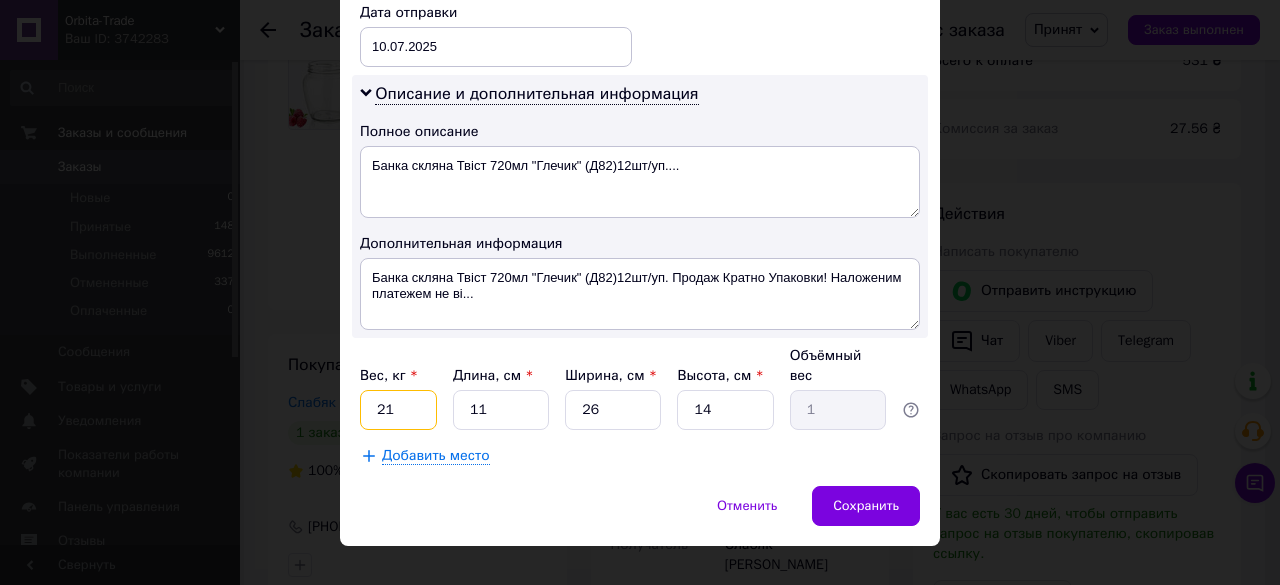 type on "2" 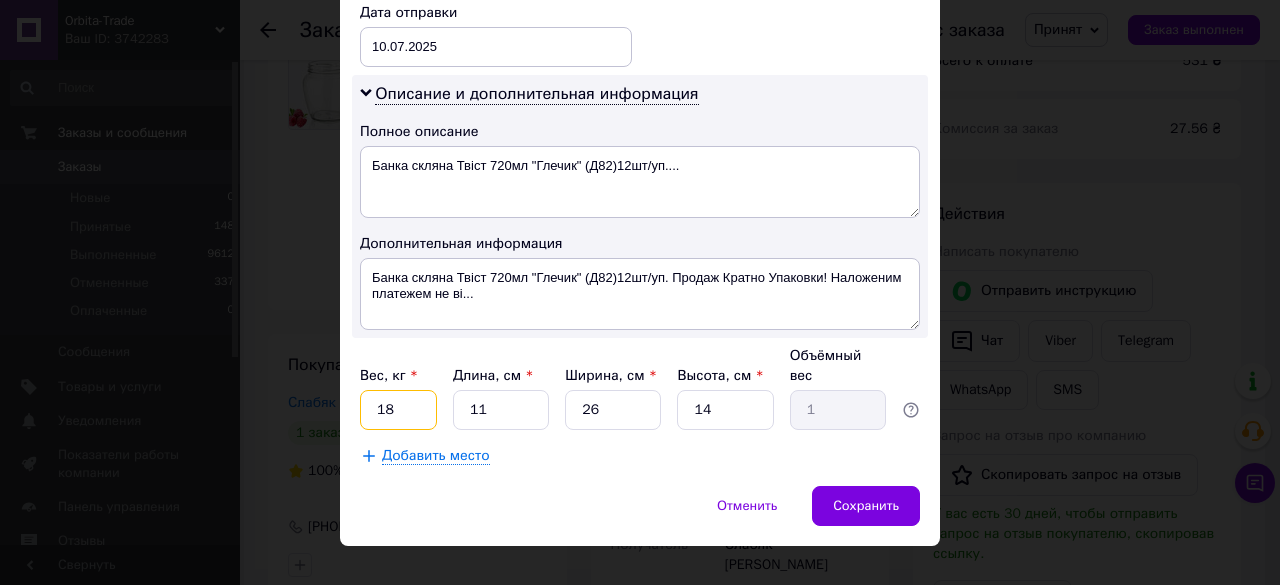 type on "18" 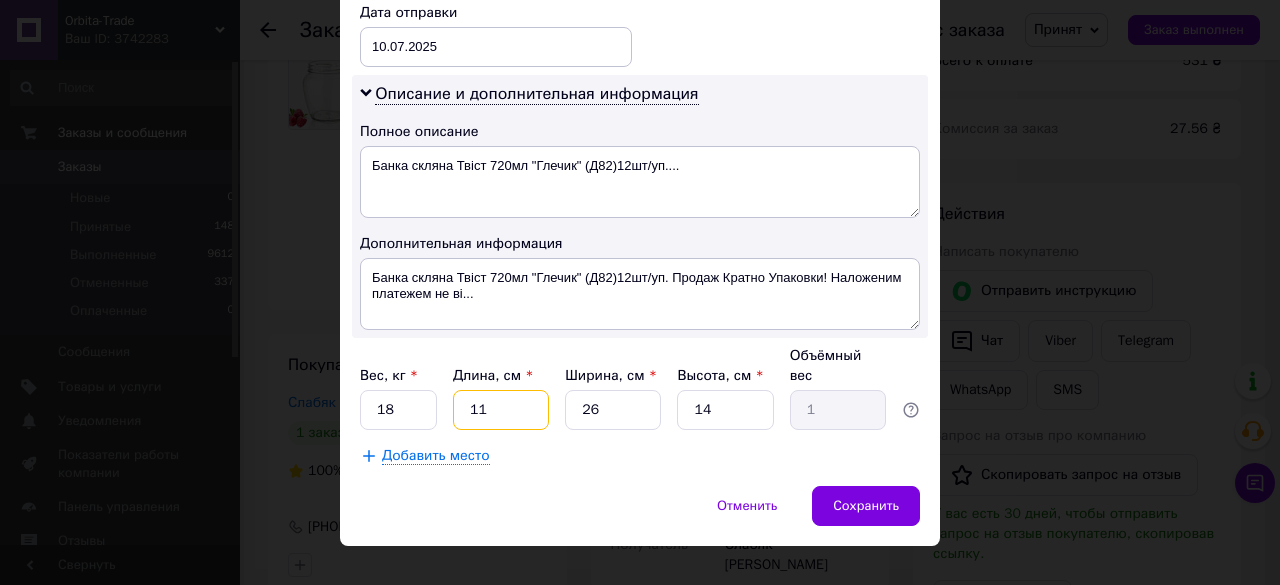 click on "11" at bounding box center (501, 410) 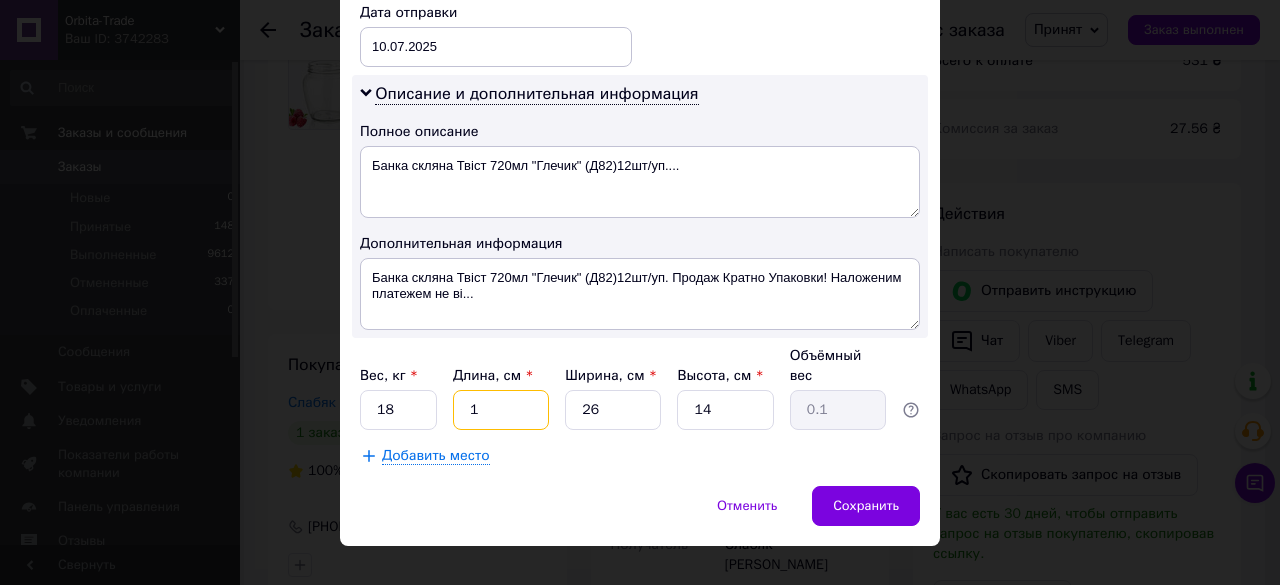 type 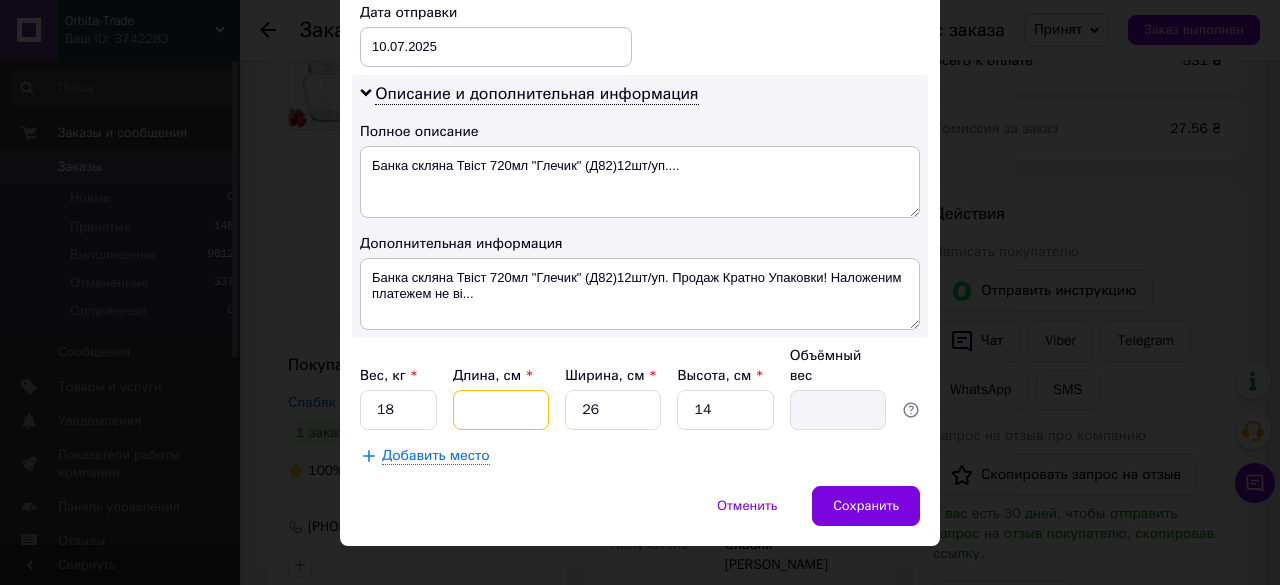 type on "6" 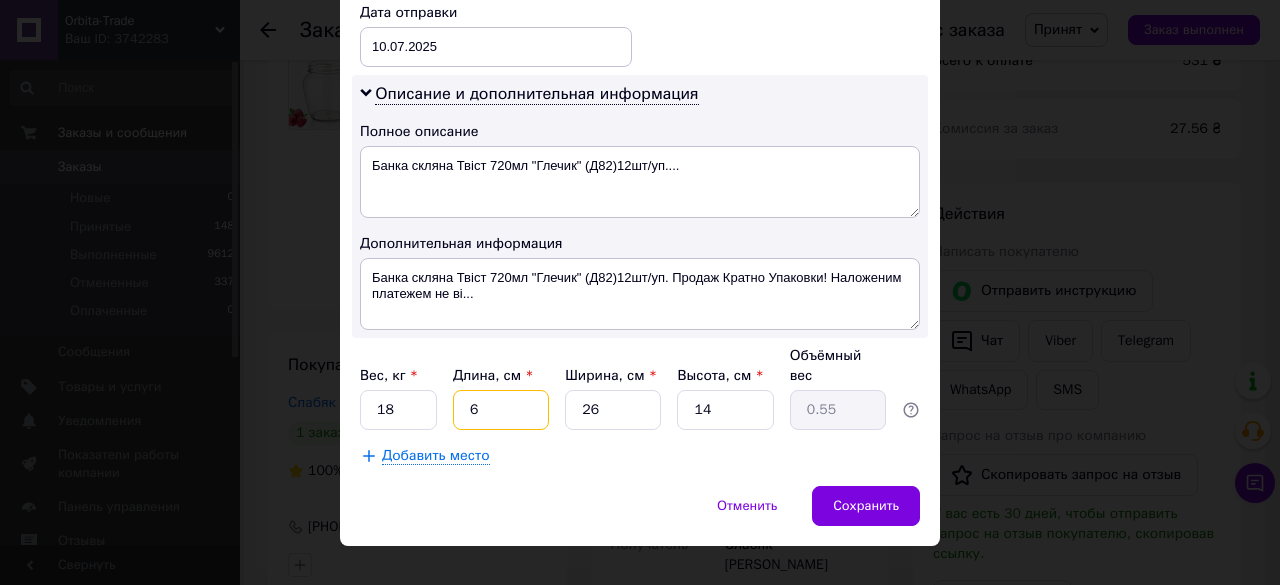 type on "63" 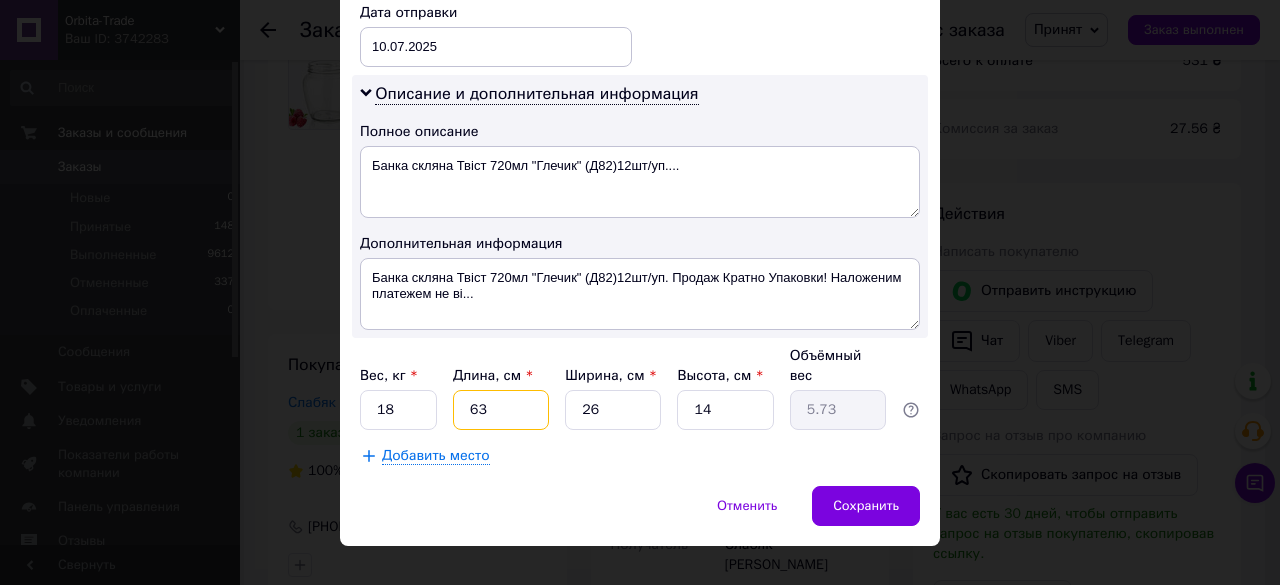 type on "63" 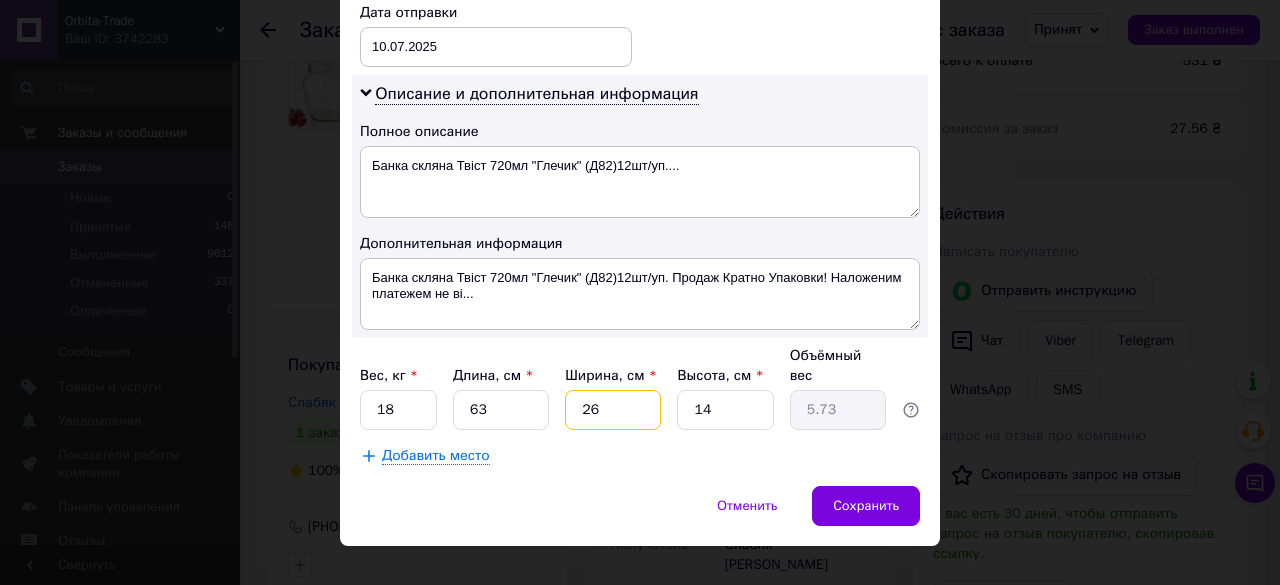 click on "26" at bounding box center [613, 410] 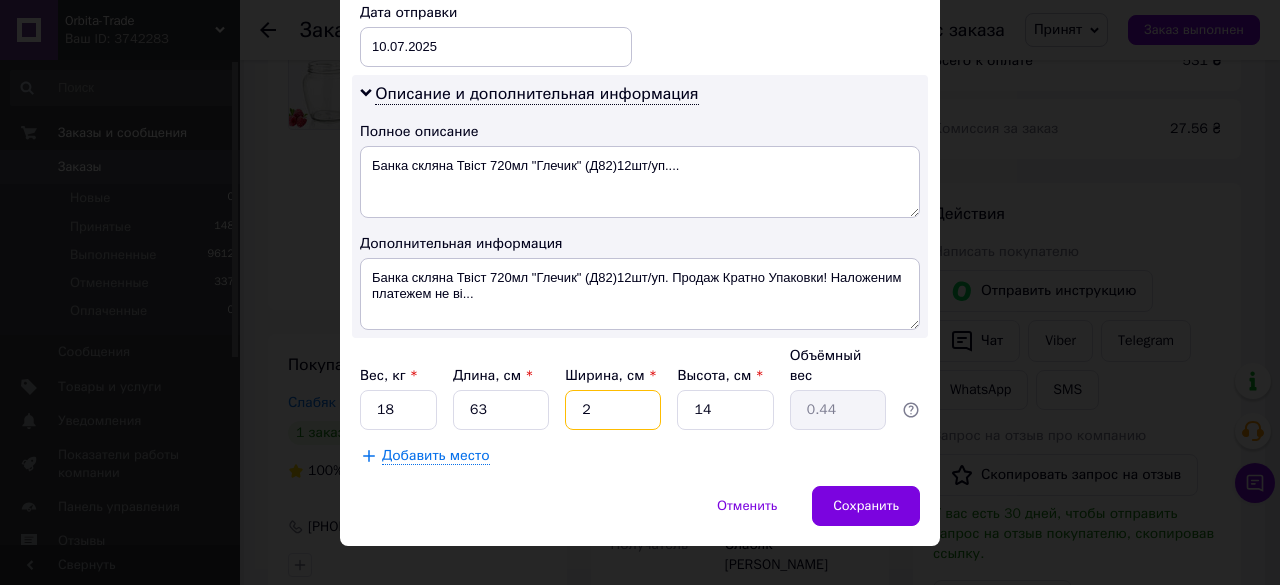 type 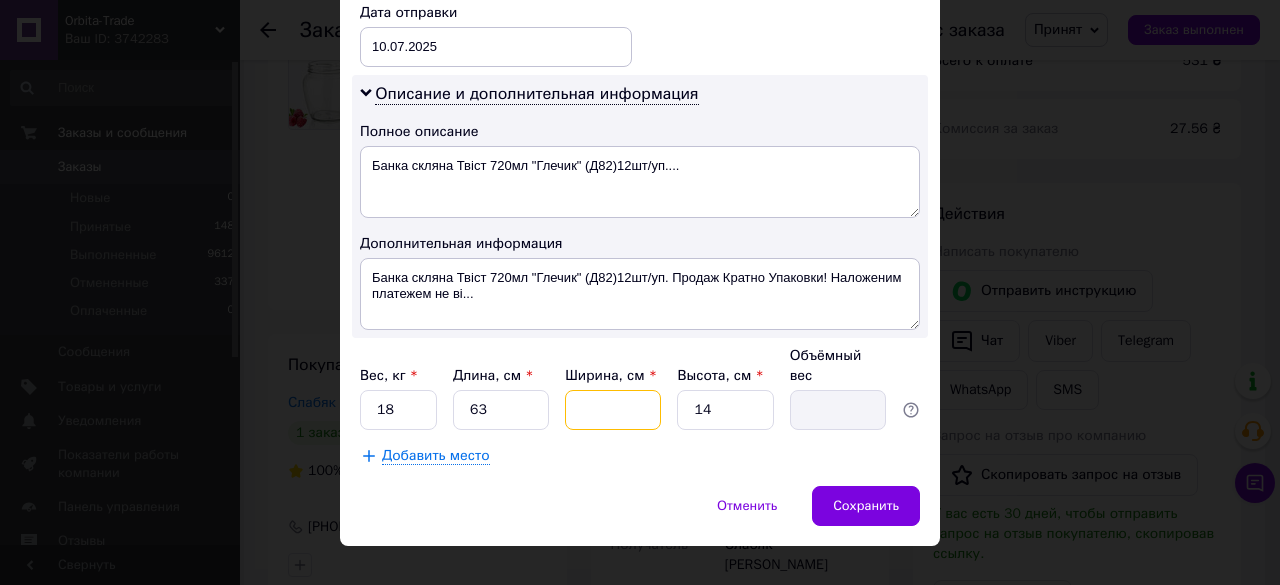 type on "3" 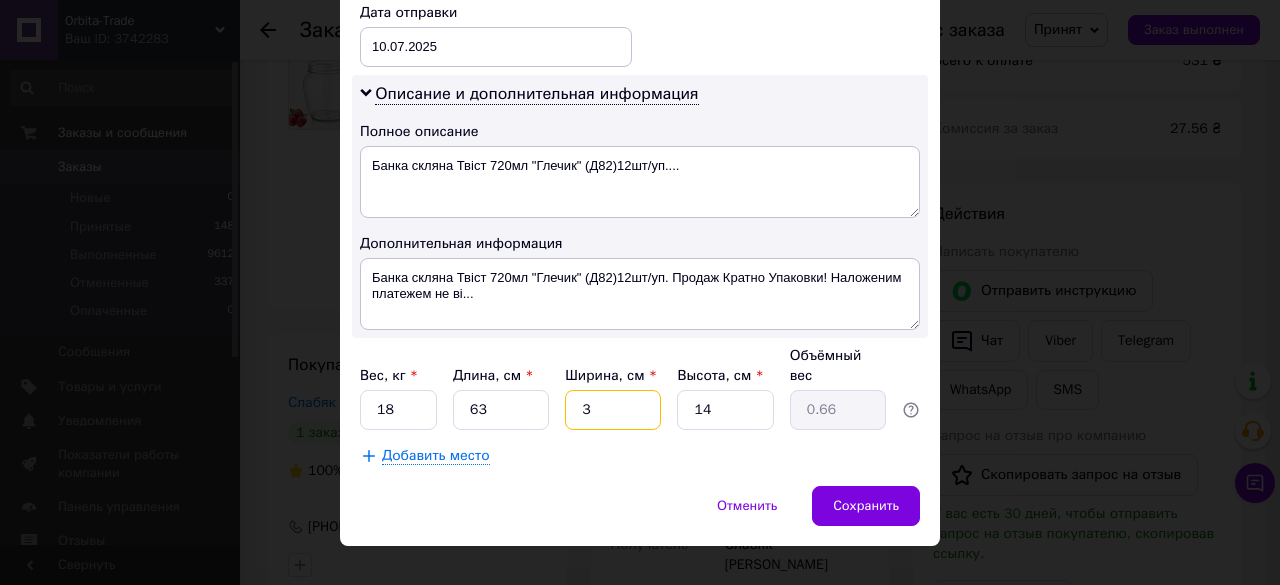 type on "32" 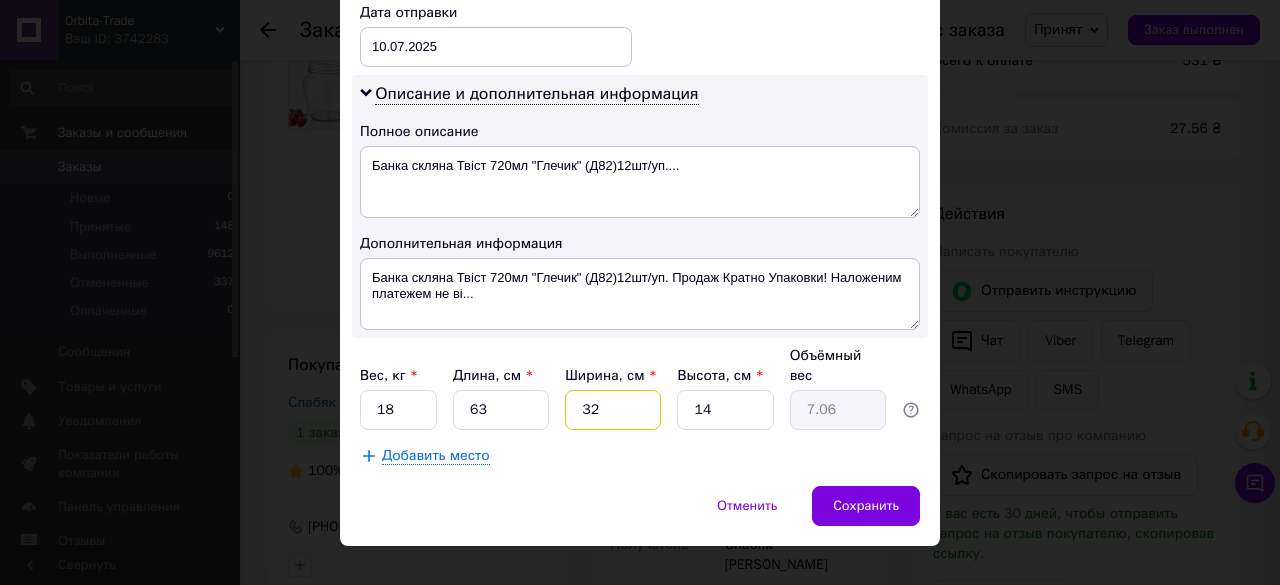 type on "32" 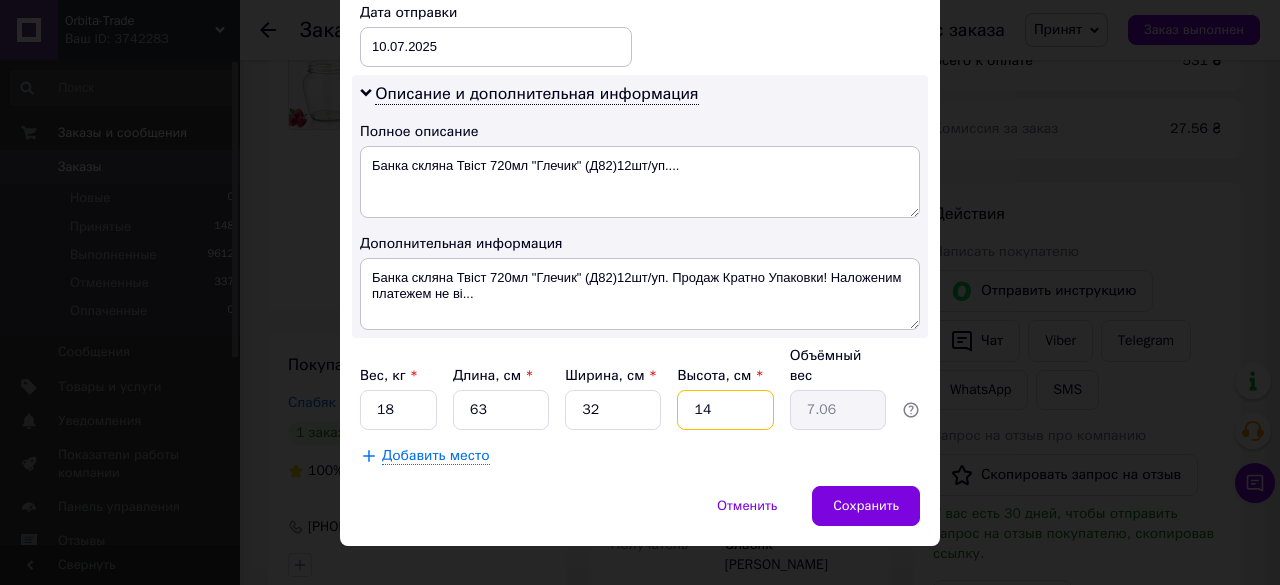 click on "14" at bounding box center [725, 410] 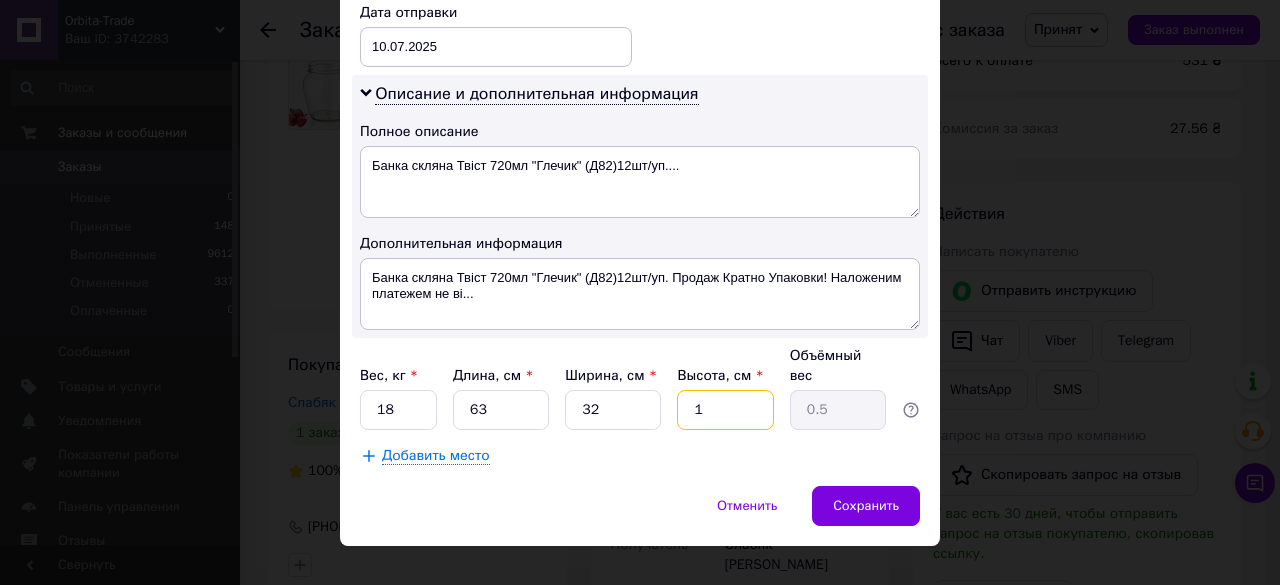type 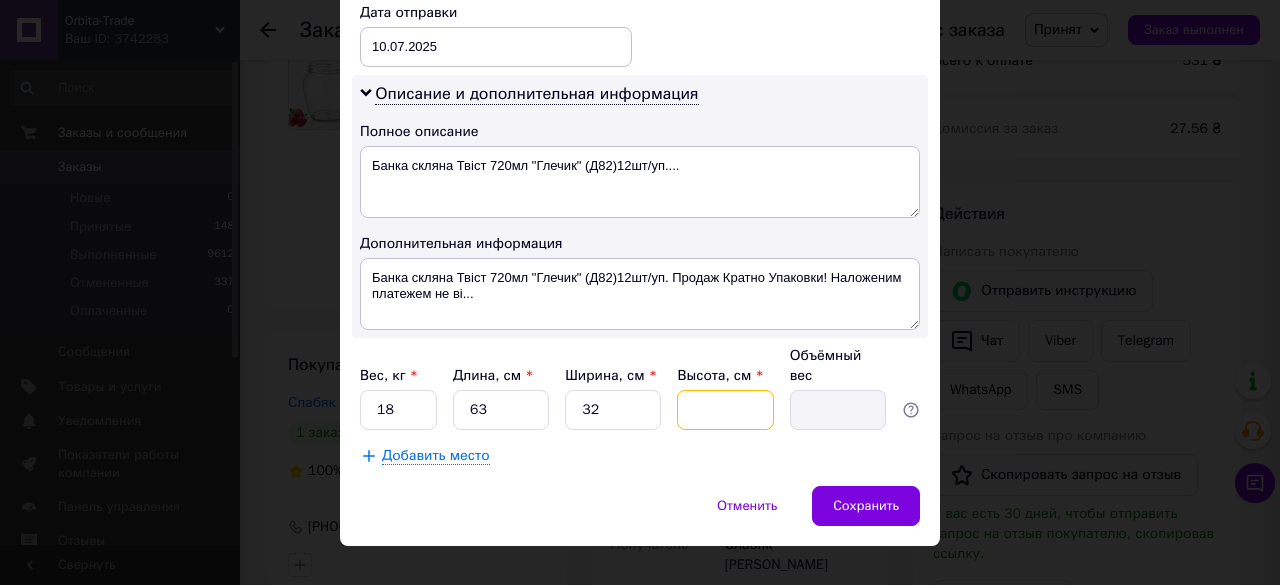 type on "3" 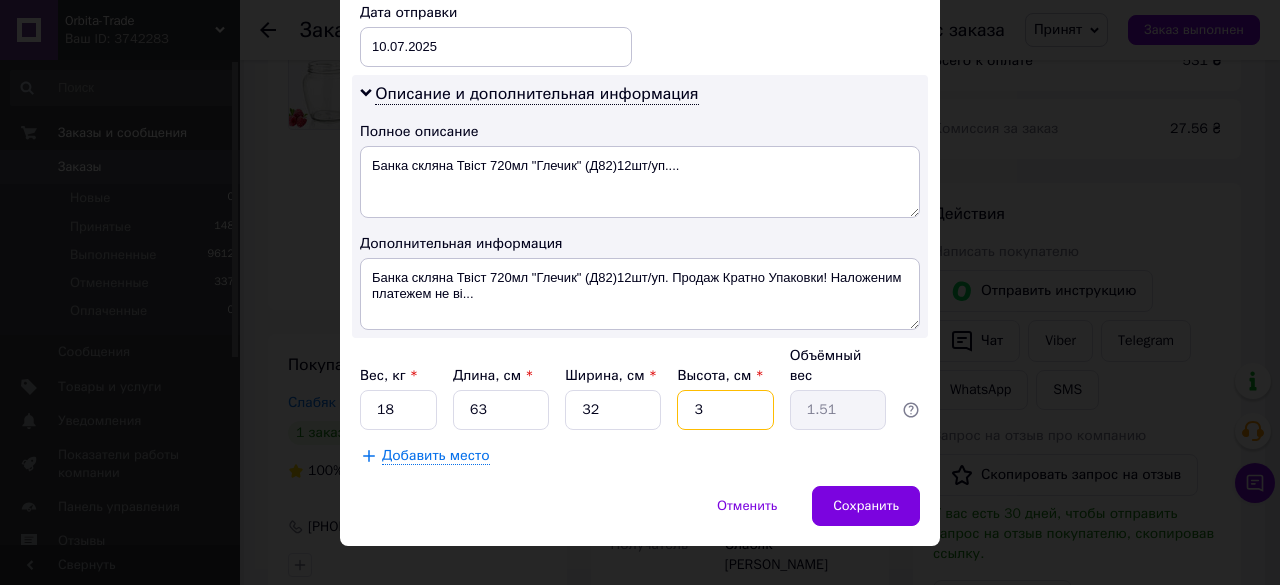type on "30" 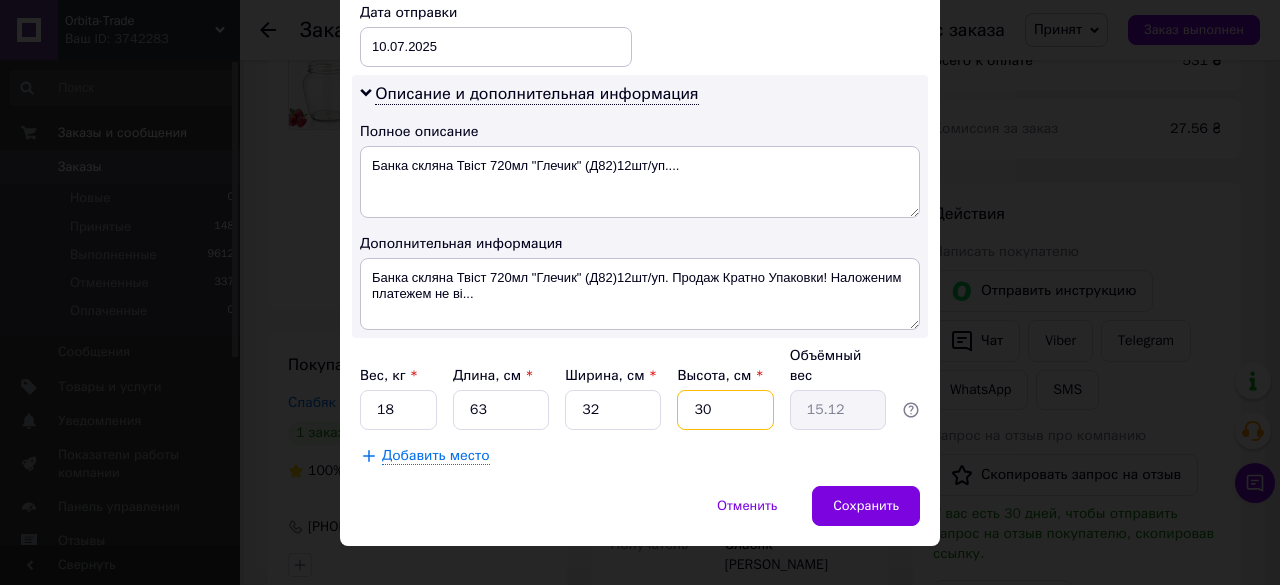 type on "3" 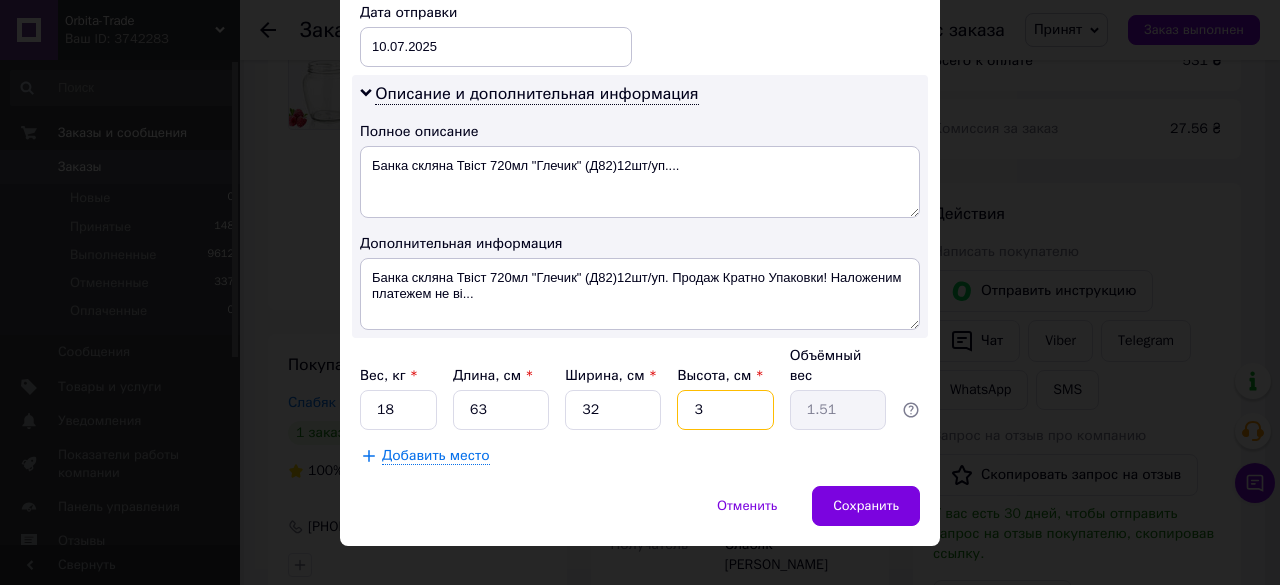type 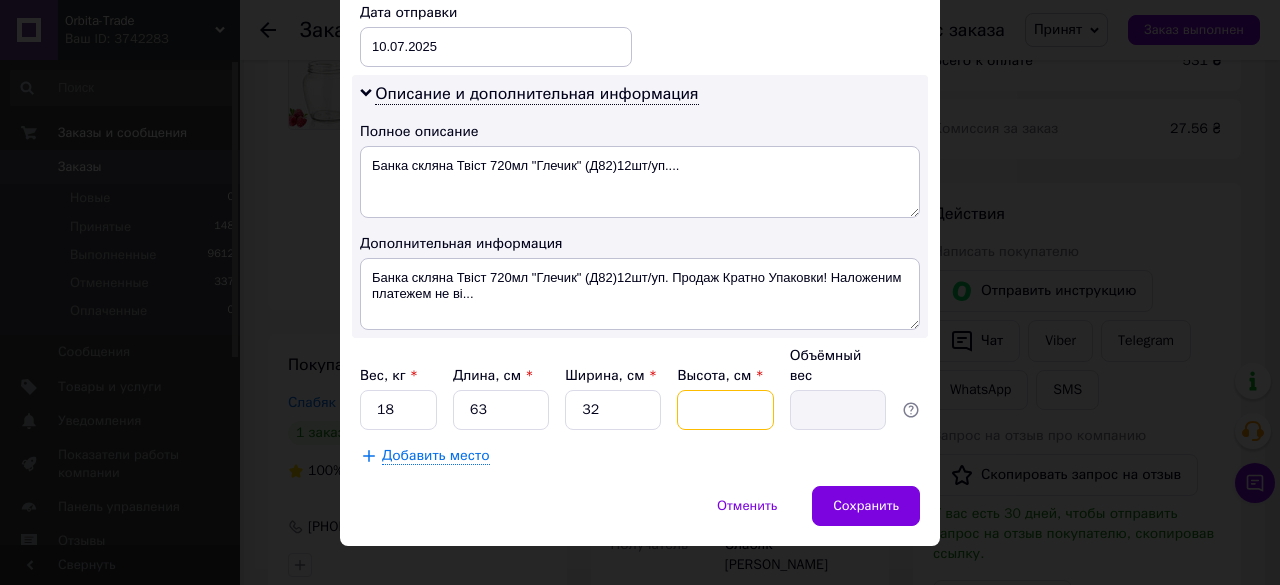 type on "4" 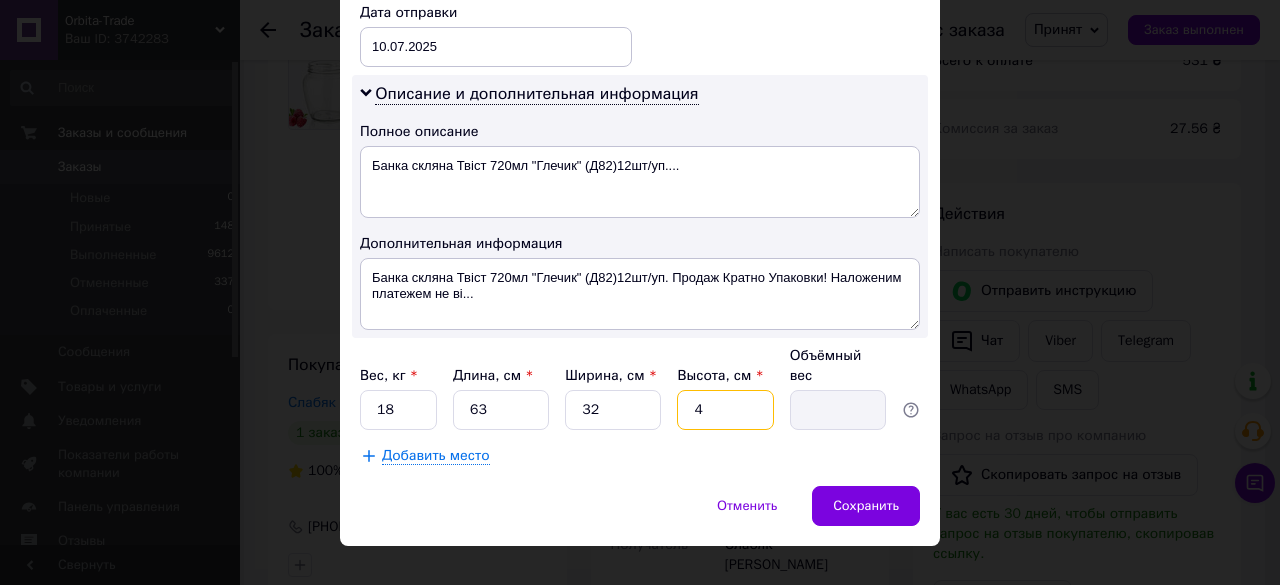 type on "2.02" 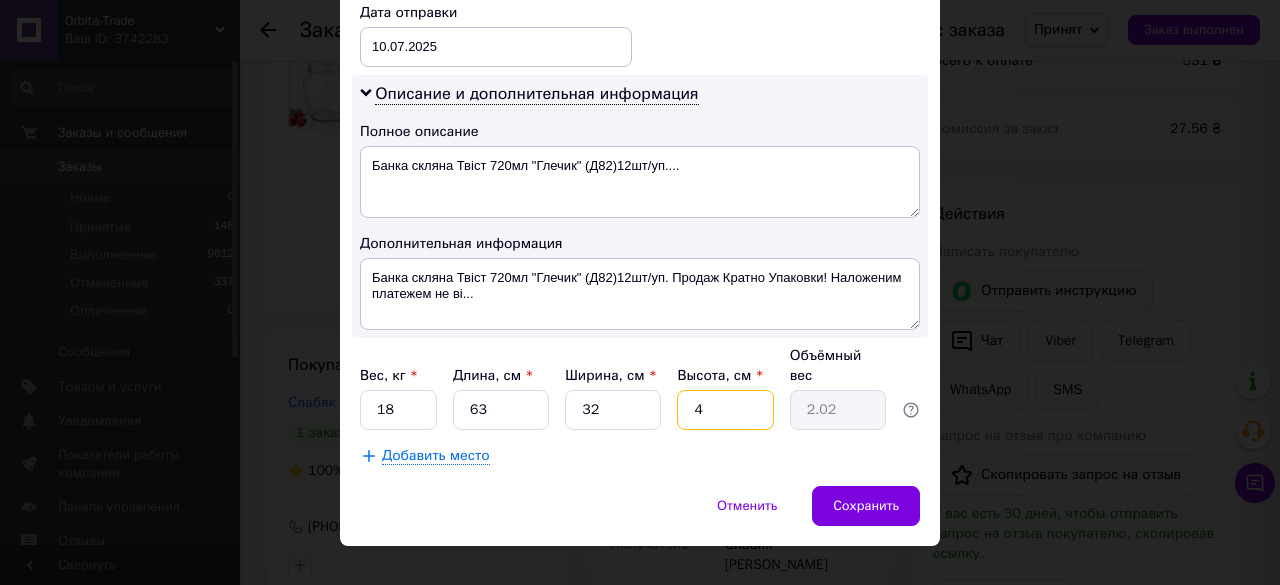 type on "40" 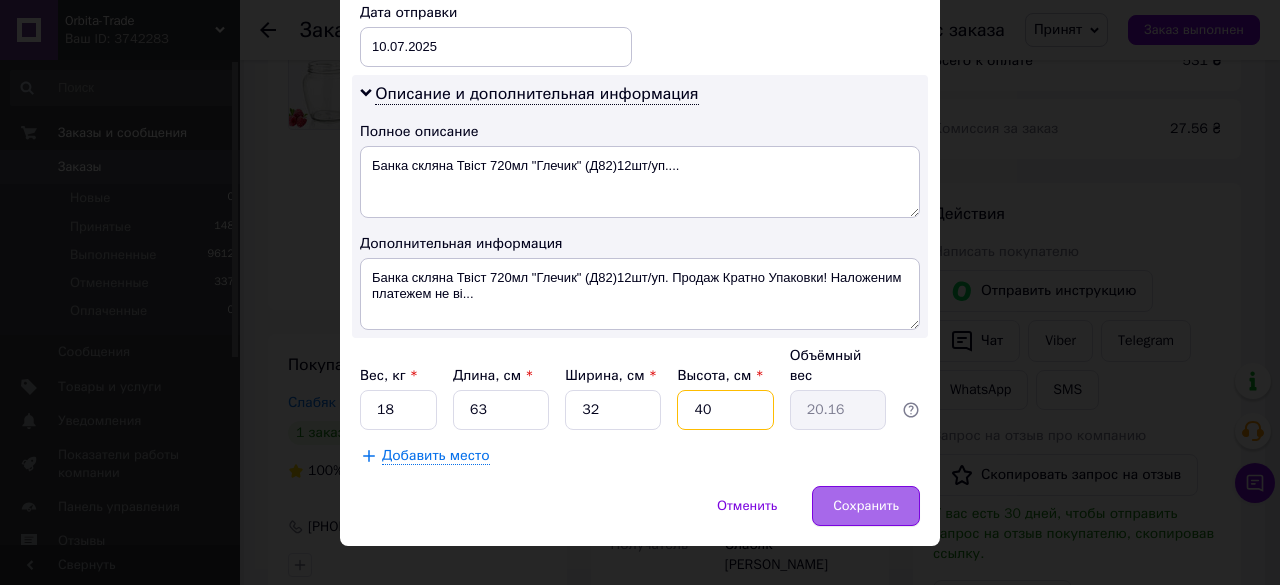 type on "40" 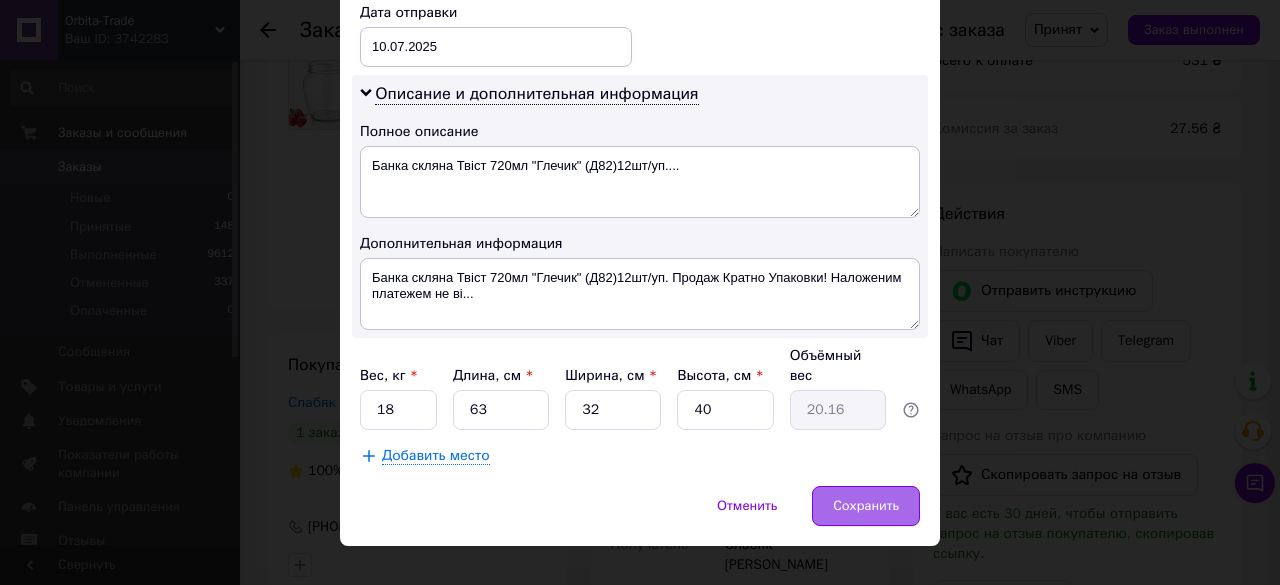 click on "Сохранить" at bounding box center (866, 506) 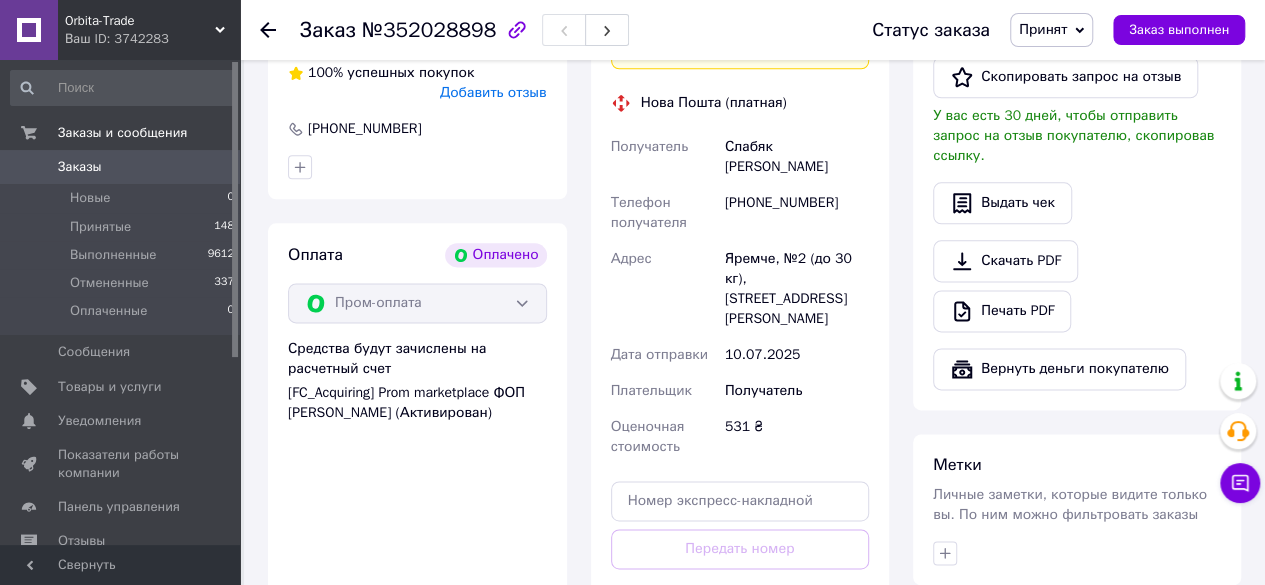 scroll, scrollTop: 1209, scrollLeft: 0, axis: vertical 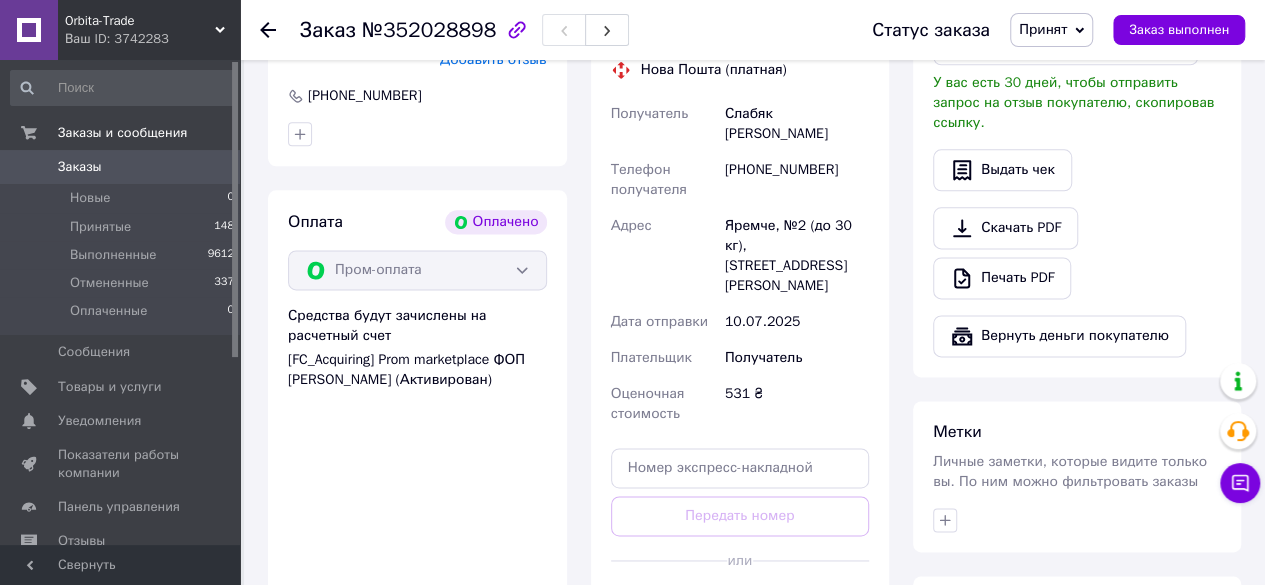 click on "Сгенерировать ЭН" at bounding box center (740, 605) 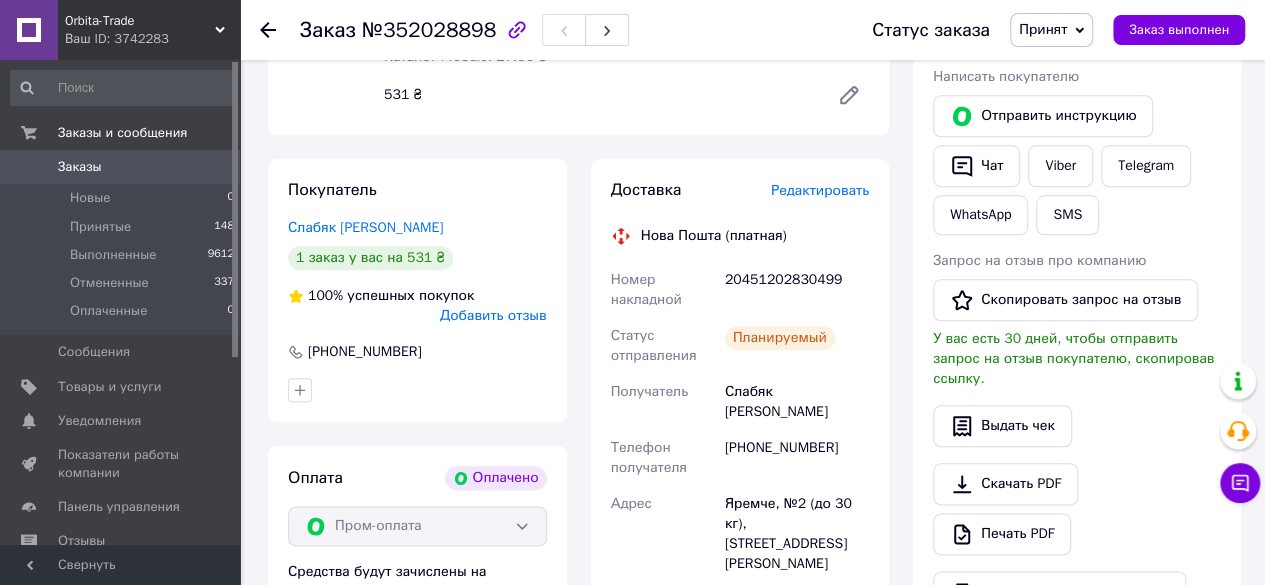 scroll, scrollTop: 923, scrollLeft: 0, axis: vertical 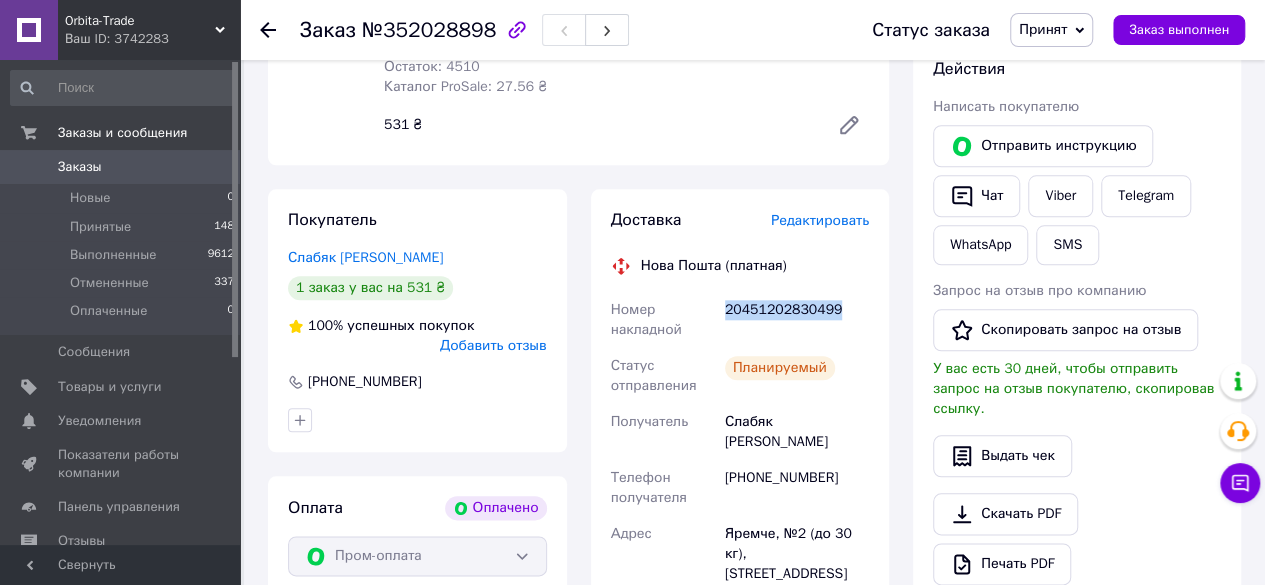drag, startPoint x: 881, startPoint y: 301, endPoint x: 727, endPoint y: 306, distance: 154.08115 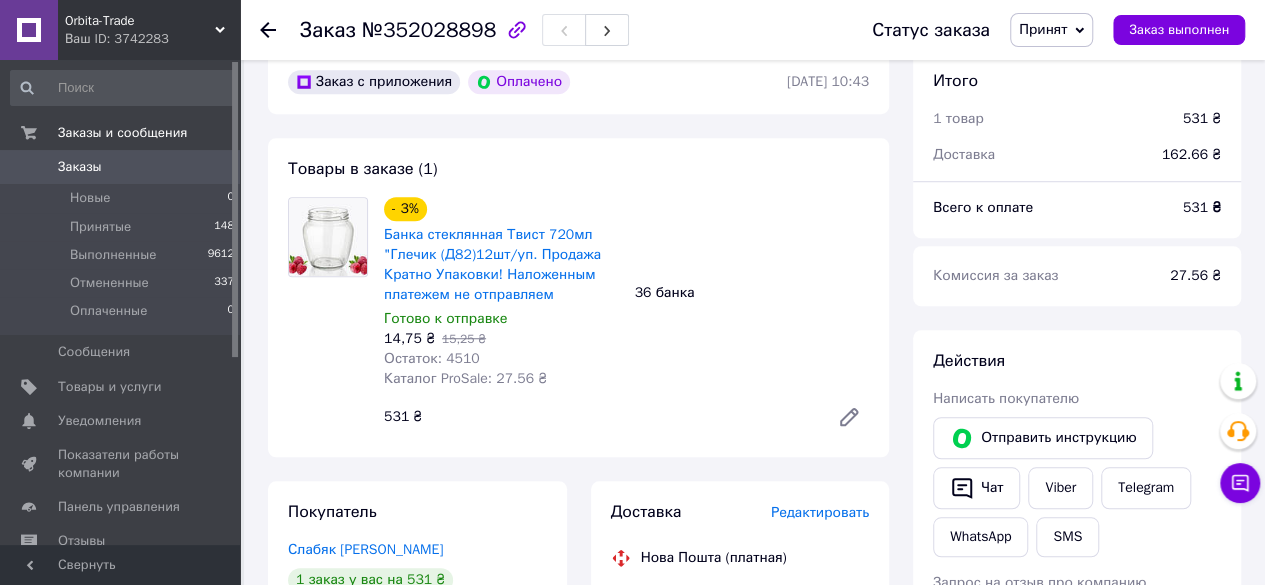 scroll, scrollTop: 622, scrollLeft: 0, axis: vertical 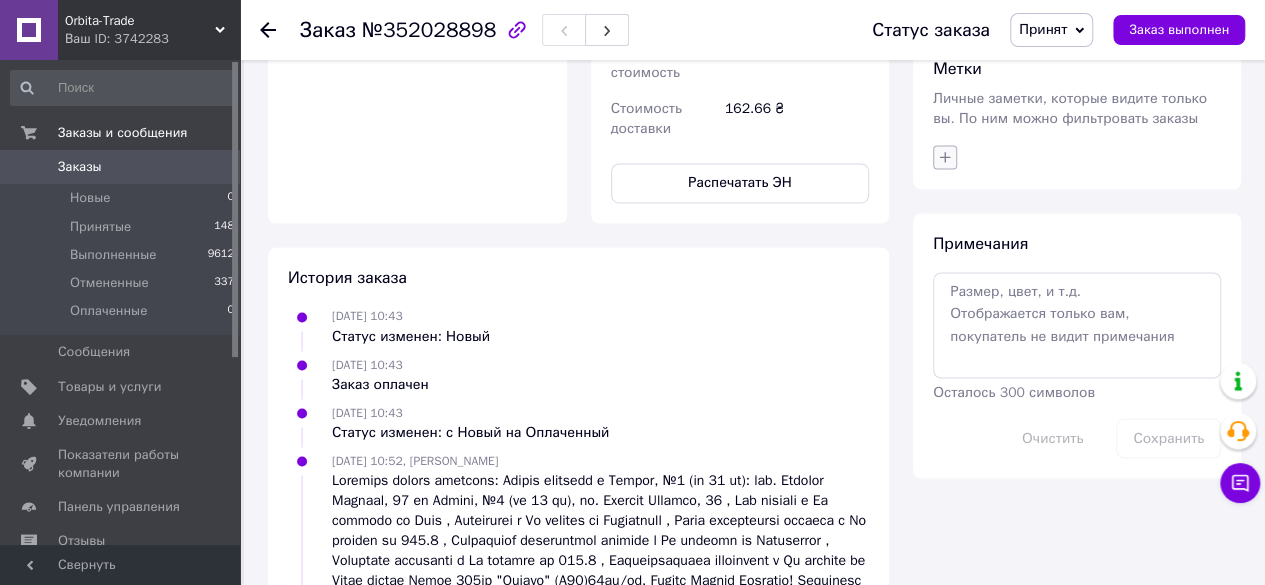 click 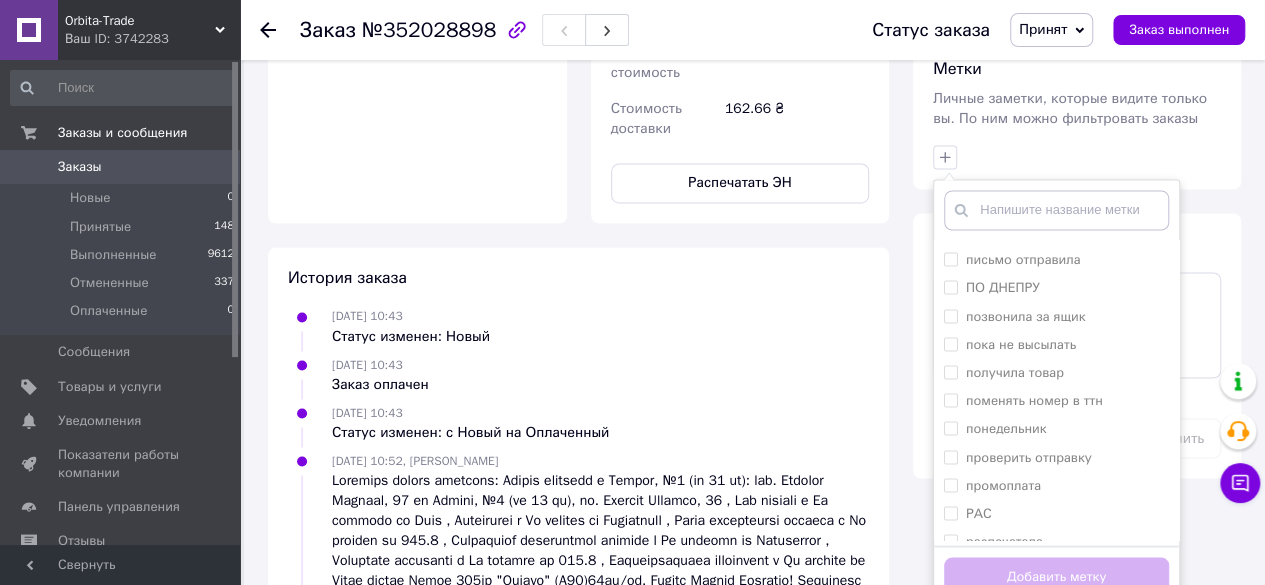 scroll, scrollTop: 1532, scrollLeft: 0, axis: vertical 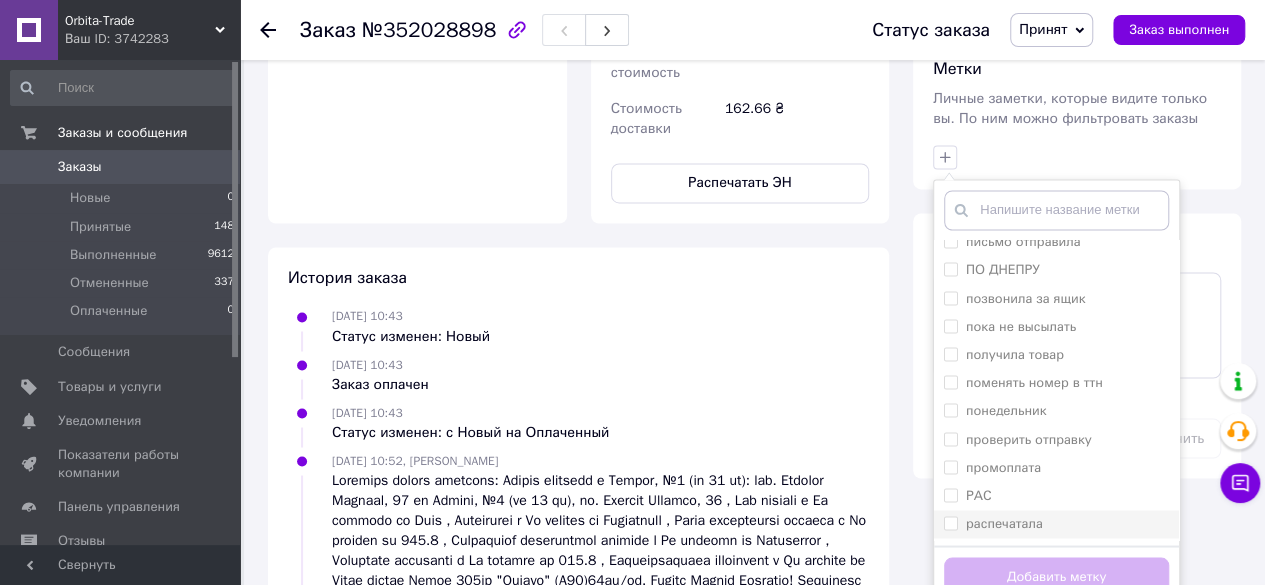 click on "распечатала" at bounding box center (950, 522) 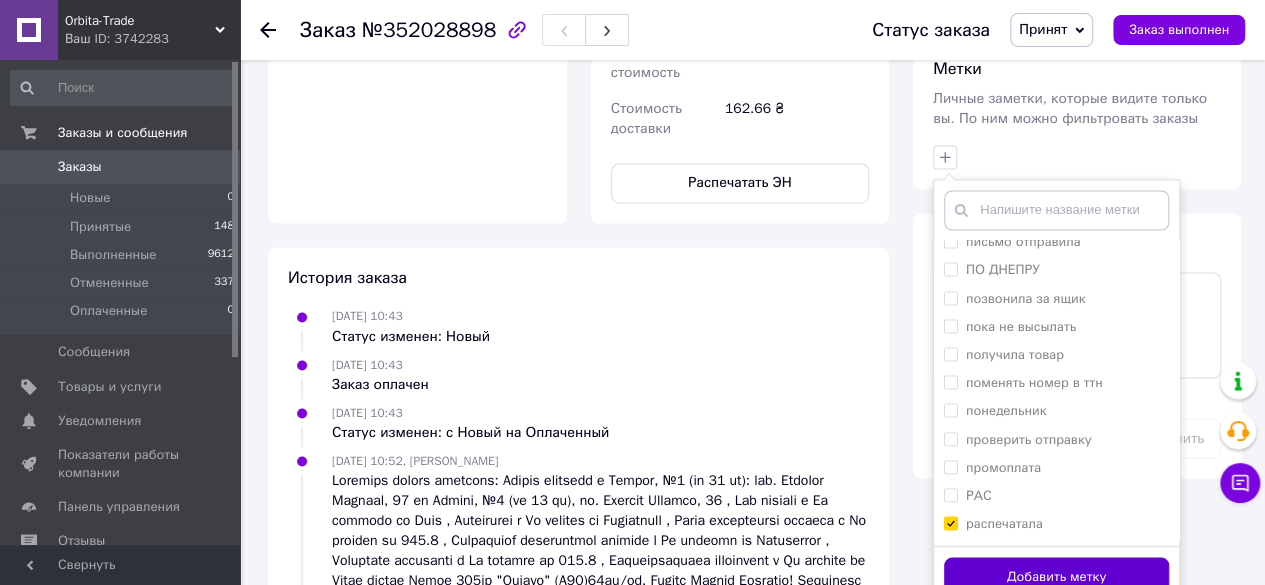 click on "Добавить метку" at bounding box center (1056, 576) 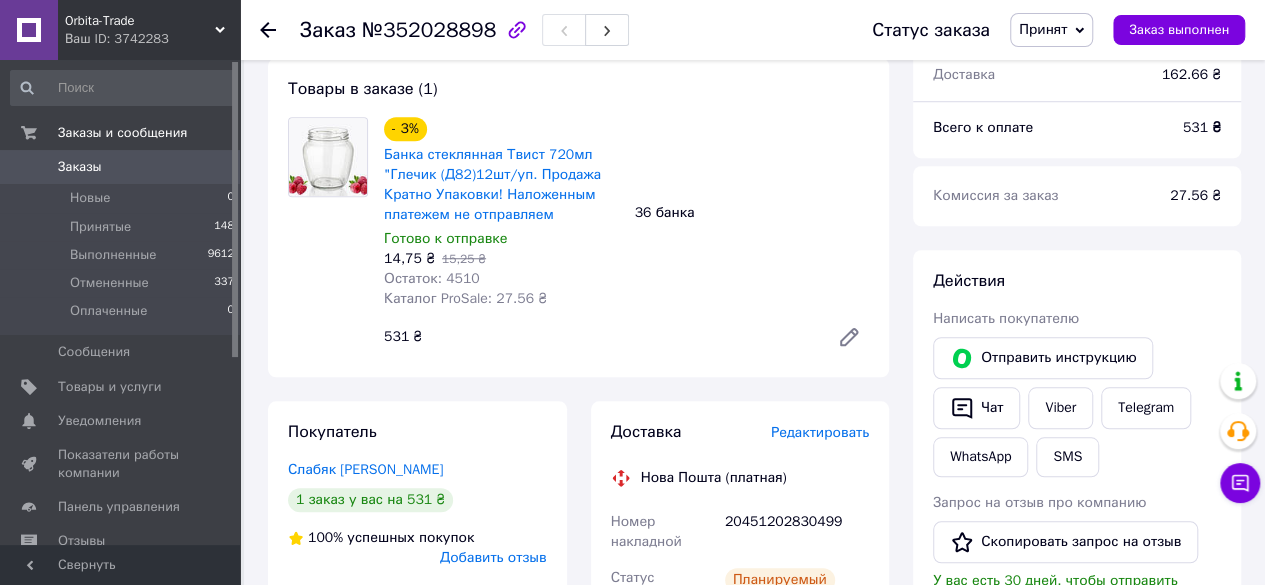 scroll, scrollTop: 642, scrollLeft: 0, axis: vertical 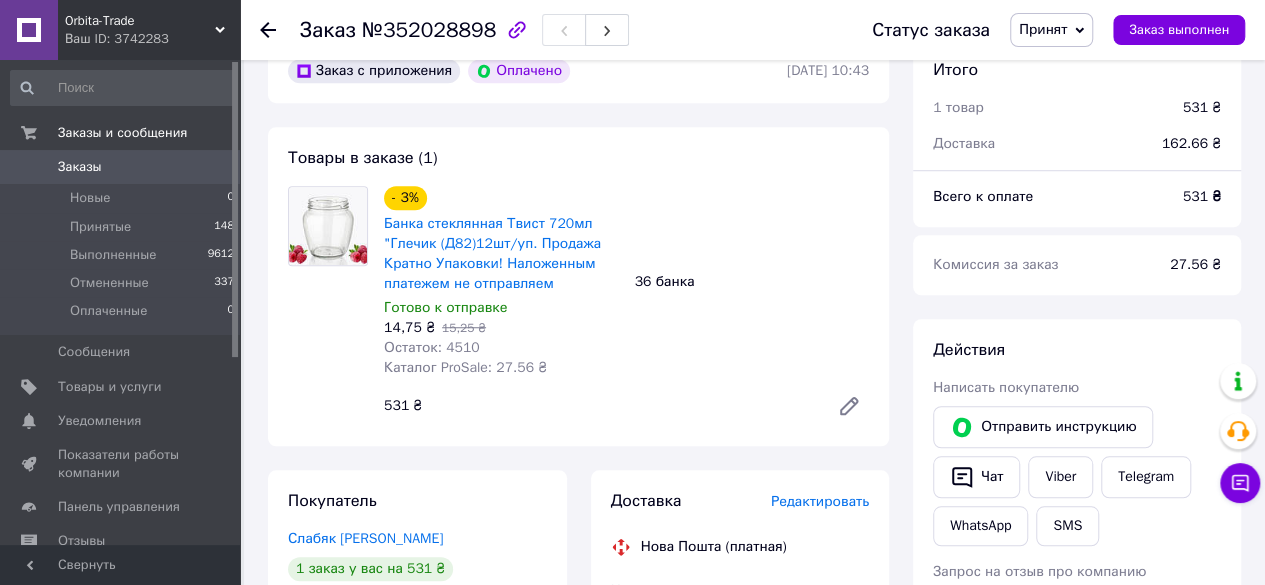 click 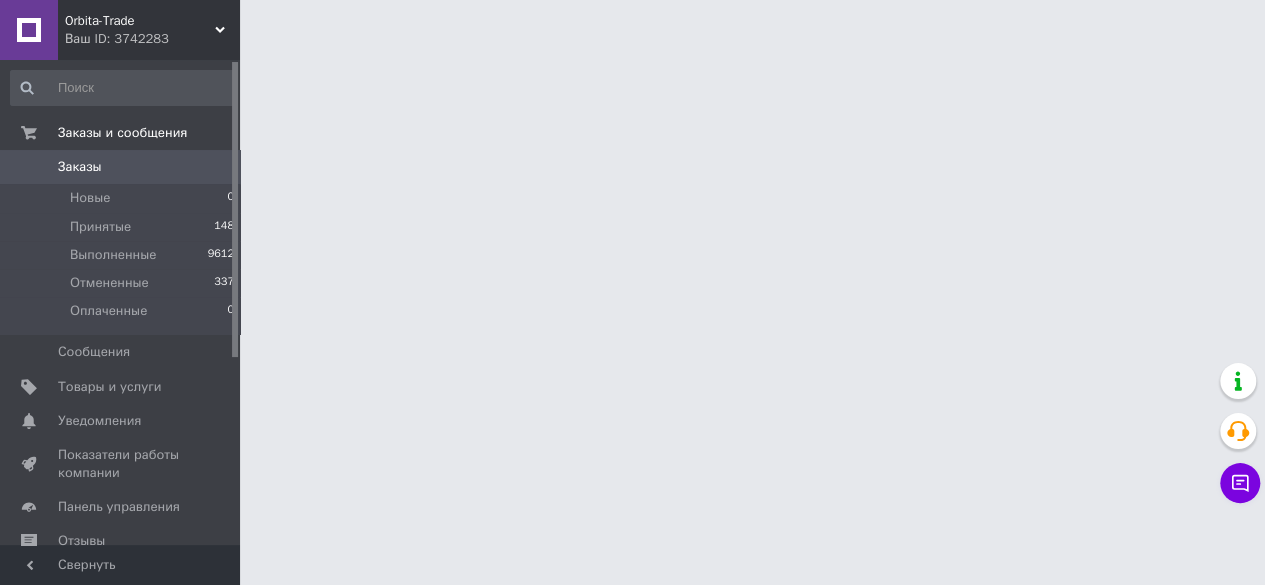scroll, scrollTop: 0, scrollLeft: 0, axis: both 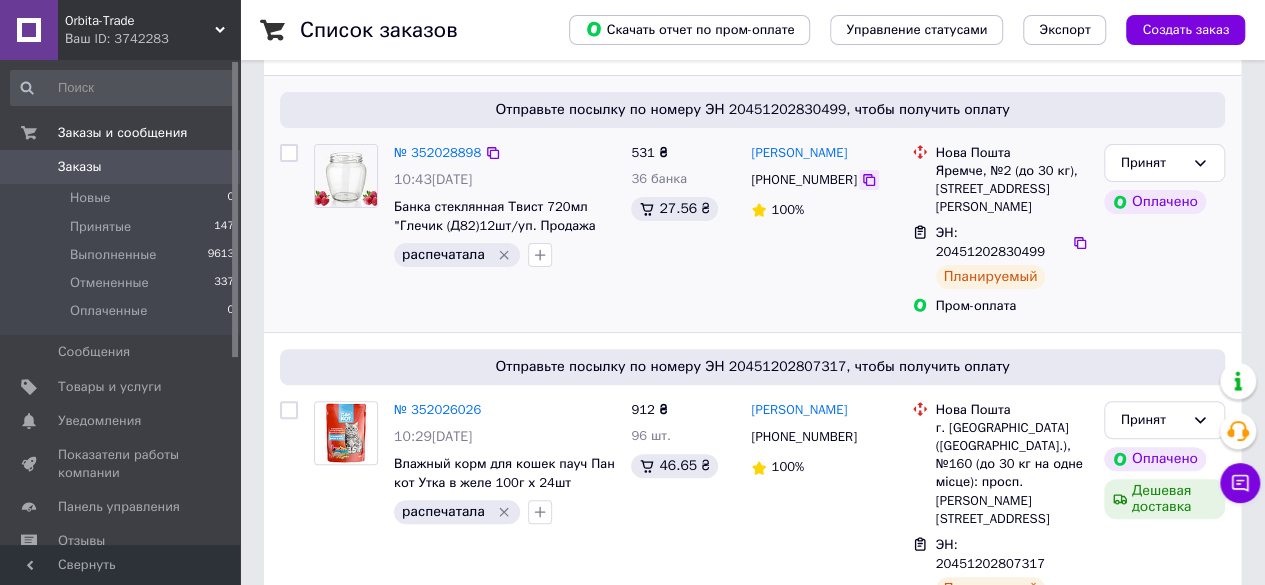 click 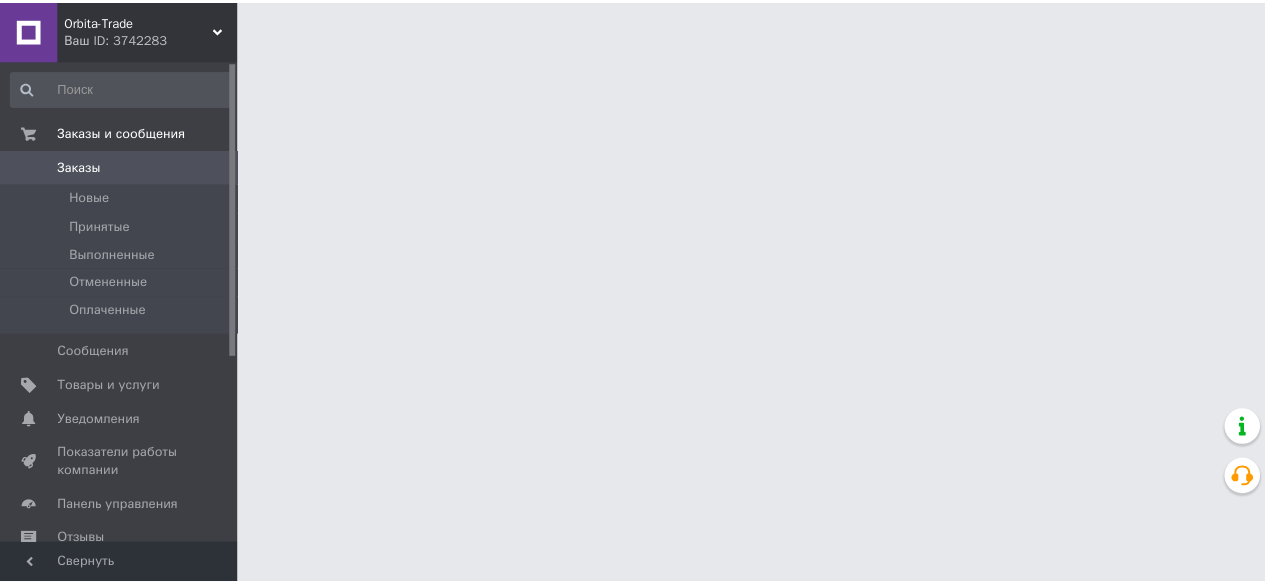 scroll, scrollTop: 0, scrollLeft: 0, axis: both 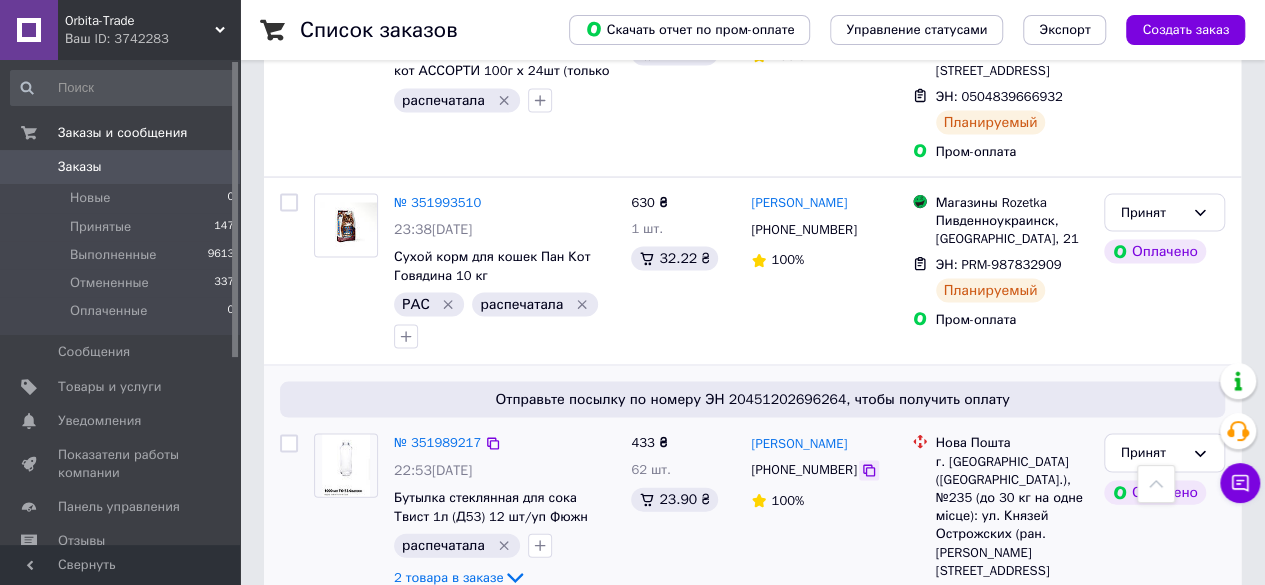 click 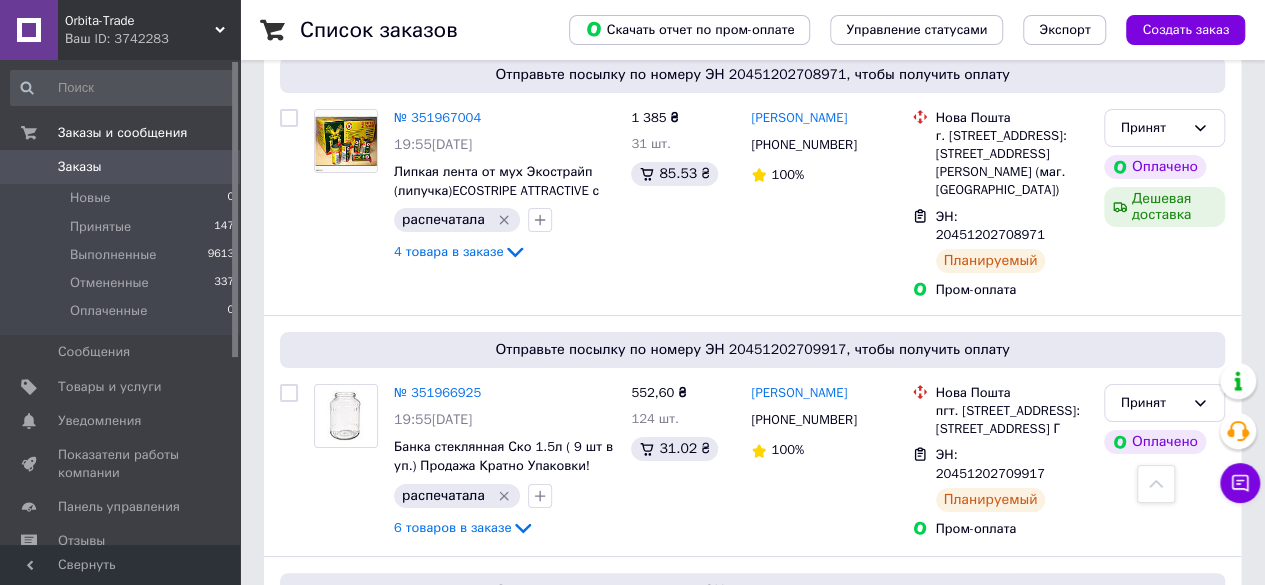 scroll, scrollTop: 3726, scrollLeft: 0, axis: vertical 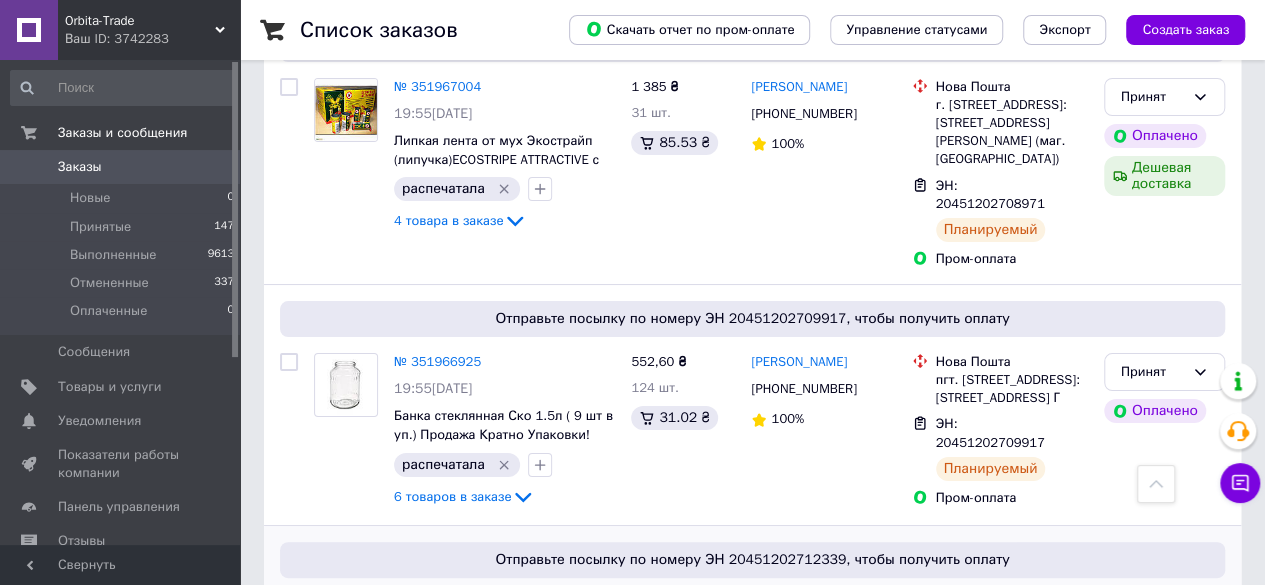click 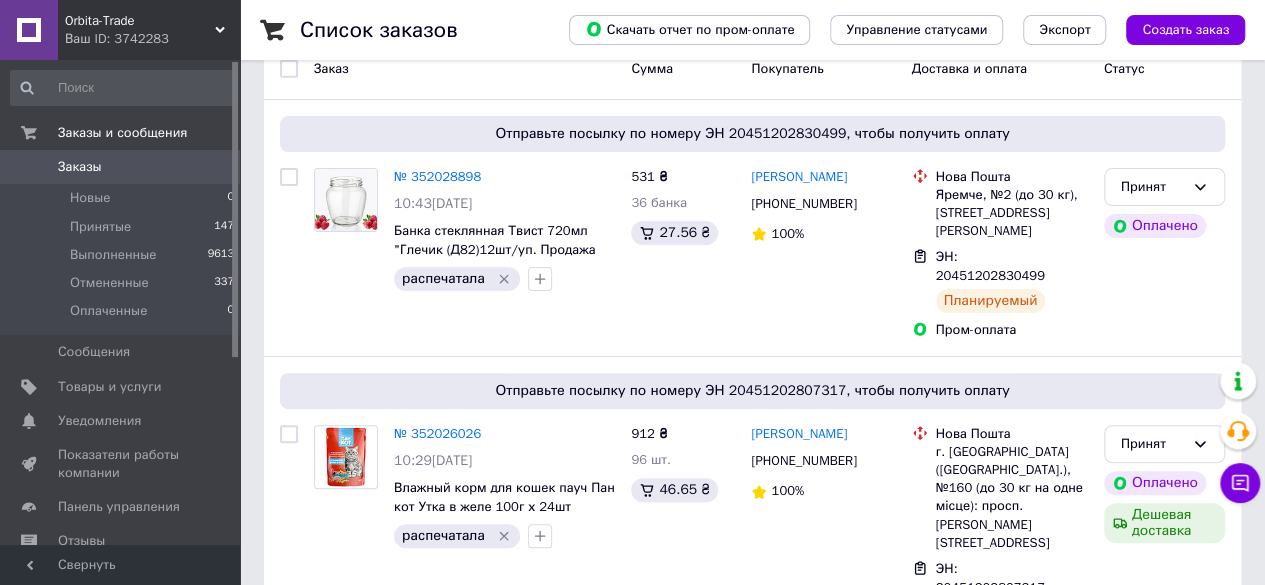 scroll, scrollTop: 0, scrollLeft: 0, axis: both 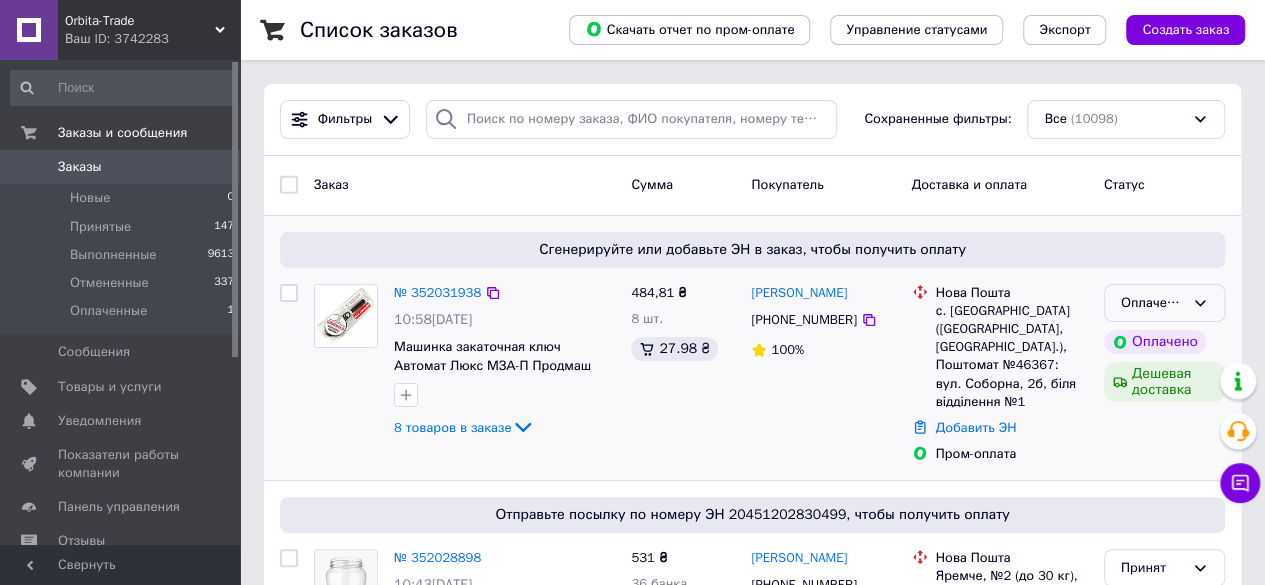 click 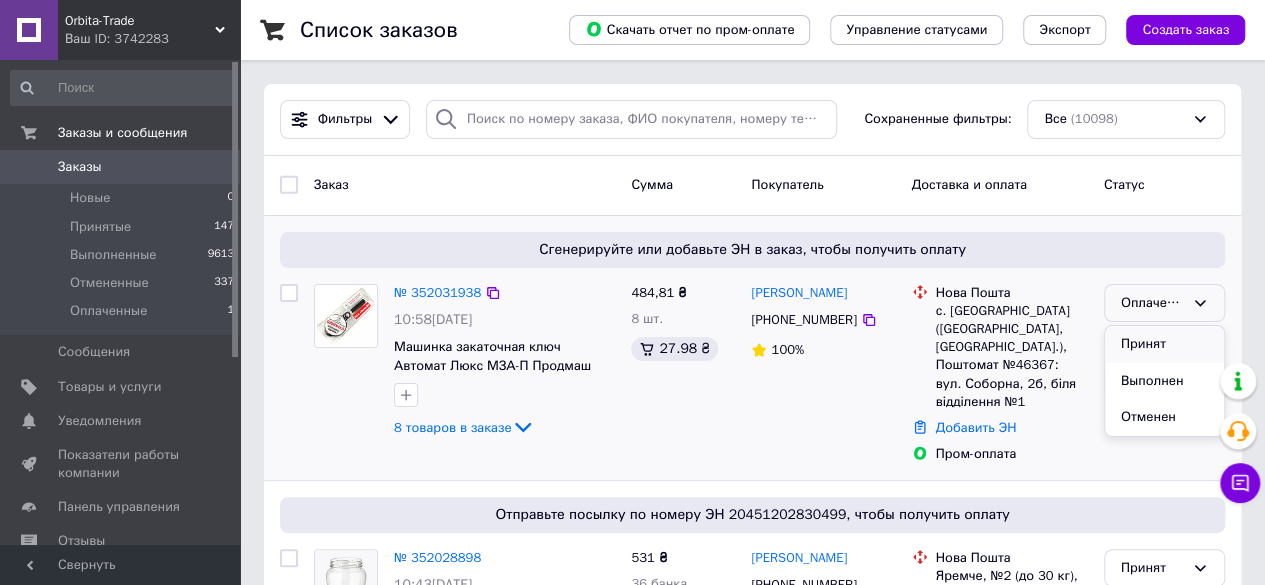 click on "Принят" at bounding box center [1164, 344] 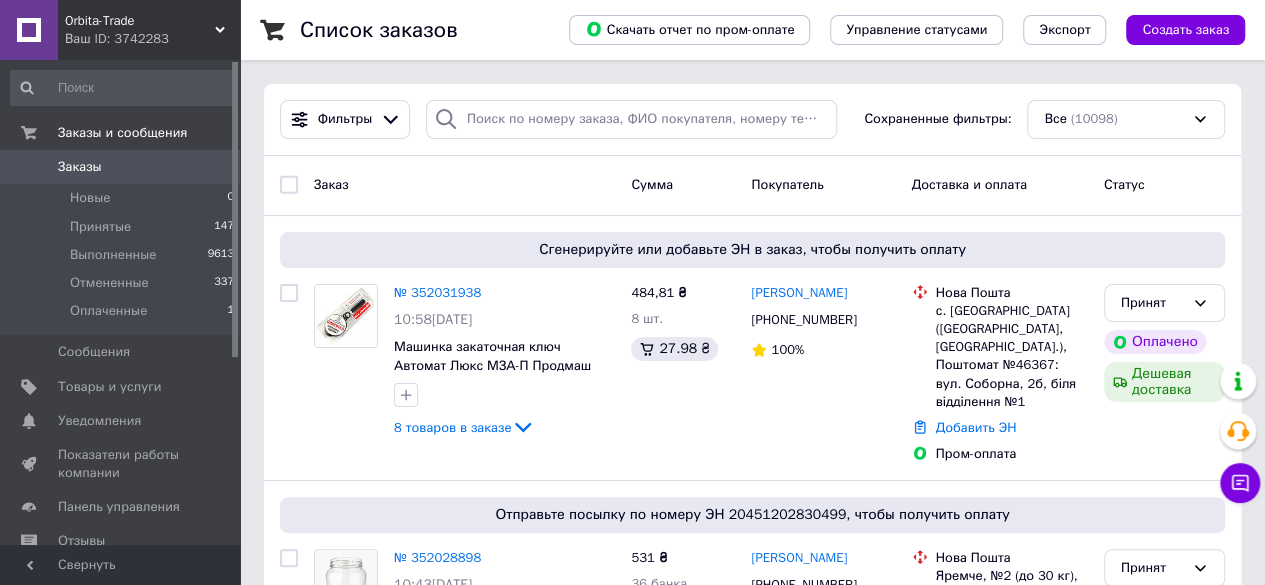 click on "№ 352031938" at bounding box center [437, 292] 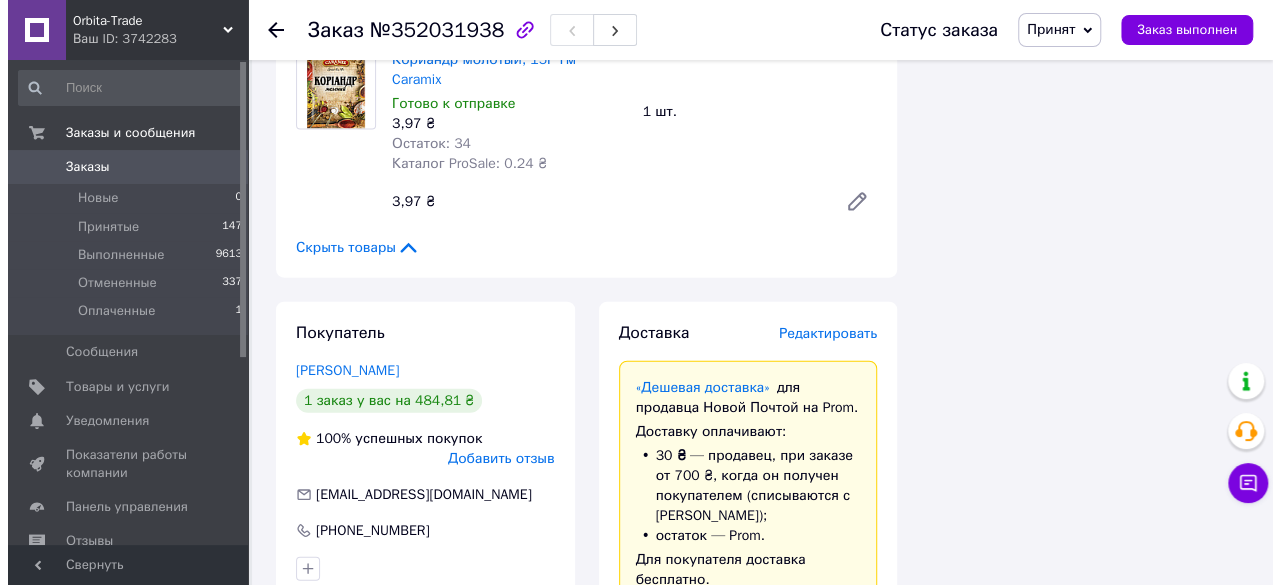 scroll, scrollTop: 2098, scrollLeft: 0, axis: vertical 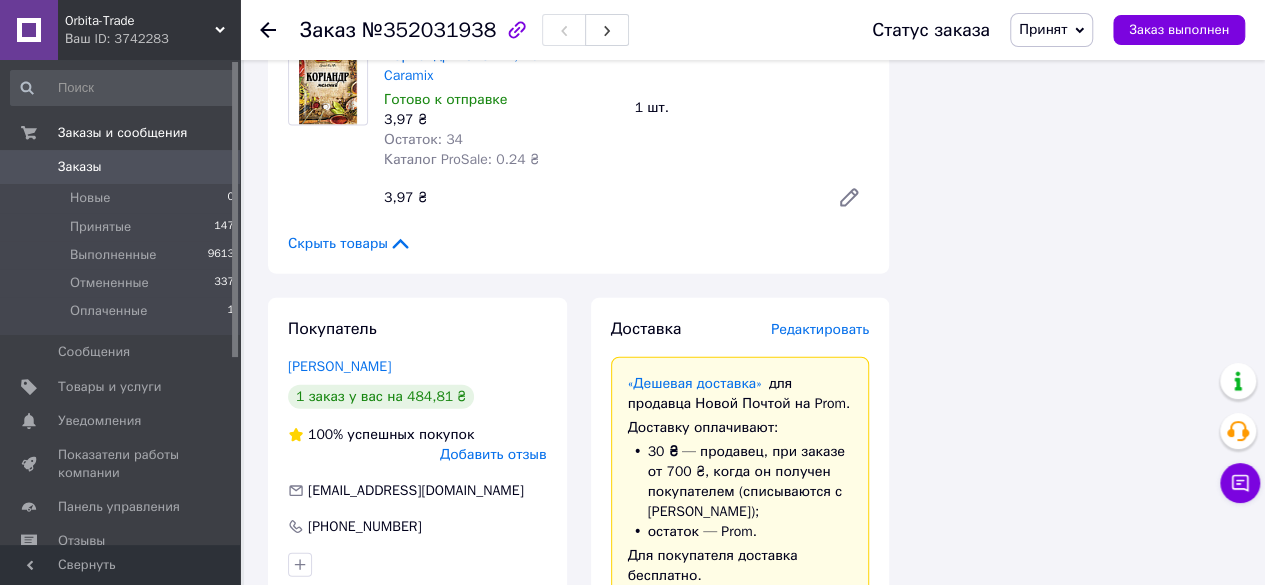 click on "Редактировать" at bounding box center [820, 329] 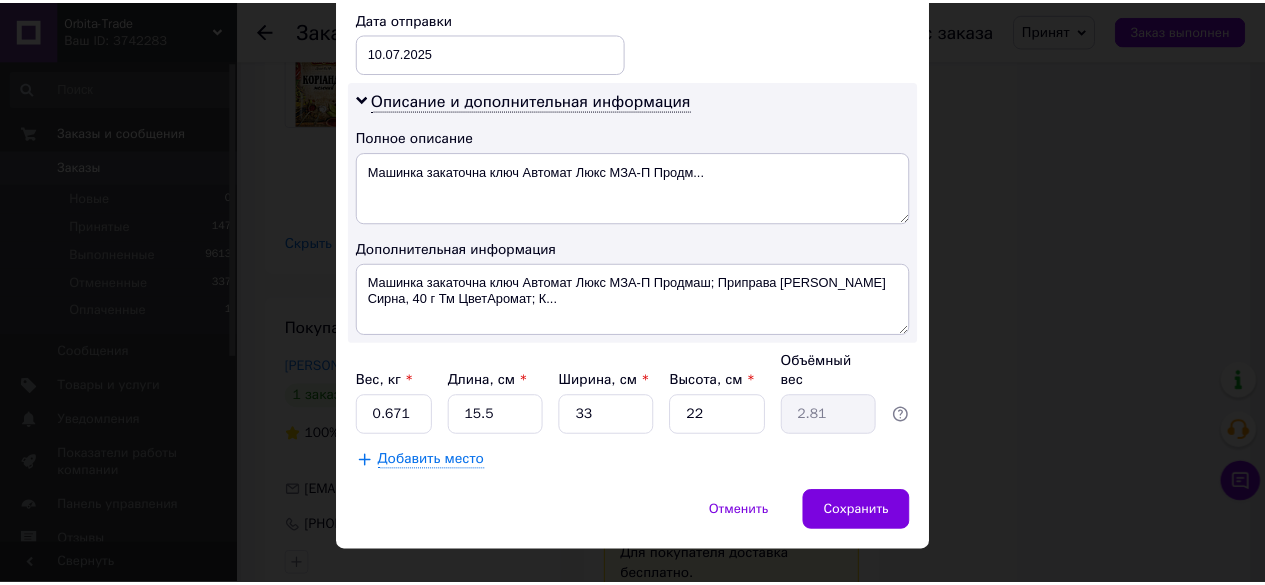 scroll, scrollTop: 956, scrollLeft: 0, axis: vertical 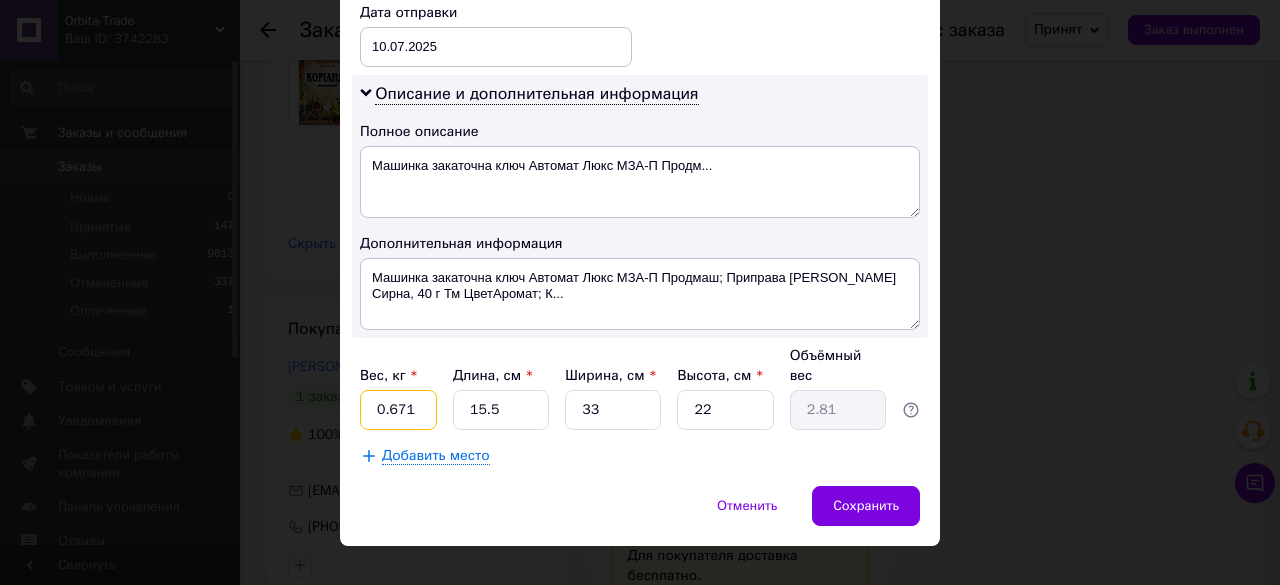 click on "0.671" at bounding box center [398, 410] 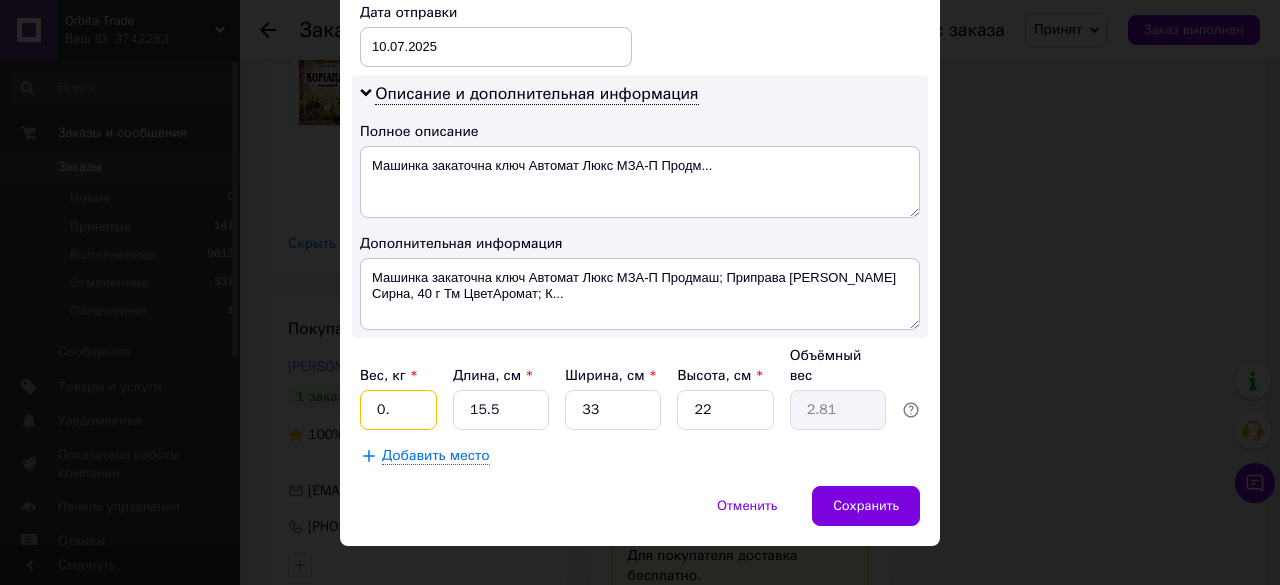 type on "0" 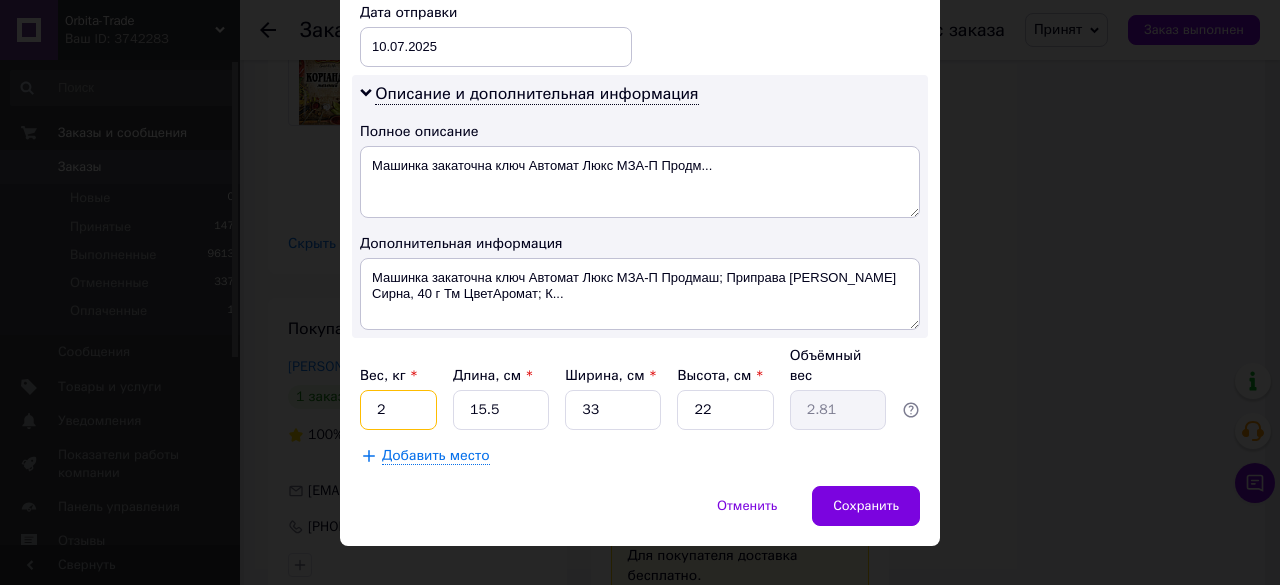 type on "2" 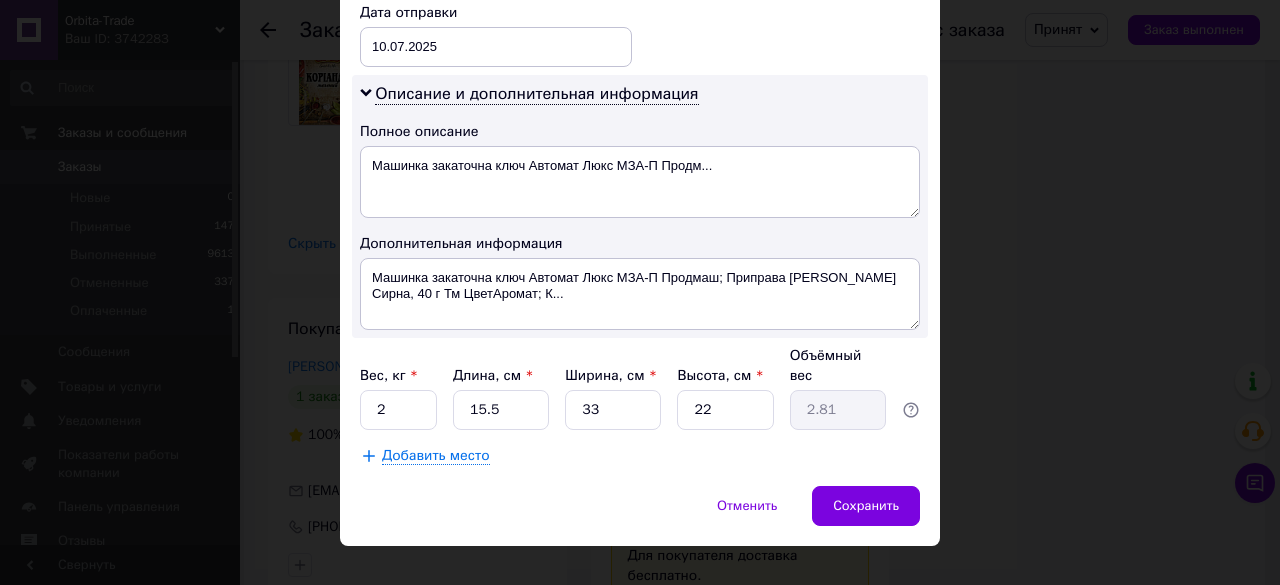 click on "Вес, кг   * 2 Длина, см   * 15.5 Ширина, см   * 33 Высота, см   * 22 Объёмный вес 2.81" at bounding box center (640, 388) 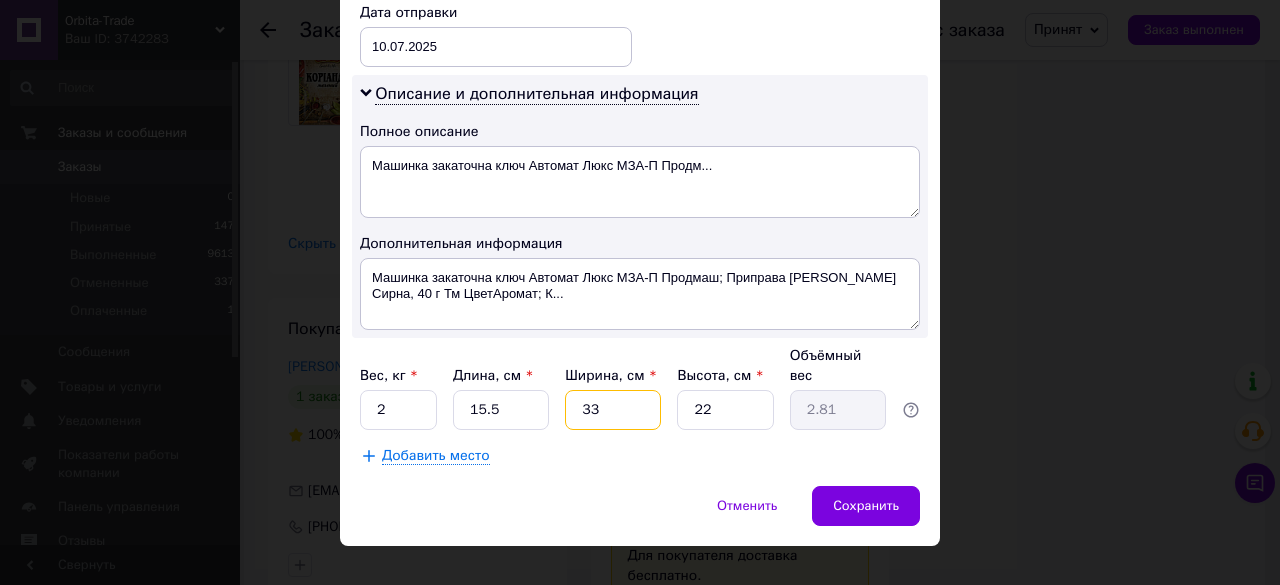 click on "33" at bounding box center [613, 410] 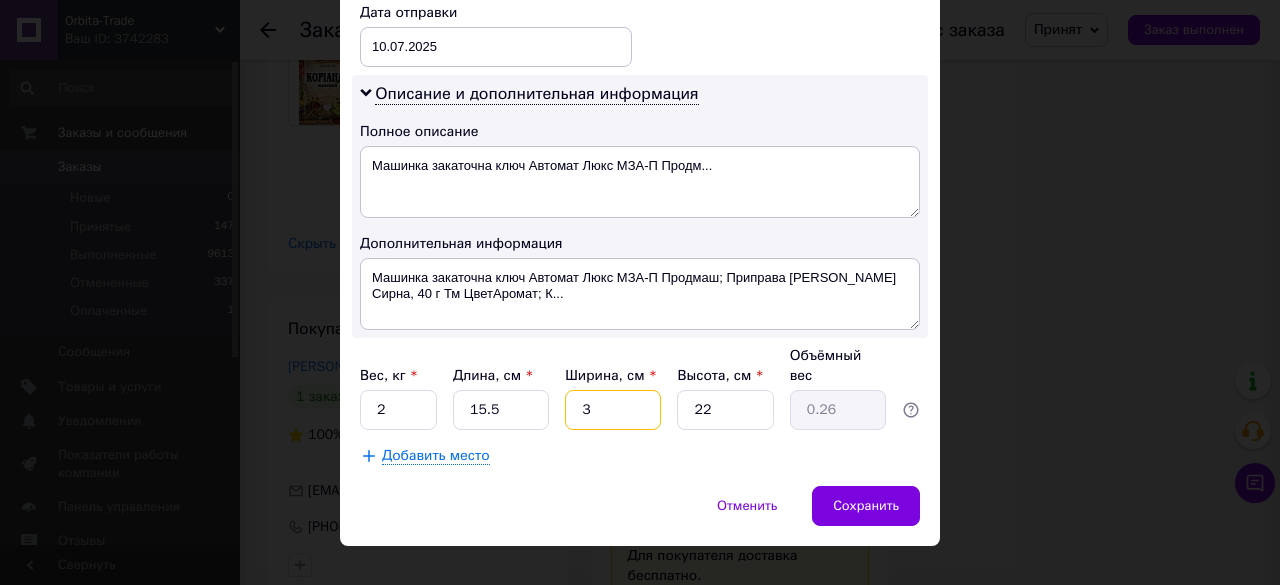 type on "30" 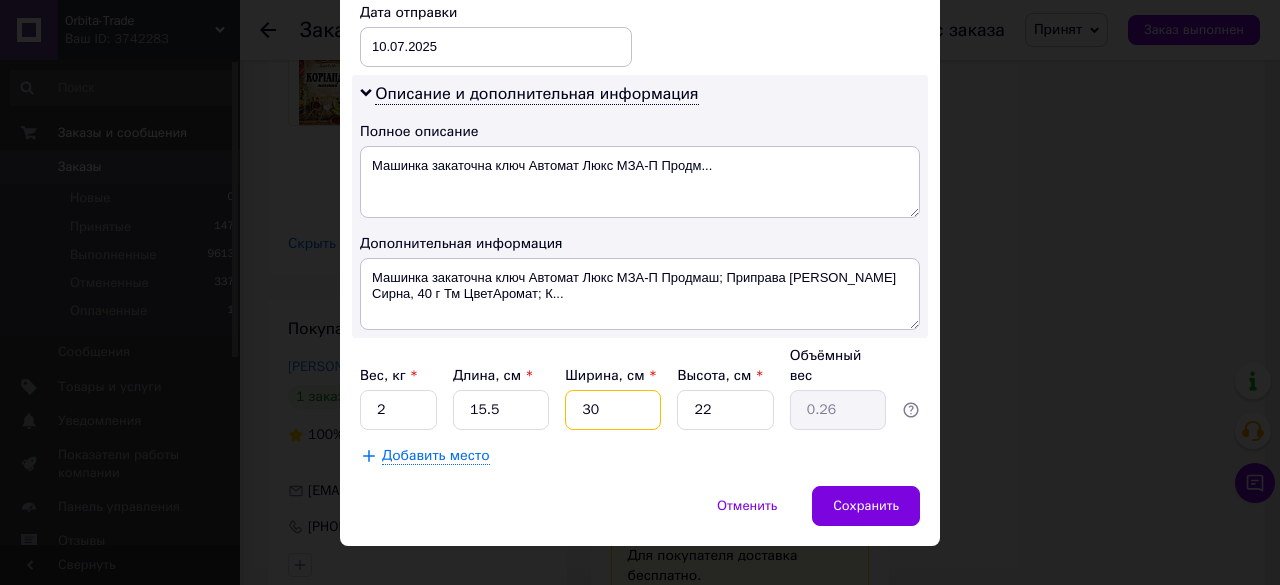 type on "2.56" 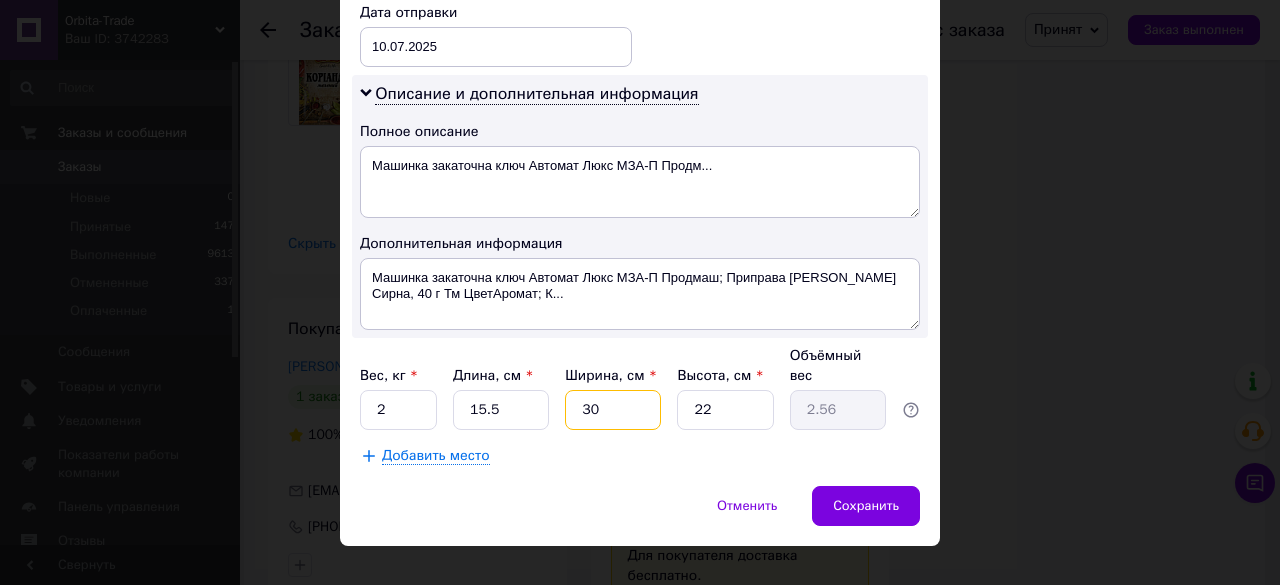 type on "30" 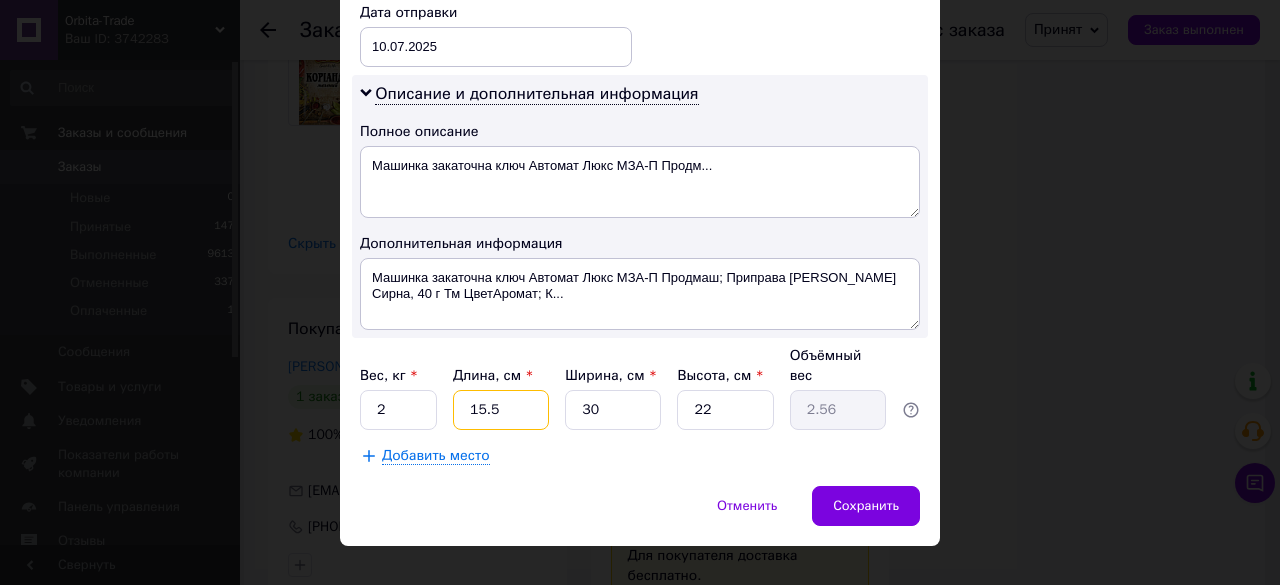 click on "15.5" at bounding box center (501, 410) 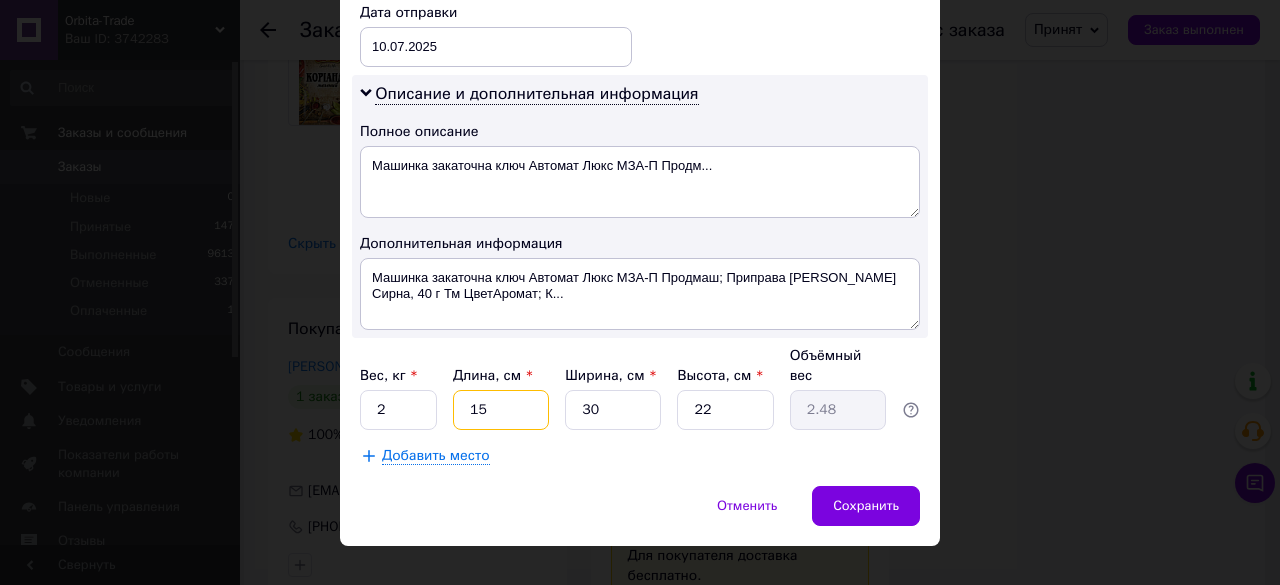 type on "1" 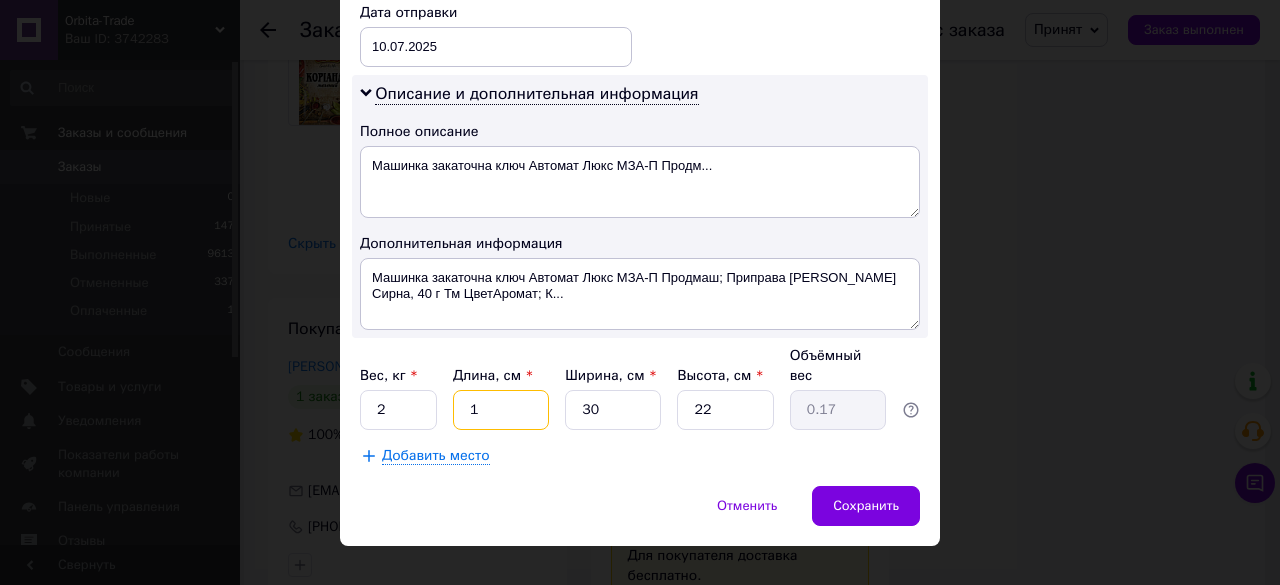 type on "13" 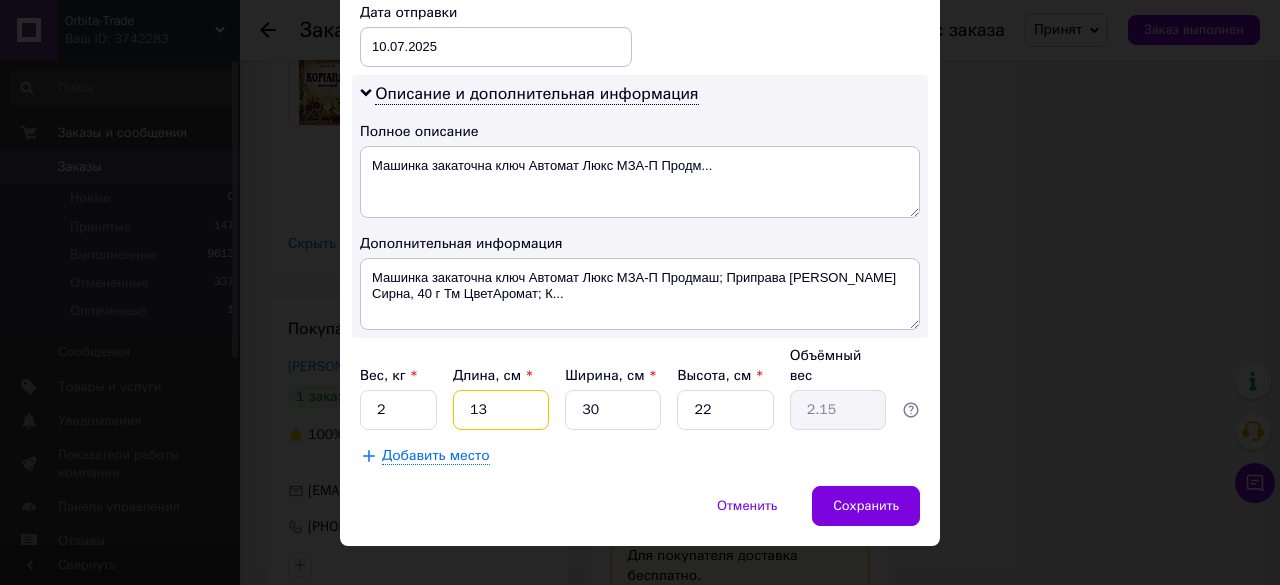 type on "13" 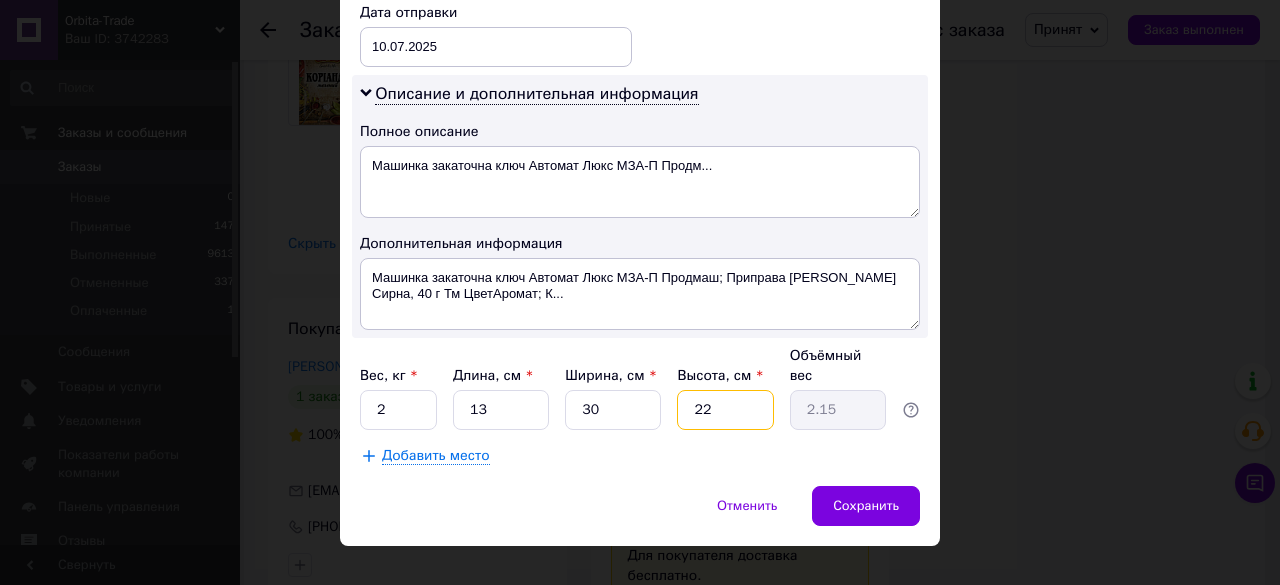 click on "22" at bounding box center [725, 410] 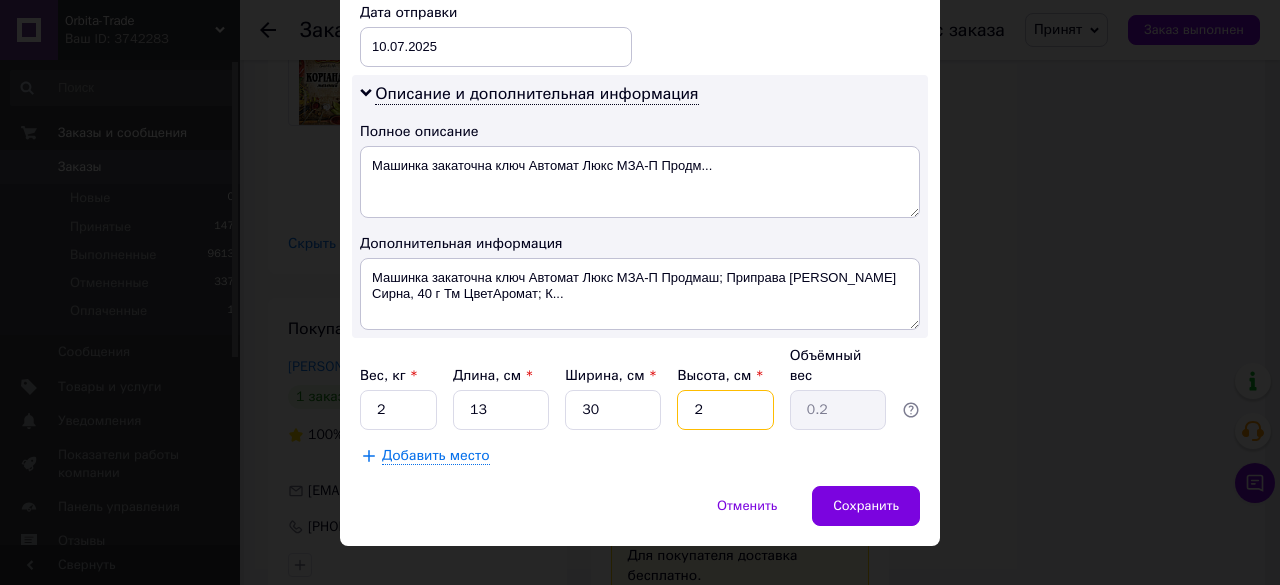type on "20" 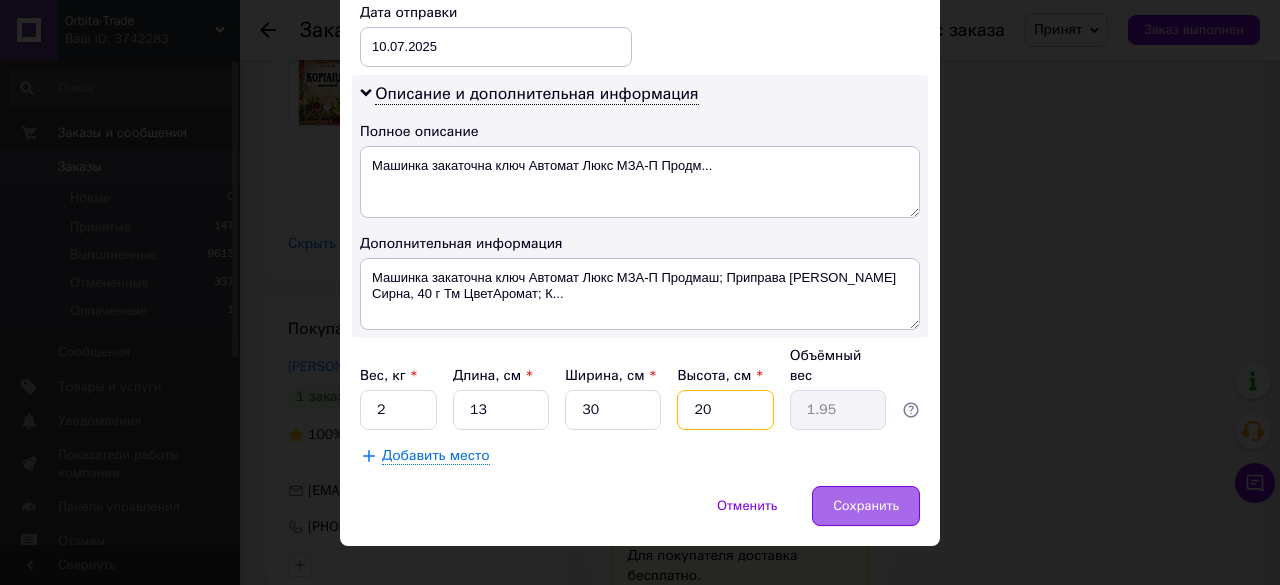 type on "20" 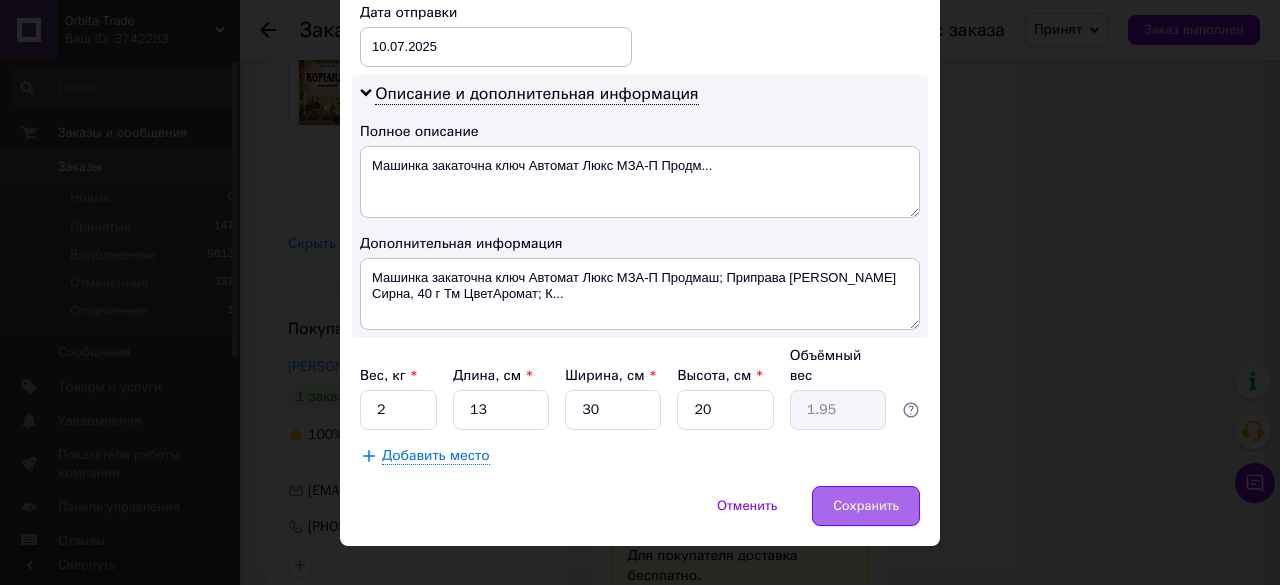 click on "Сохранить" at bounding box center (866, 506) 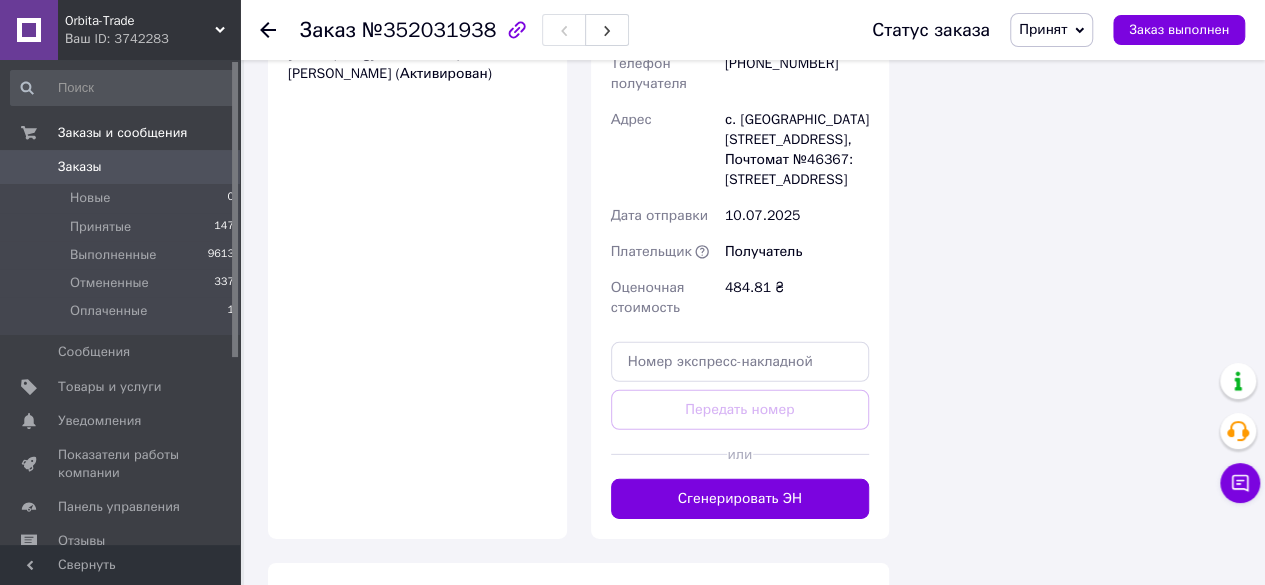 scroll, scrollTop: 2840, scrollLeft: 0, axis: vertical 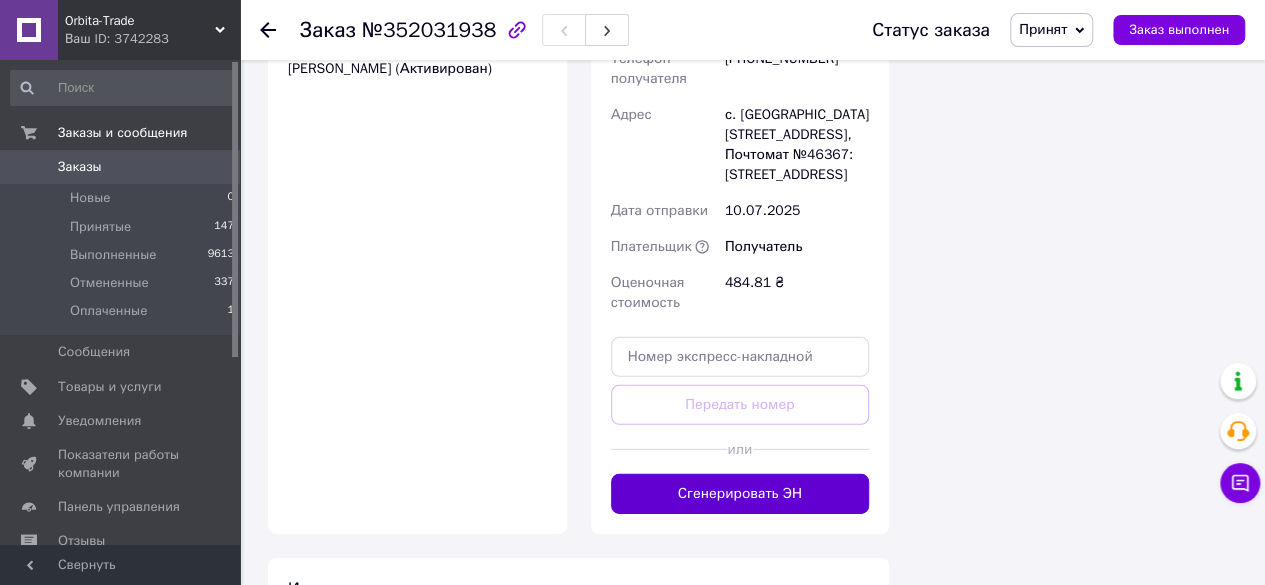 click on "Сгенерировать ЭН" at bounding box center [740, 494] 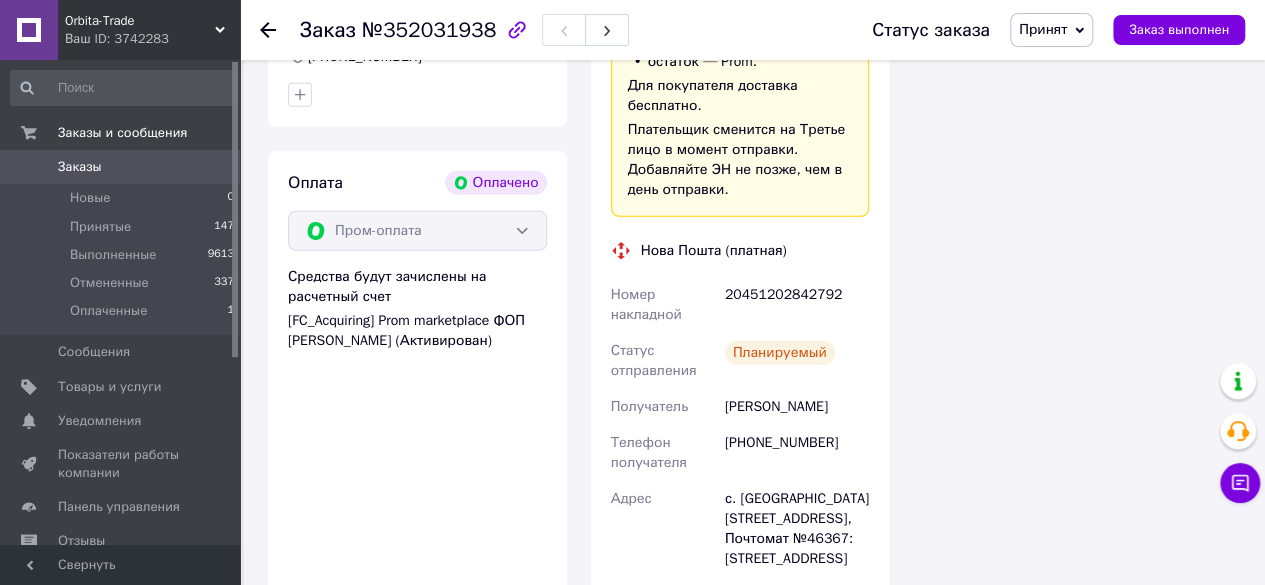 scroll, scrollTop: 2485, scrollLeft: 0, axis: vertical 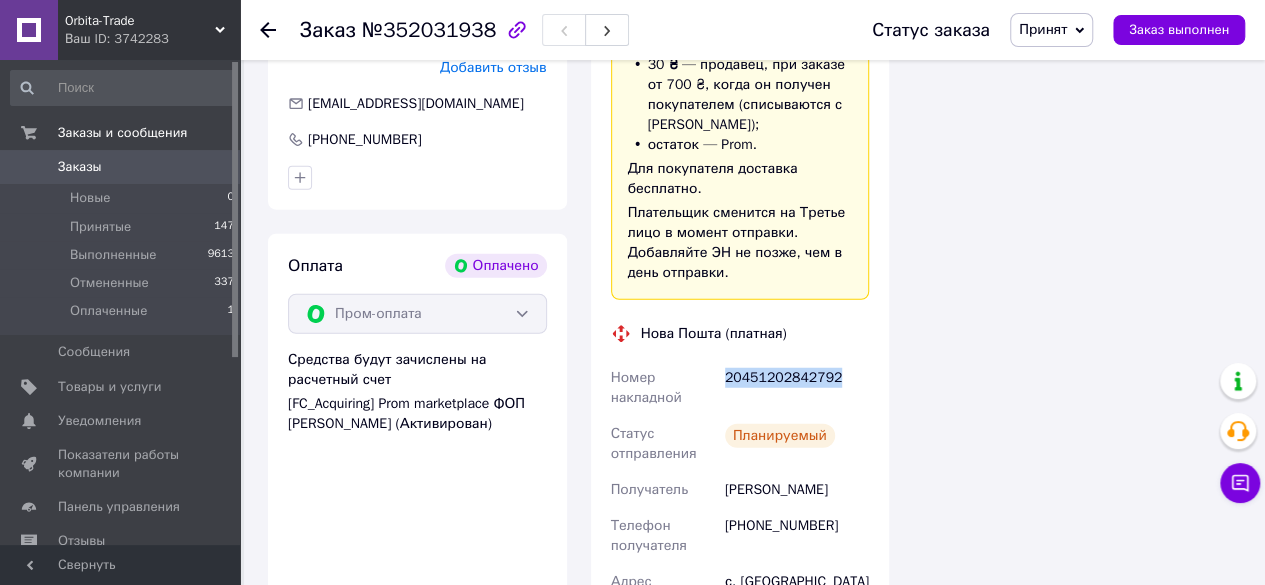 drag, startPoint x: 871, startPoint y: 339, endPoint x: 720, endPoint y: 359, distance: 152.31874 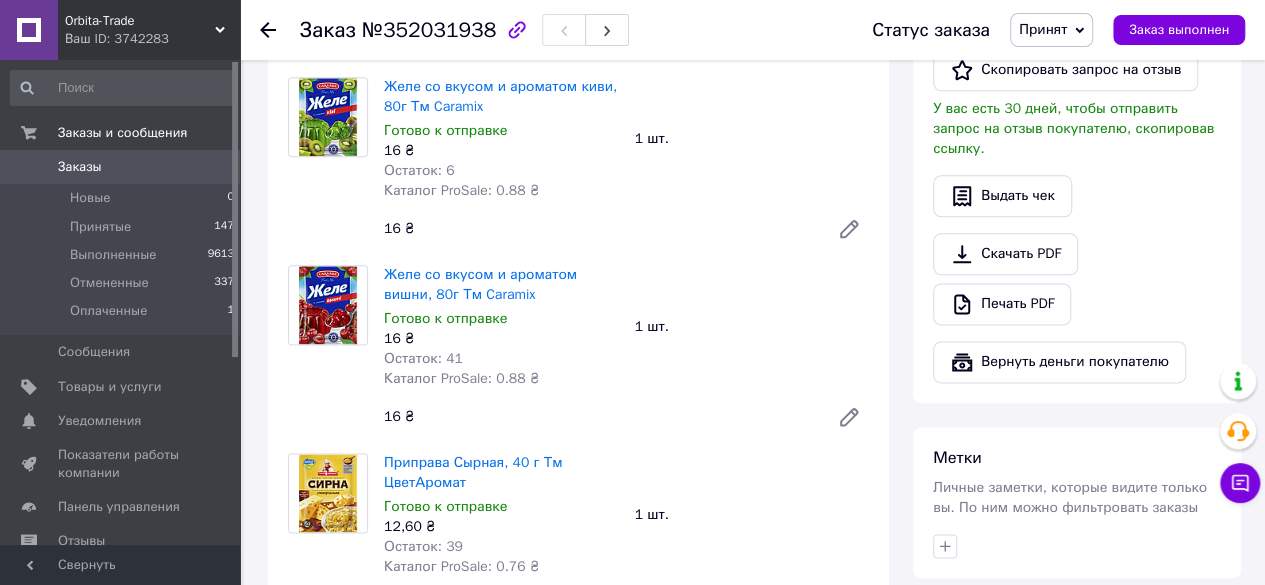 scroll, scrollTop: 1138, scrollLeft: 0, axis: vertical 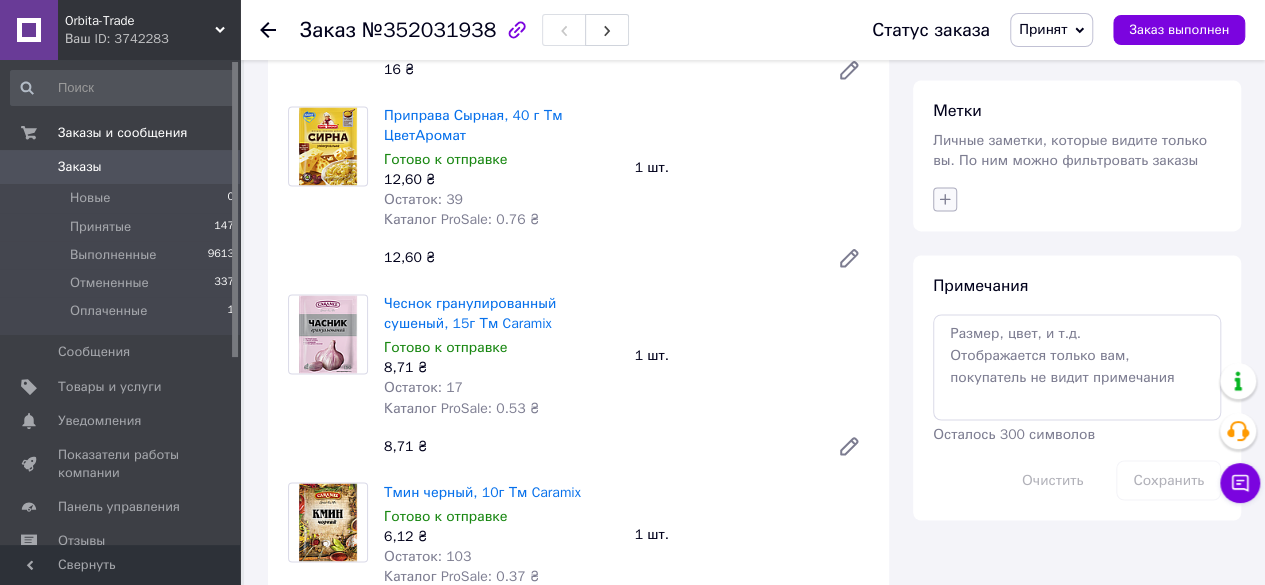 click 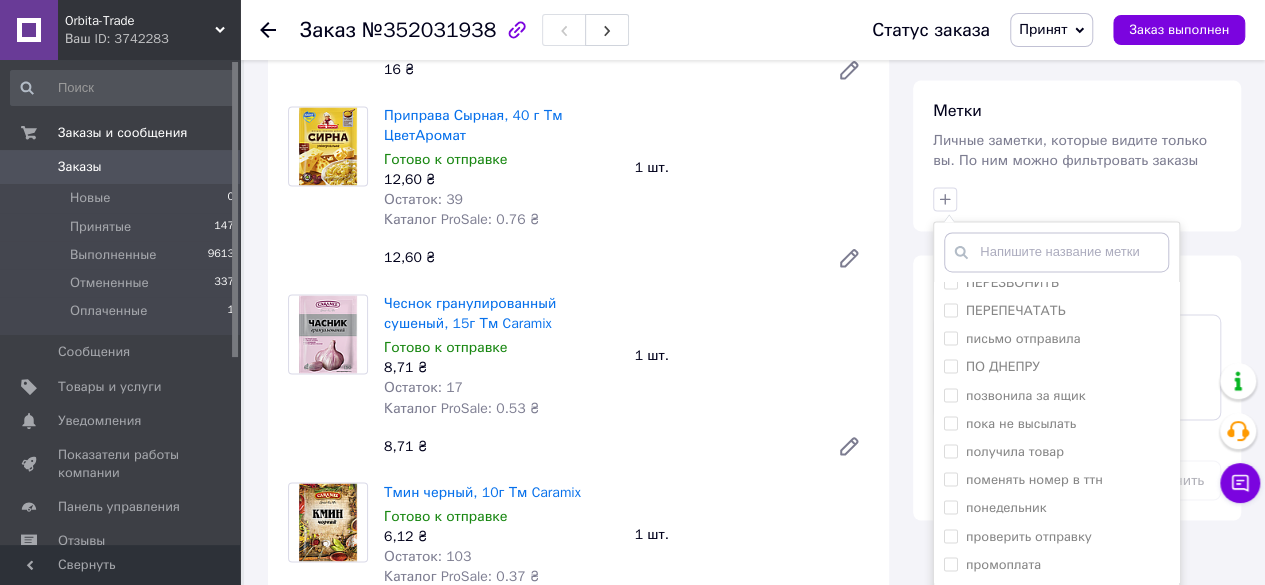 scroll, scrollTop: 1519, scrollLeft: 0, axis: vertical 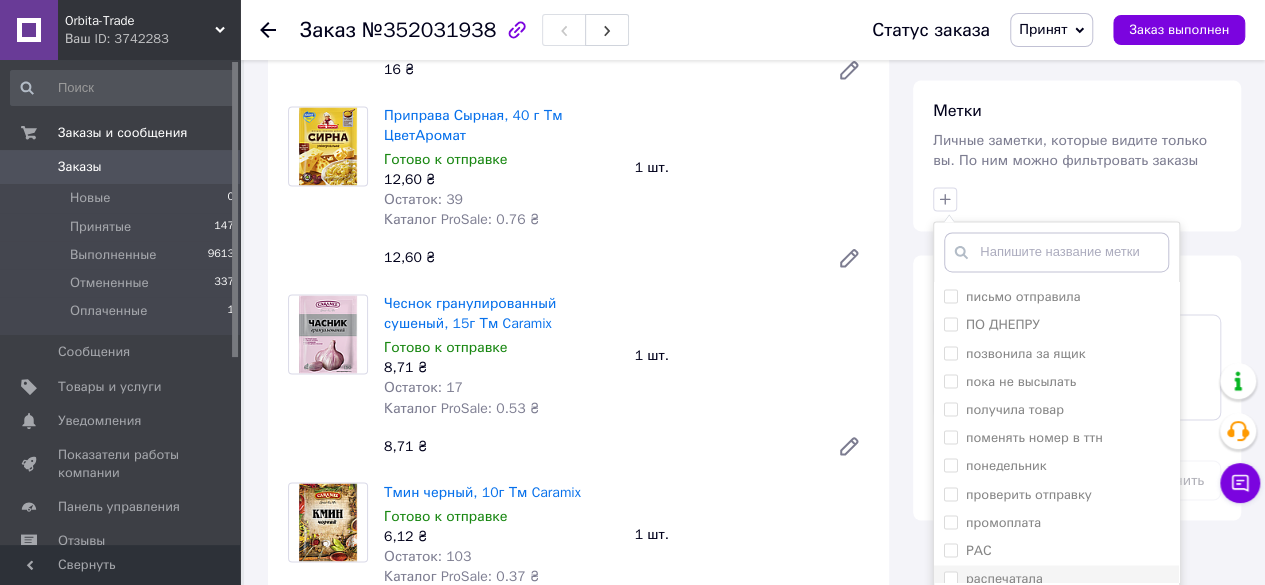 click on "распечатала" at bounding box center [950, 577] 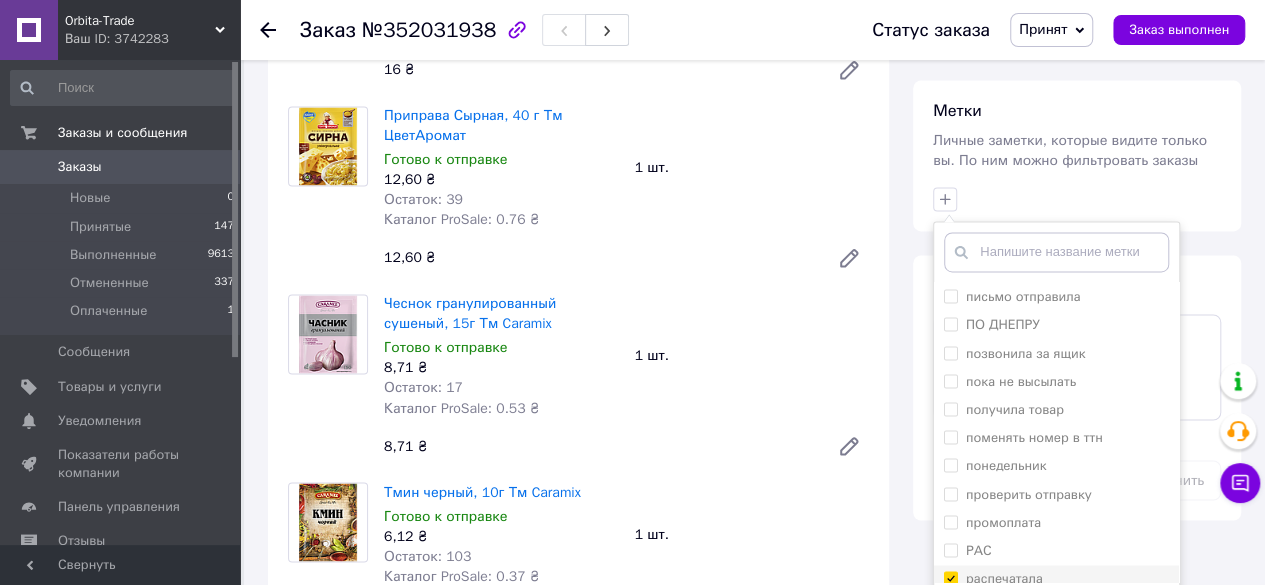 checkbox on "true" 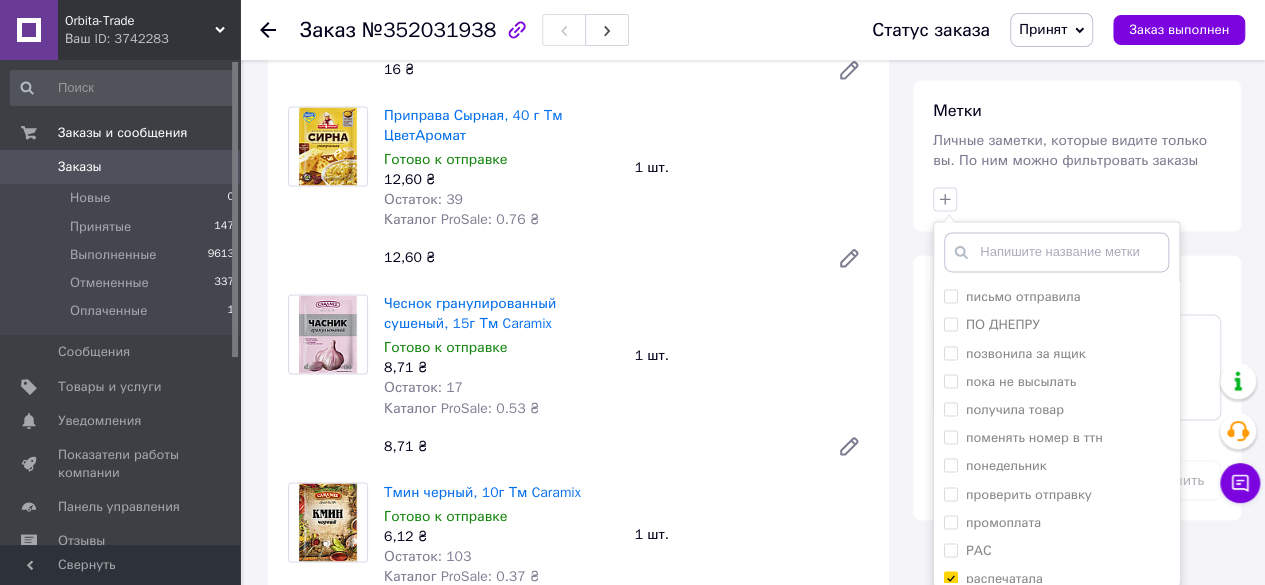 click on "Добавить метку" at bounding box center [1056, 618] 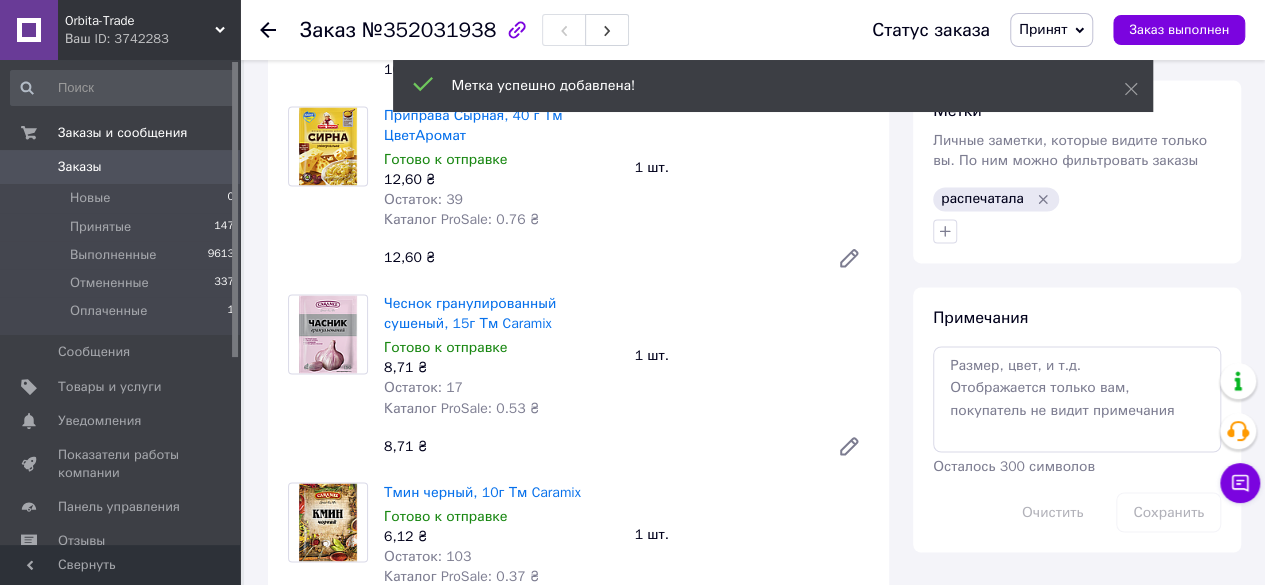 click 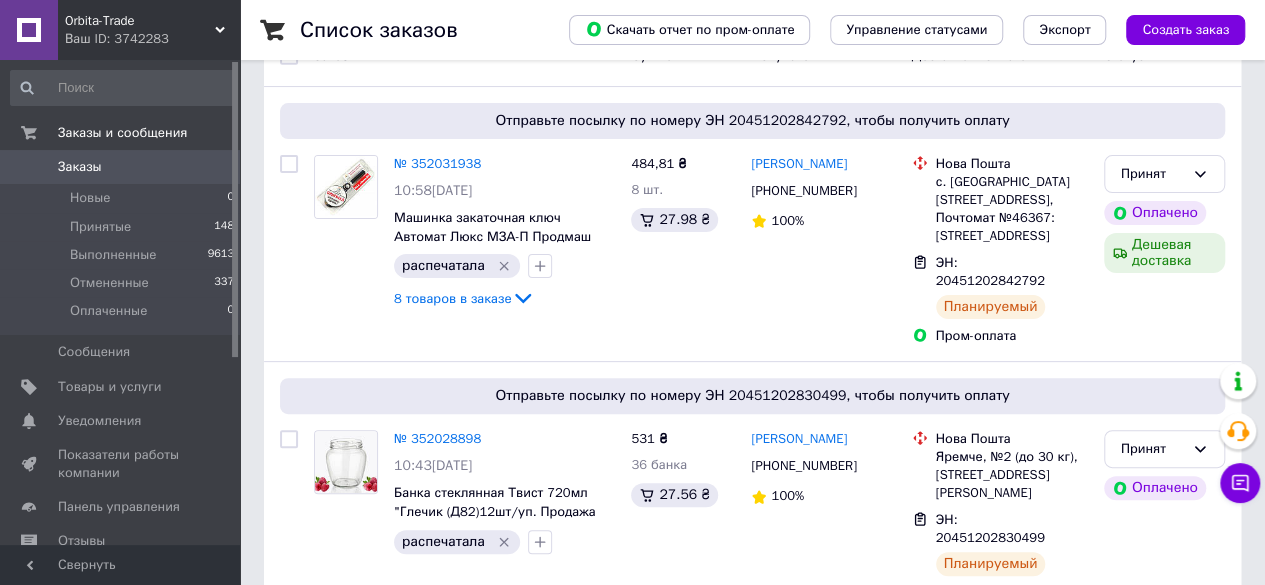 scroll, scrollTop: 287, scrollLeft: 0, axis: vertical 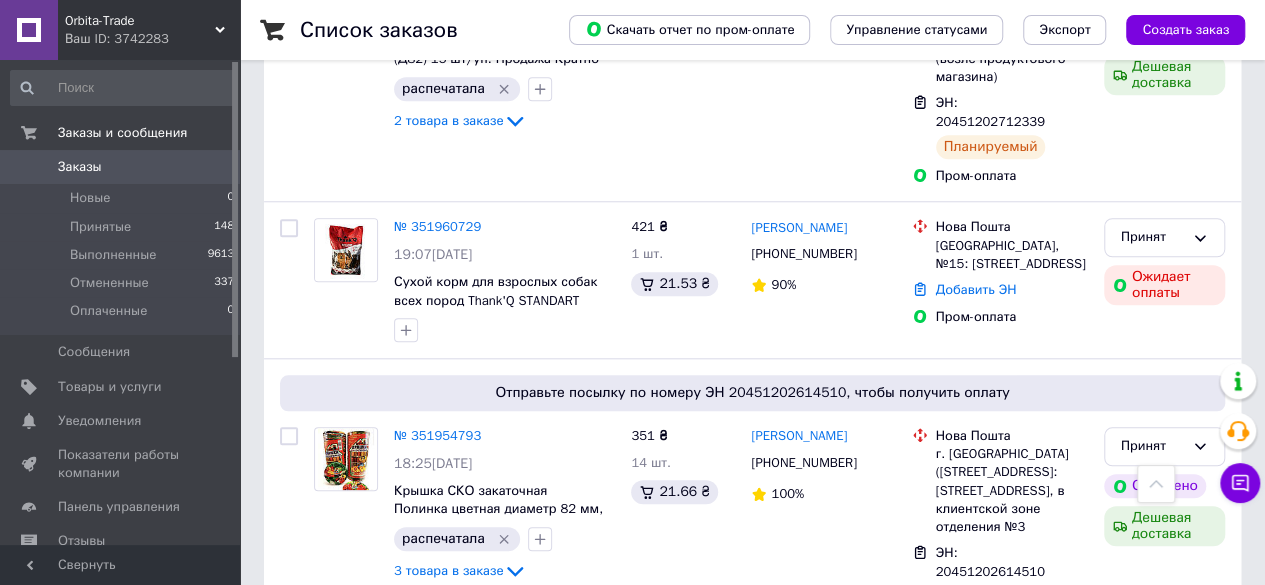 click on "2" at bounding box center (327, 937) 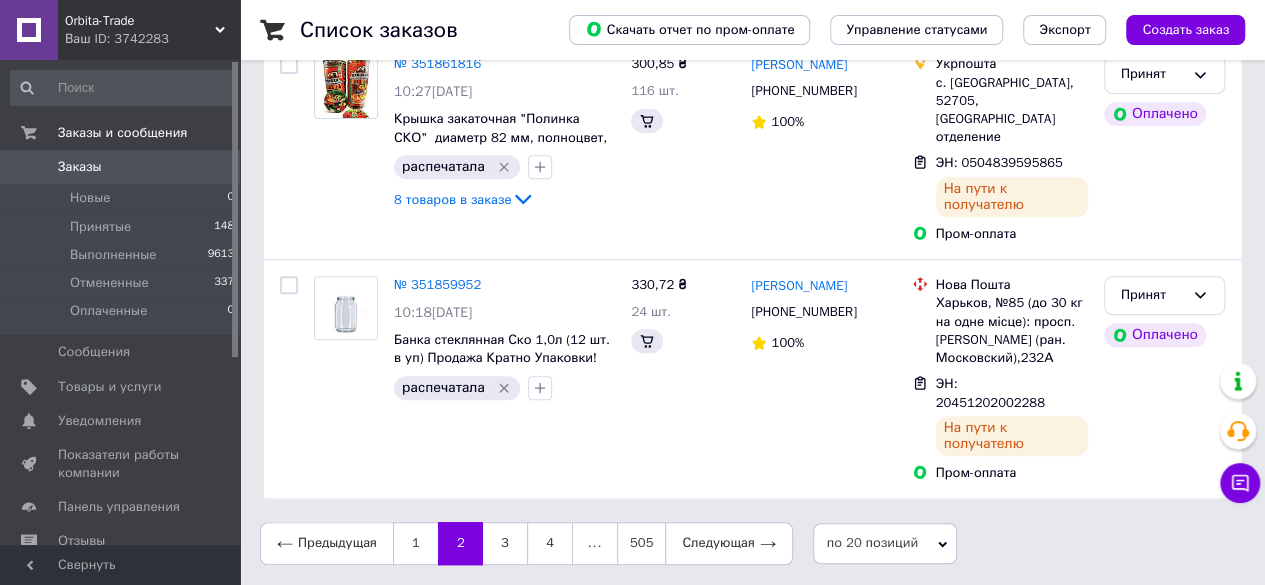 scroll, scrollTop: 0, scrollLeft: 0, axis: both 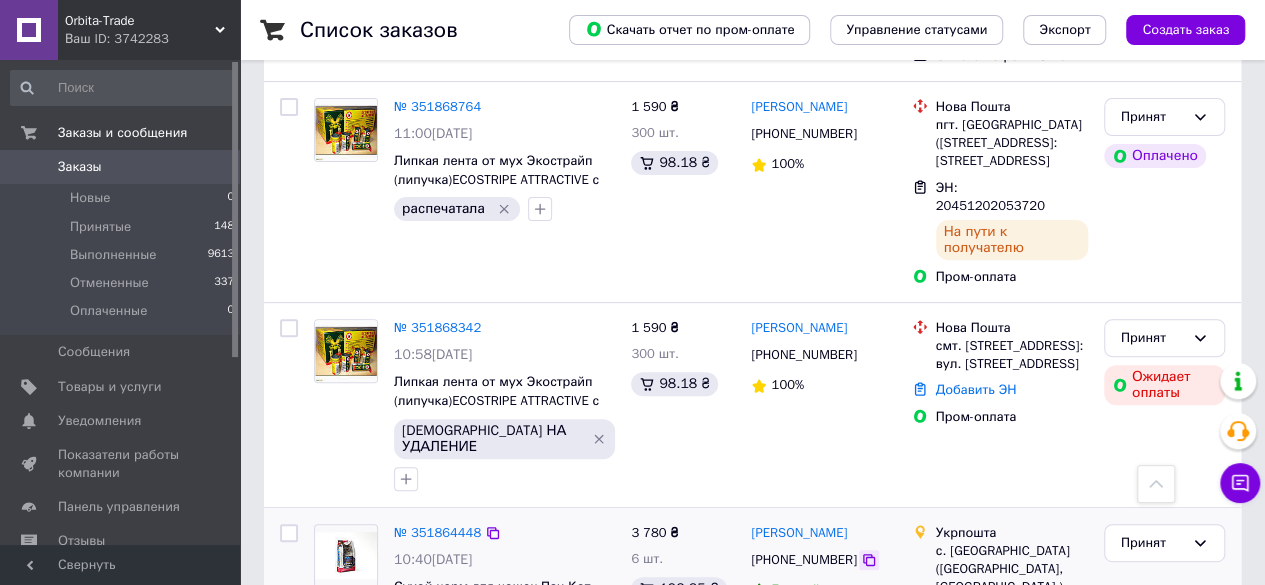 click 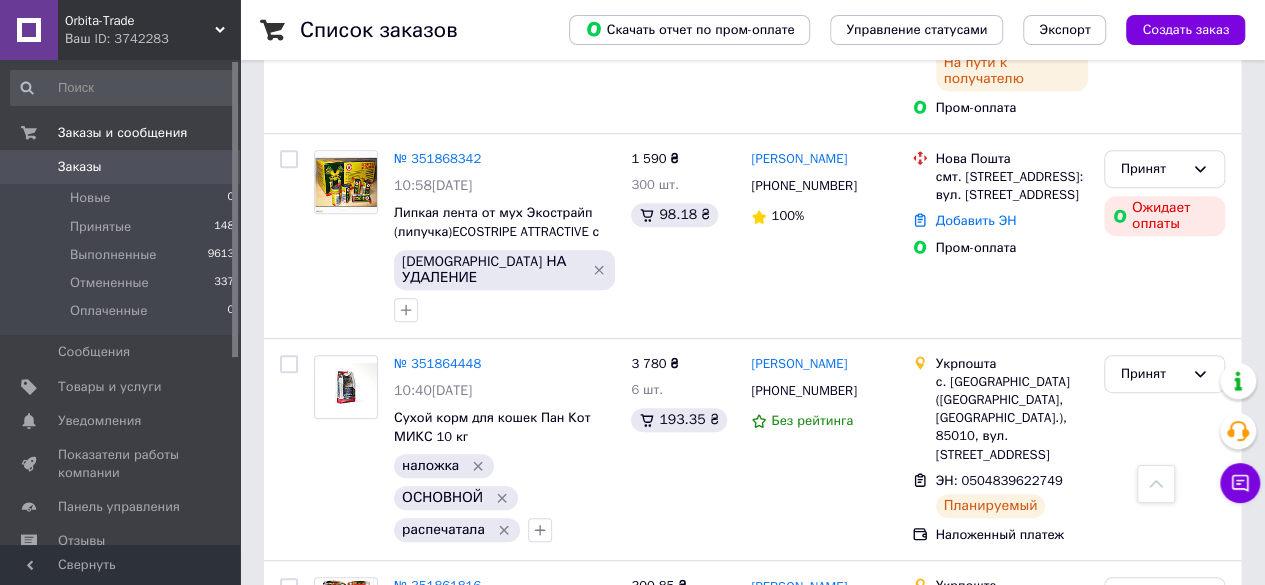 scroll, scrollTop: 4215, scrollLeft: 0, axis: vertical 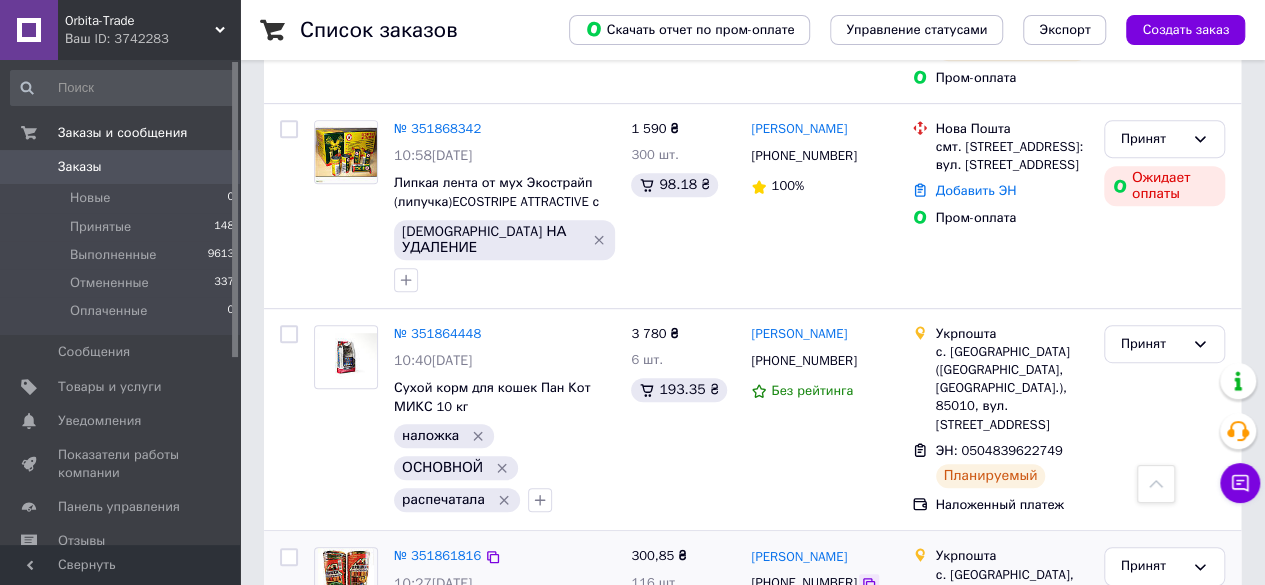 click 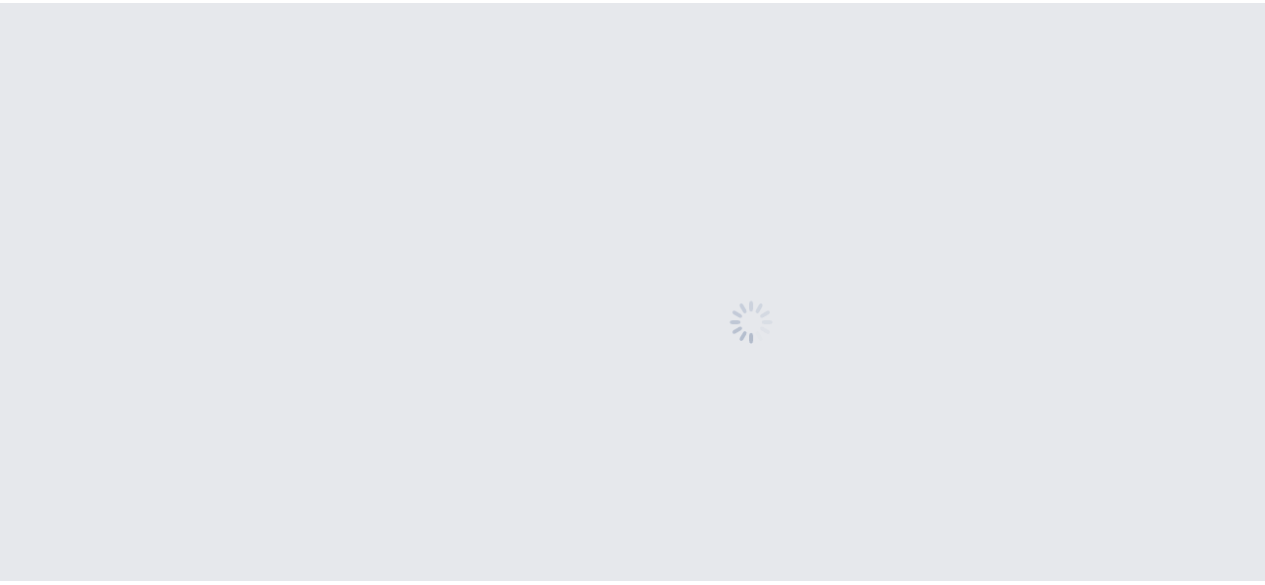 scroll, scrollTop: 0, scrollLeft: 0, axis: both 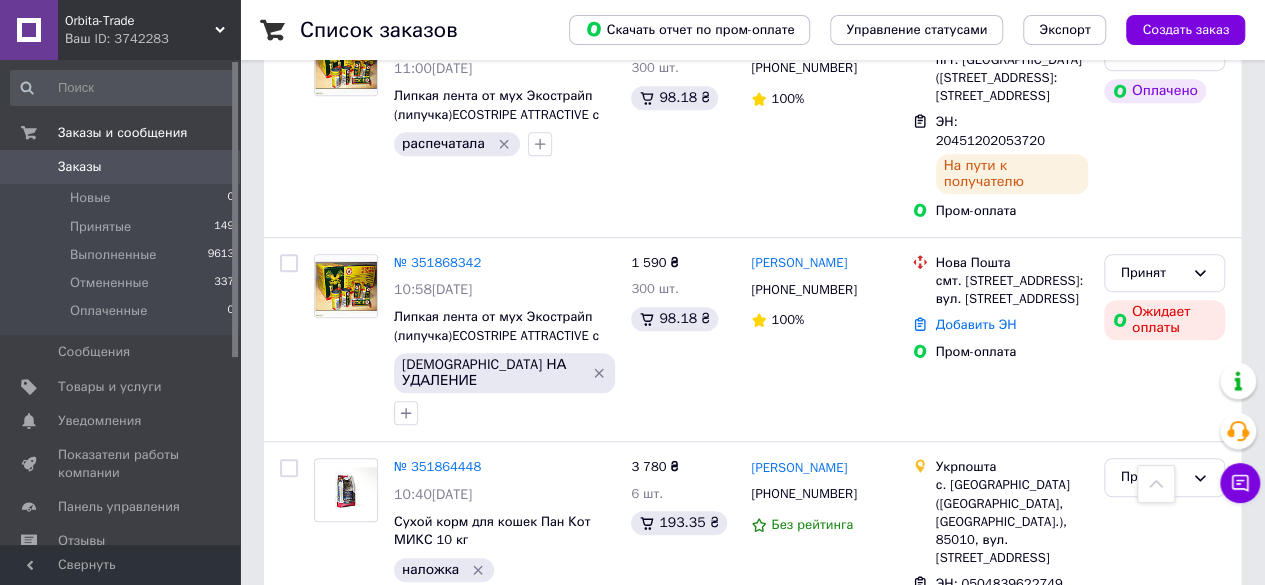 click 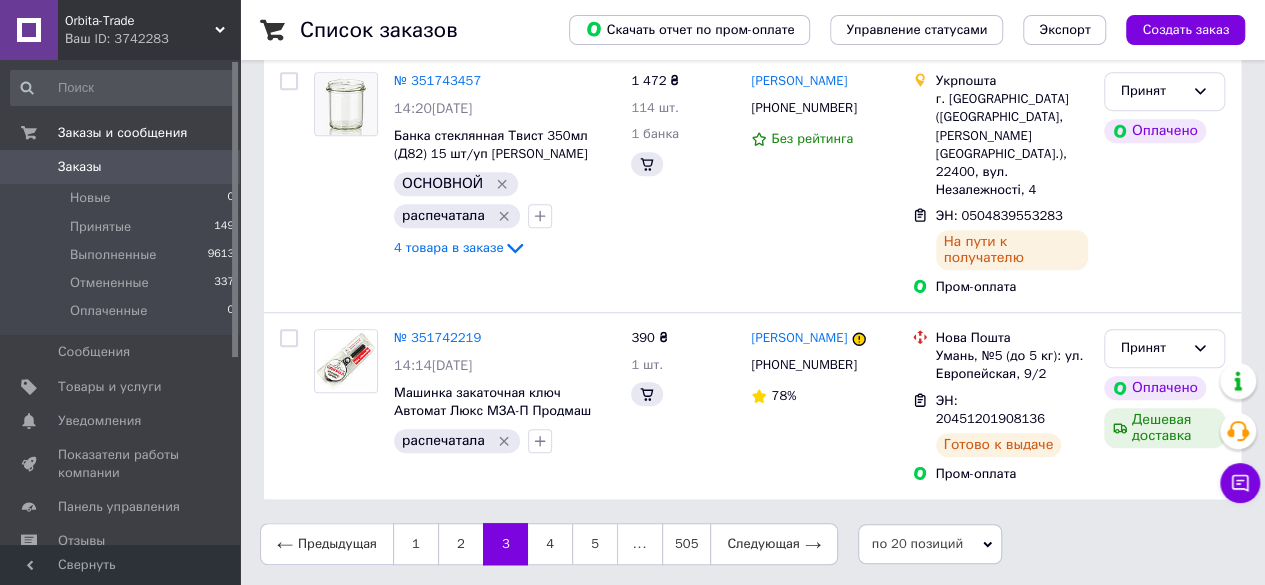 scroll, scrollTop: 0, scrollLeft: 0, axis: both 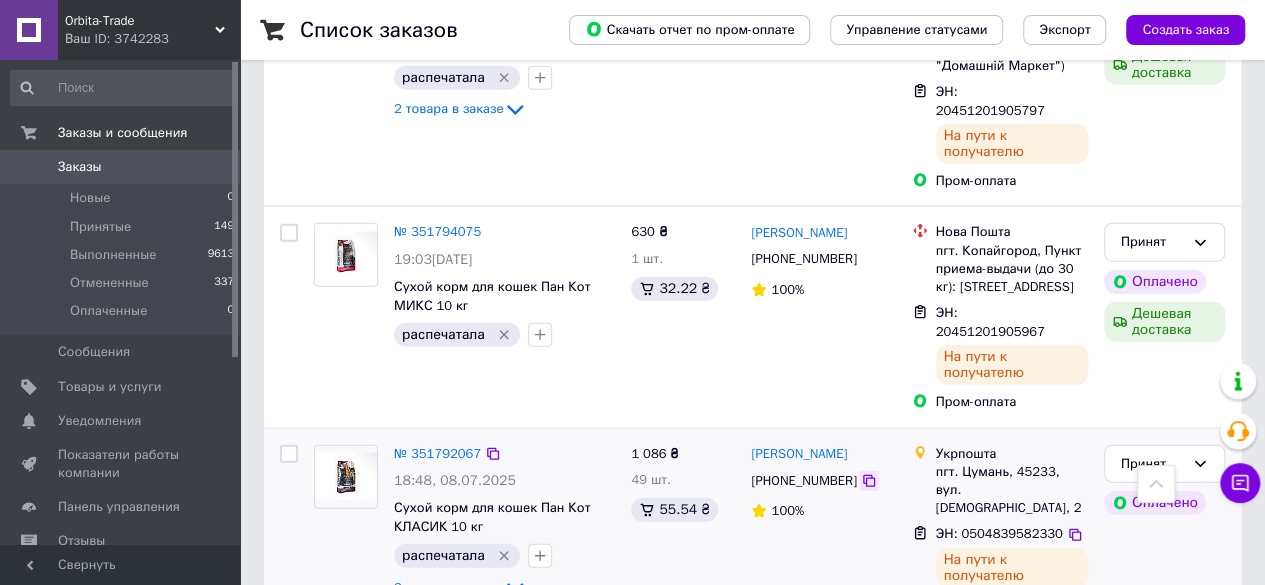 click 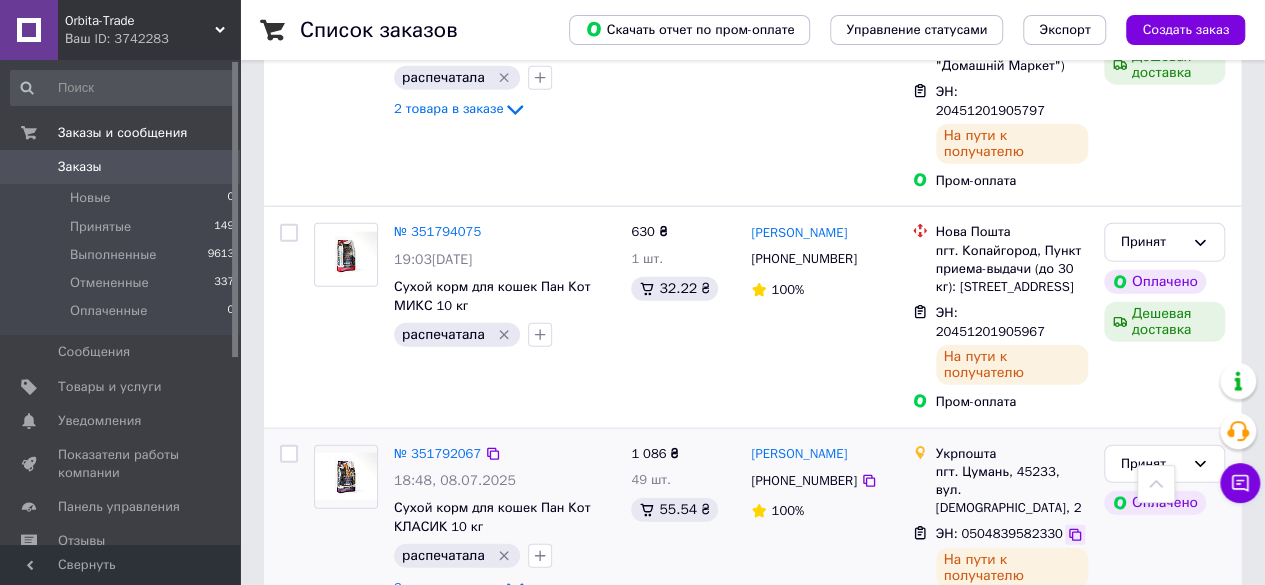 click 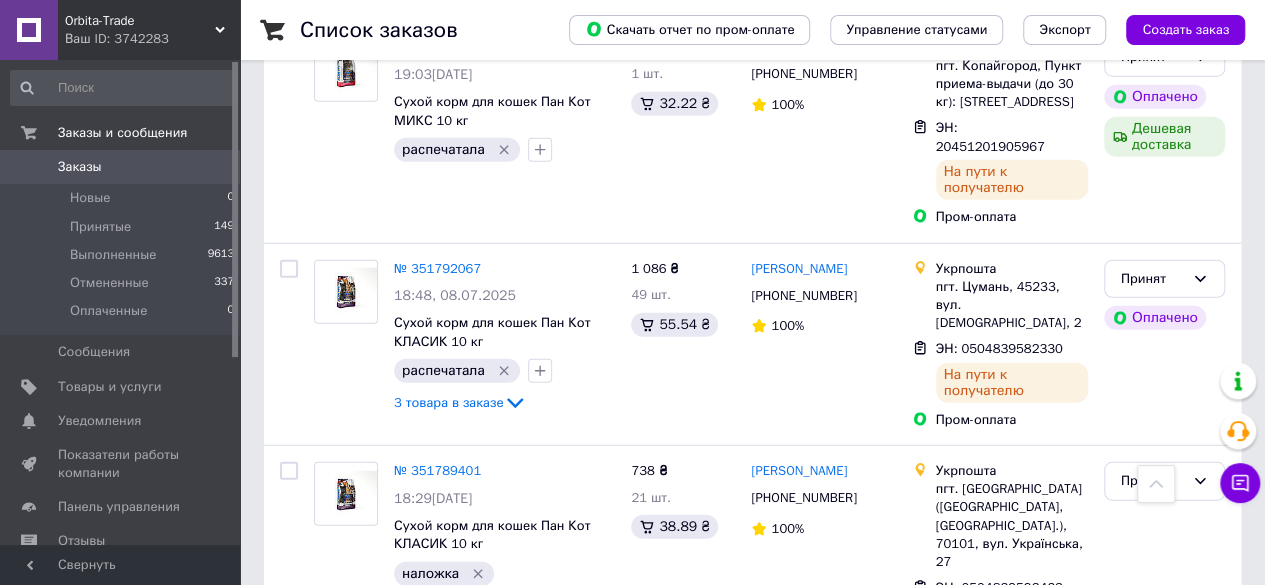 scroll, scrollTop: 2566, scrollLeft: 0, axis: vertical 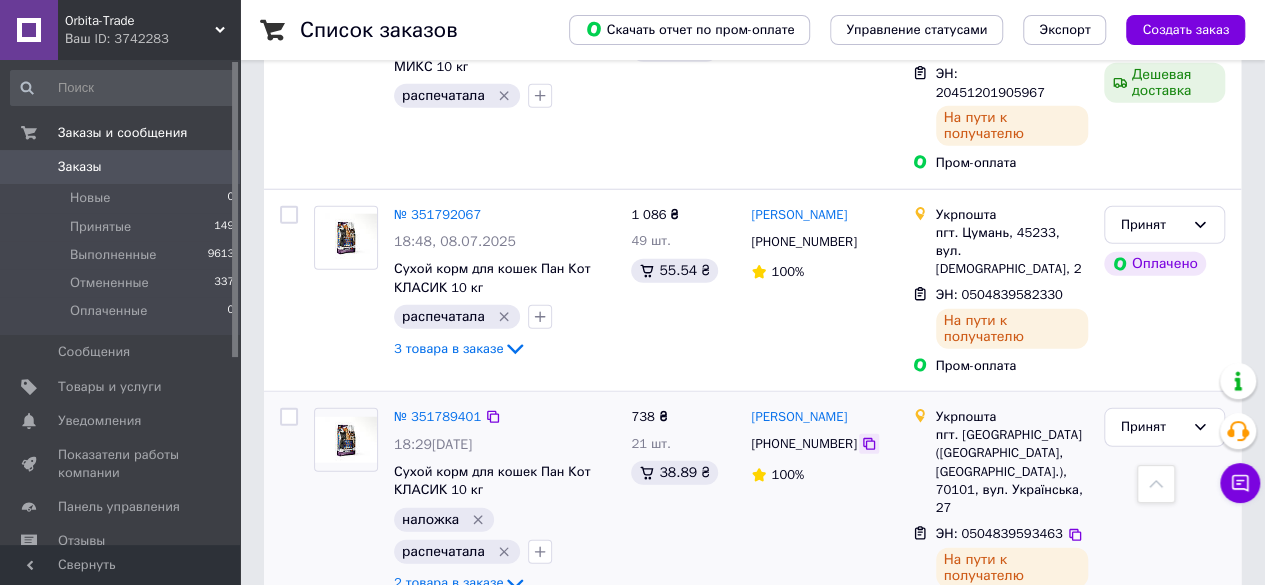 drag, startPoint x: 856, startPoint y: 144, endPoint x: 858, endPoint y: 204, distance: 60.033325 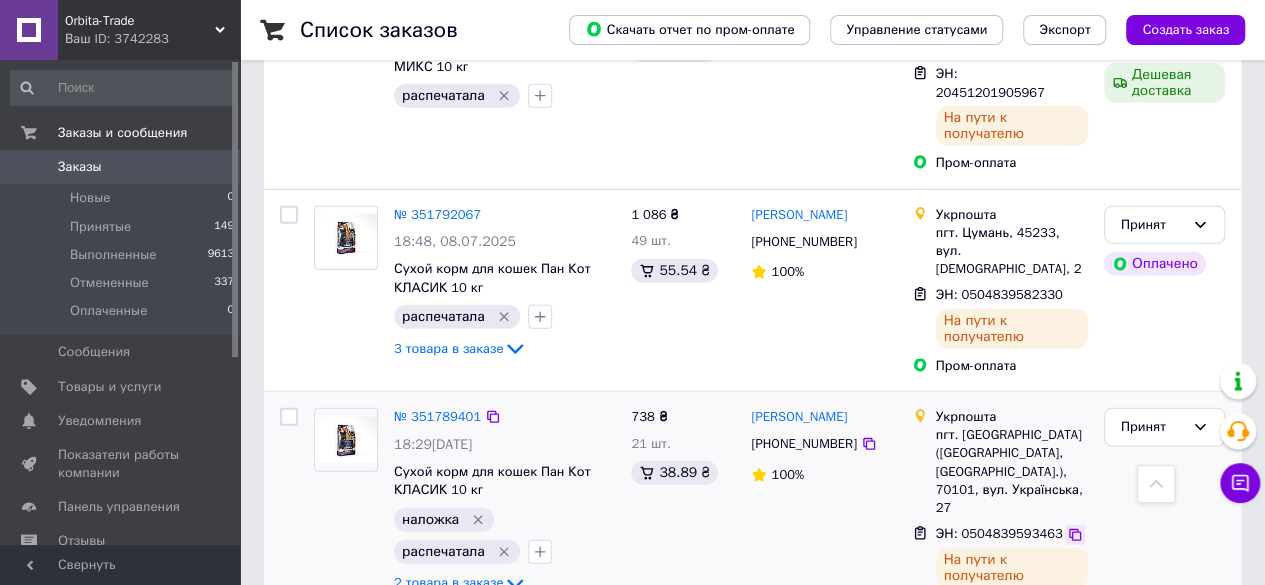 click 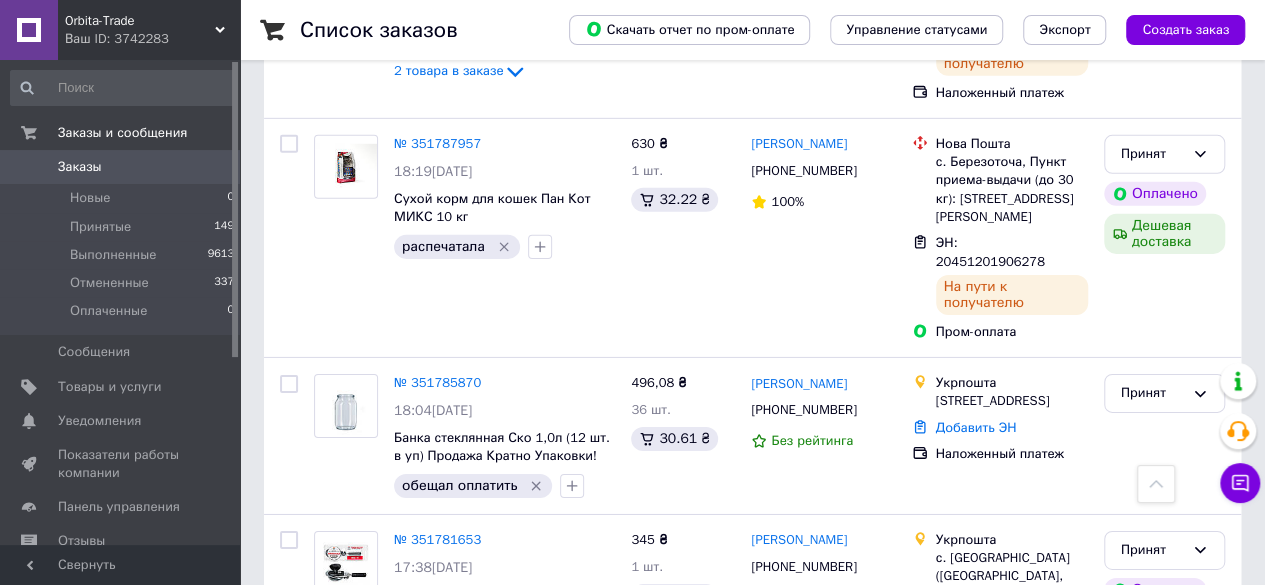 scroll, scrollTop: 3122, scrollLeft: 0, axis: vertical 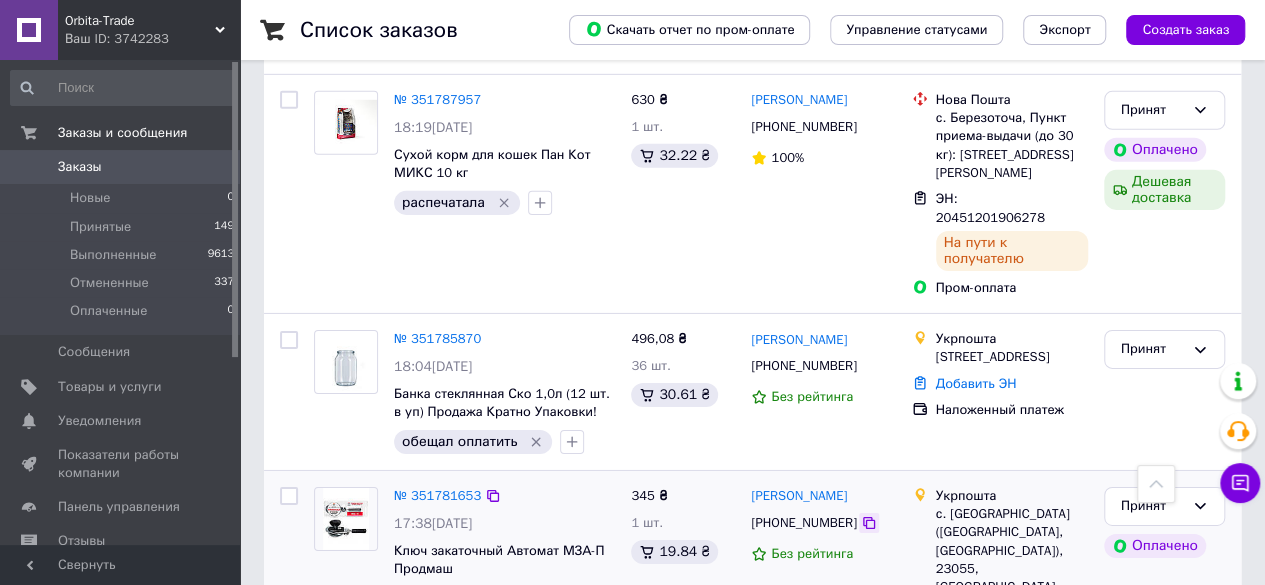 click 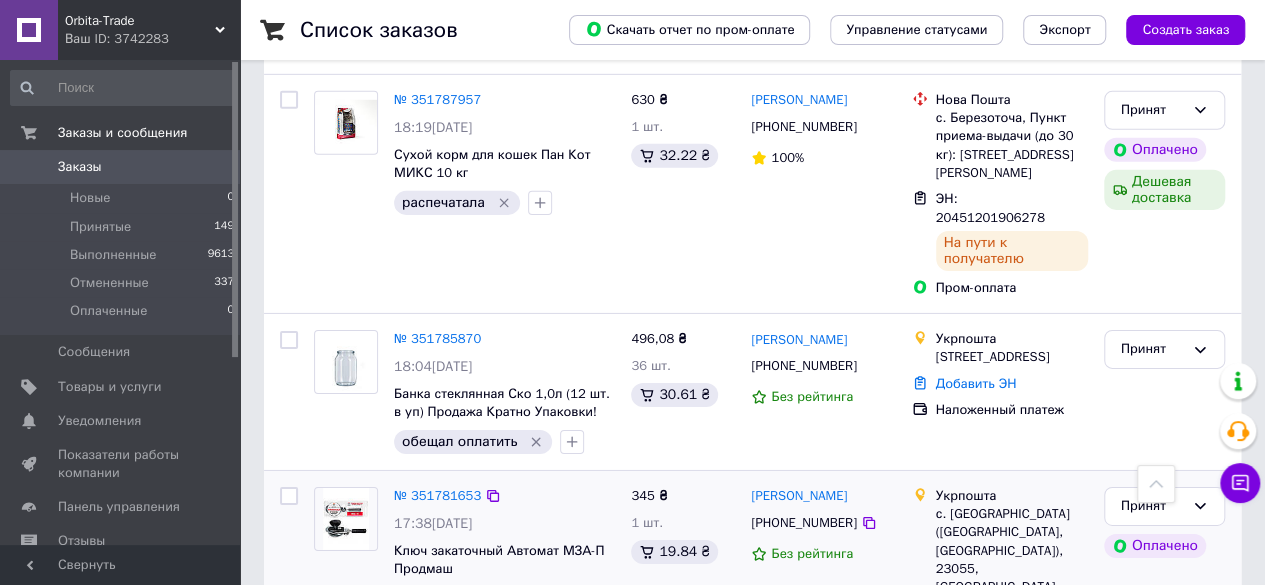 click 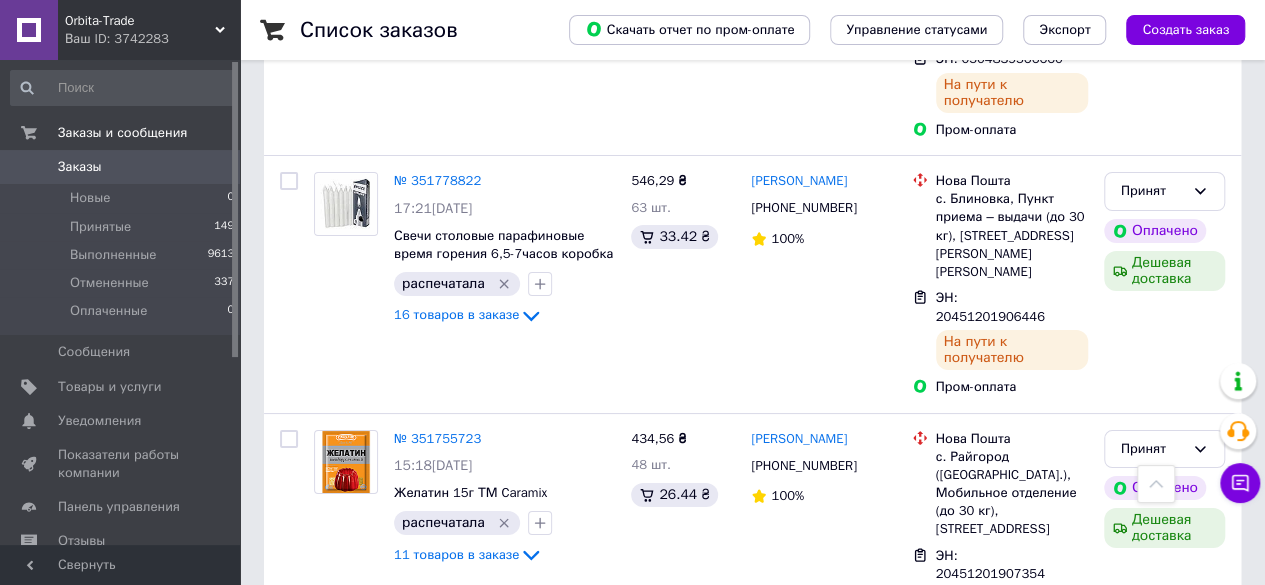 scroll, scrollTop: 3838, scrollLeft: 0, axis: vertical 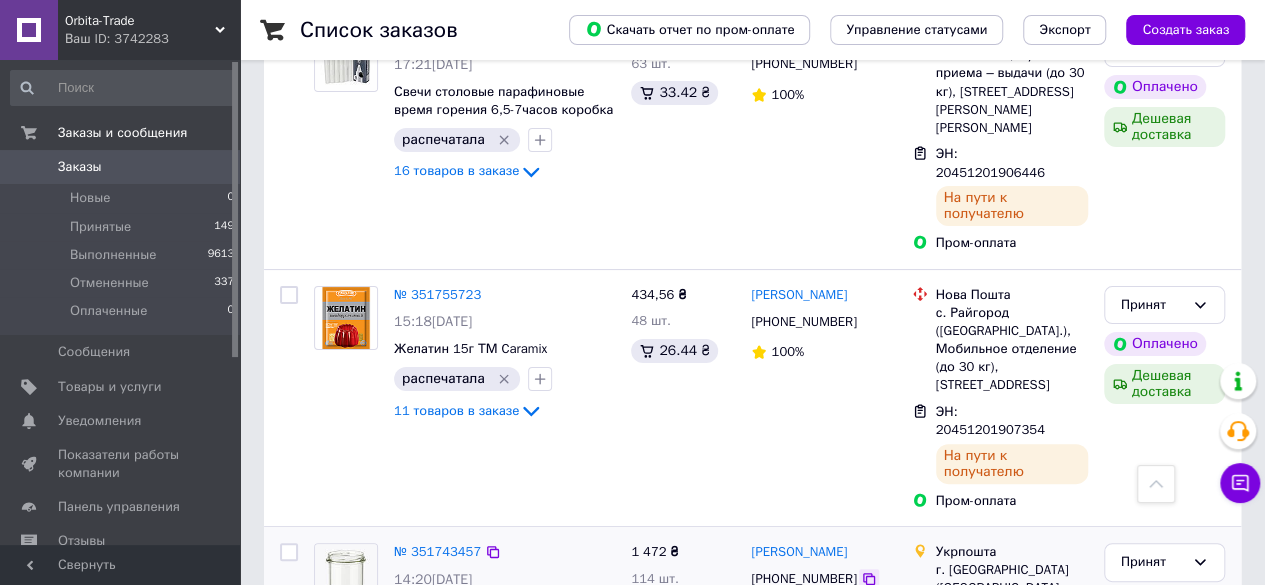 click 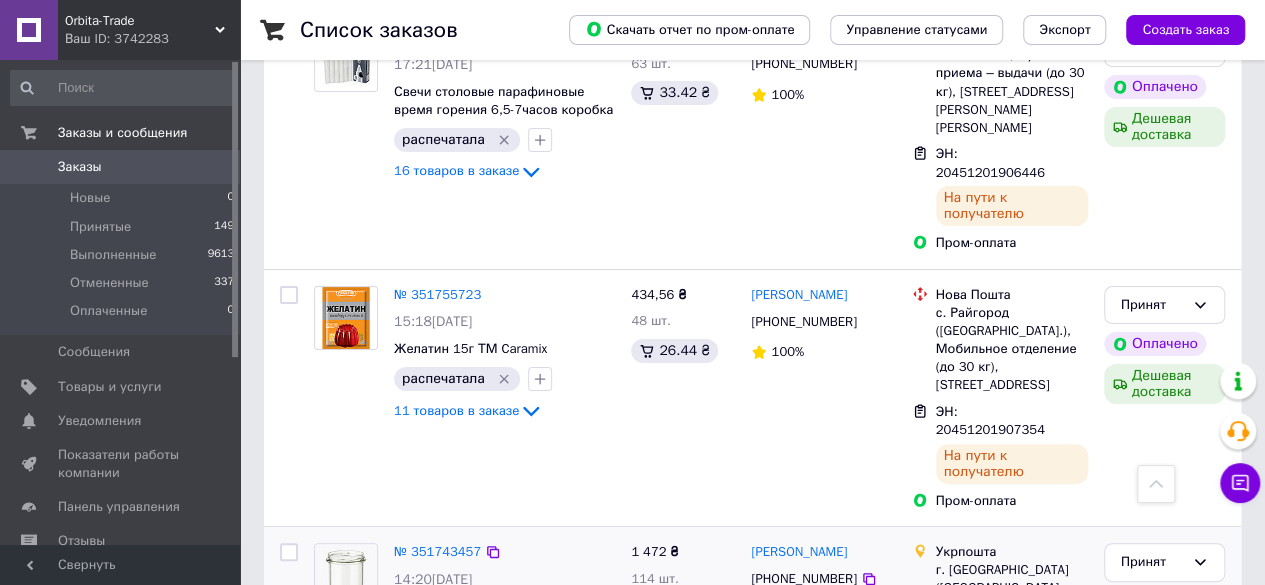 click 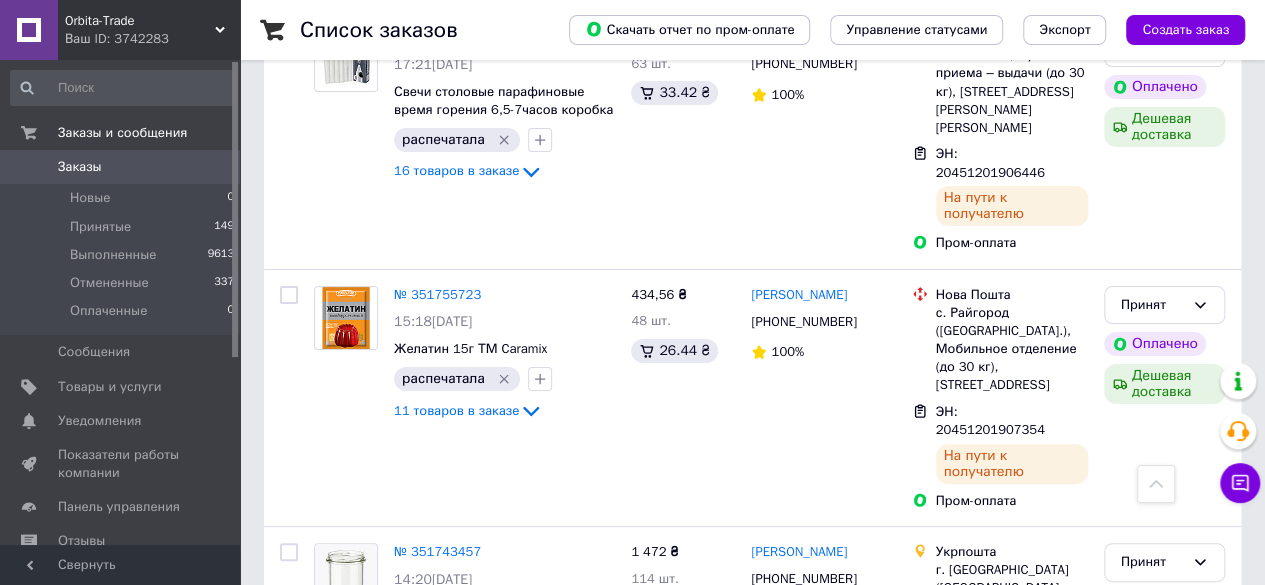 click on "4" at bounding box center (550, 1015) 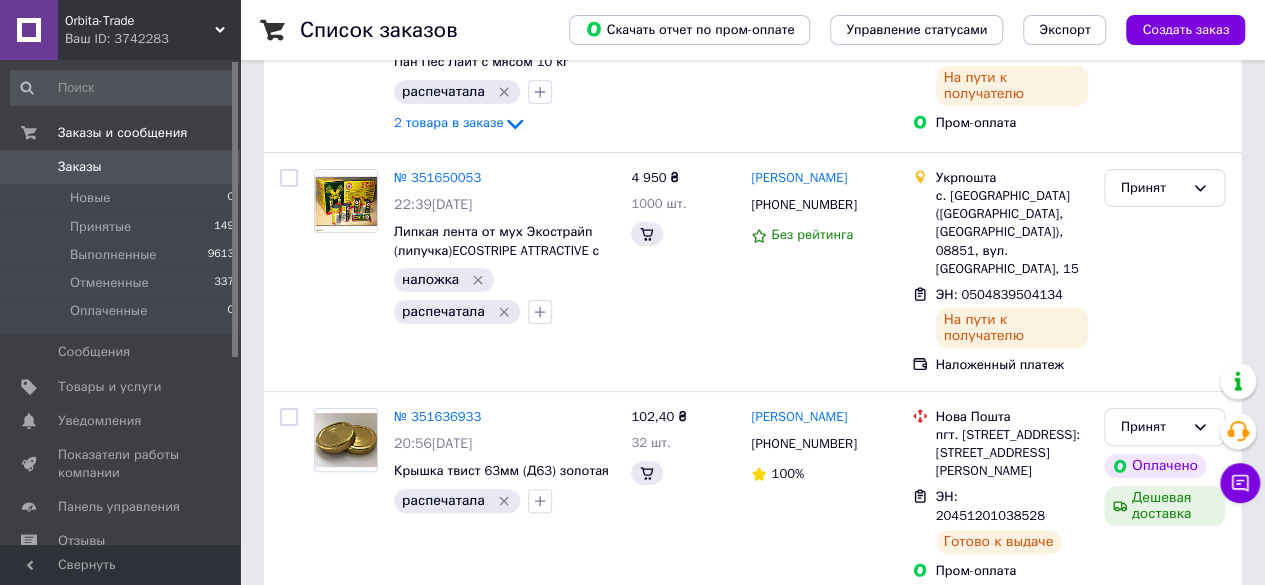 scroll, scrollTop: 0, scrollLeft: 0, axis: both 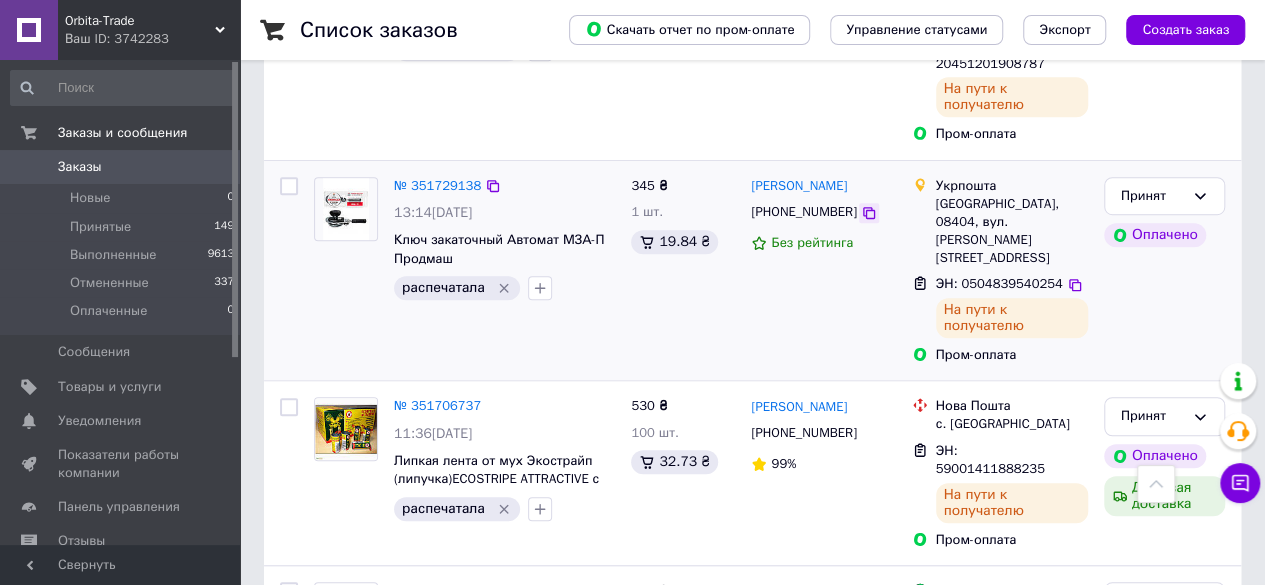 click 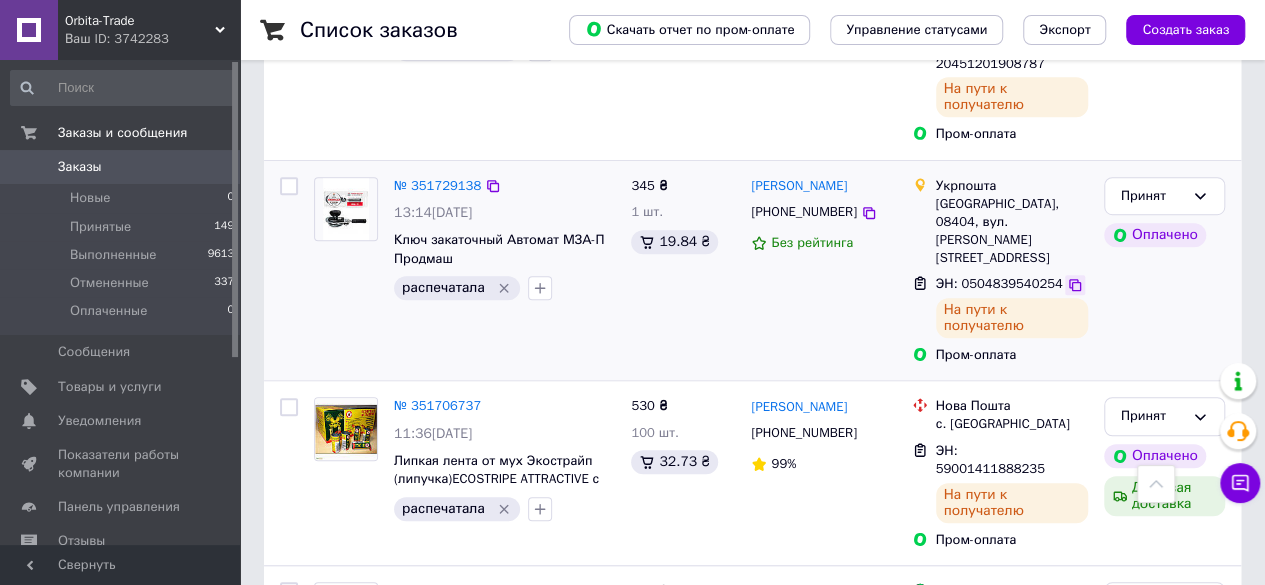 click 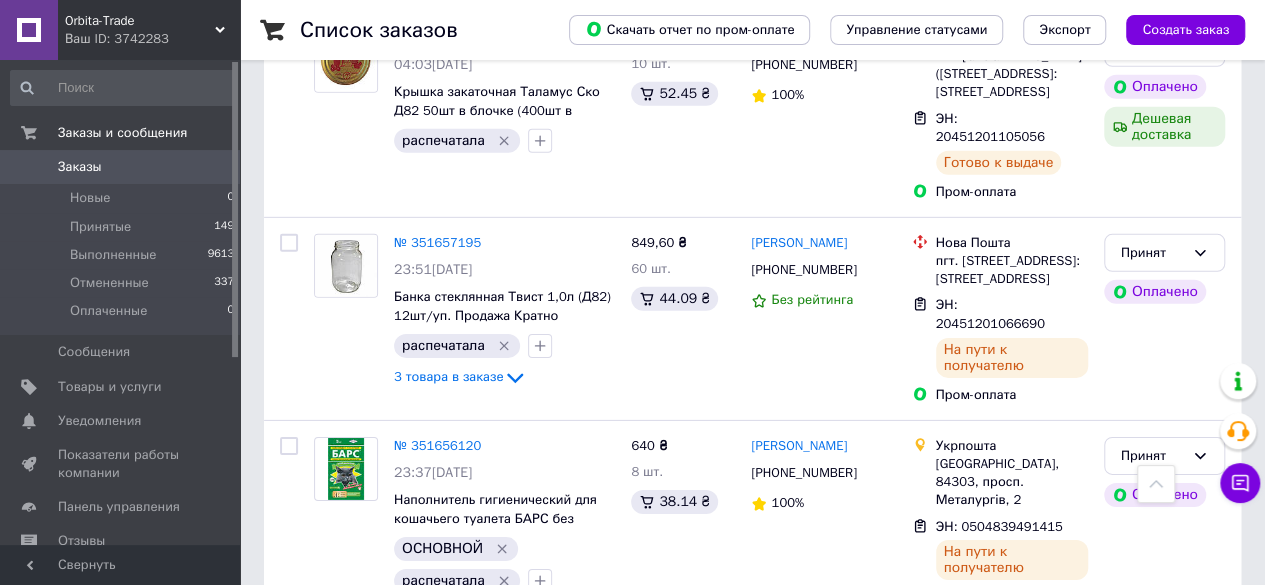 scroll, scrollTop: 2995, scrollLeft: 0, axis: vertical 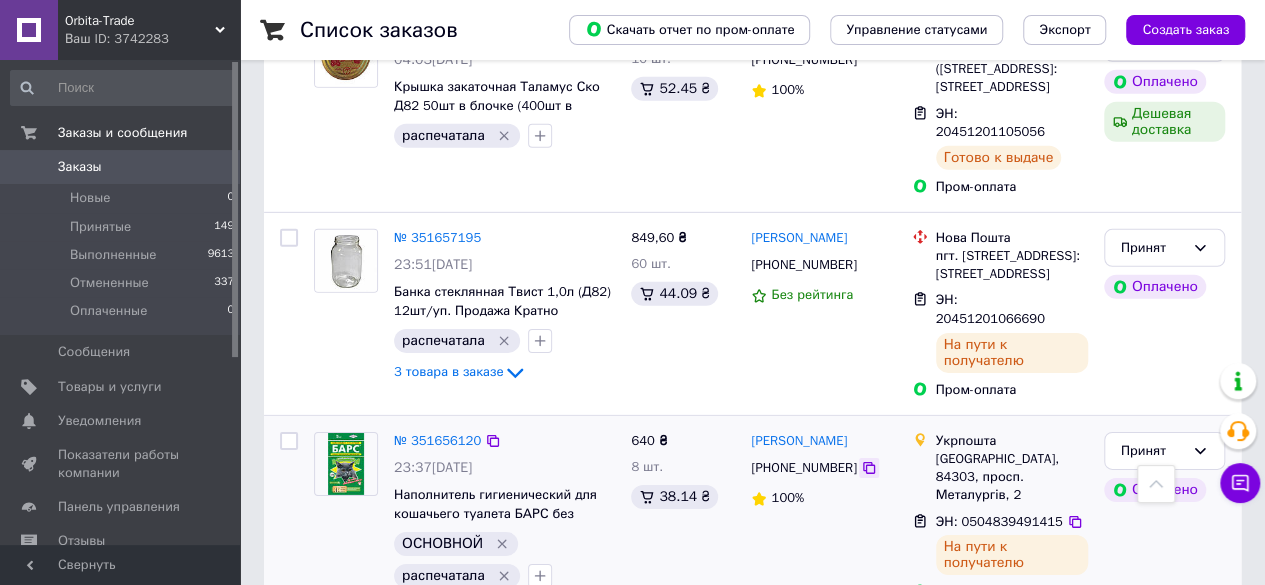 click 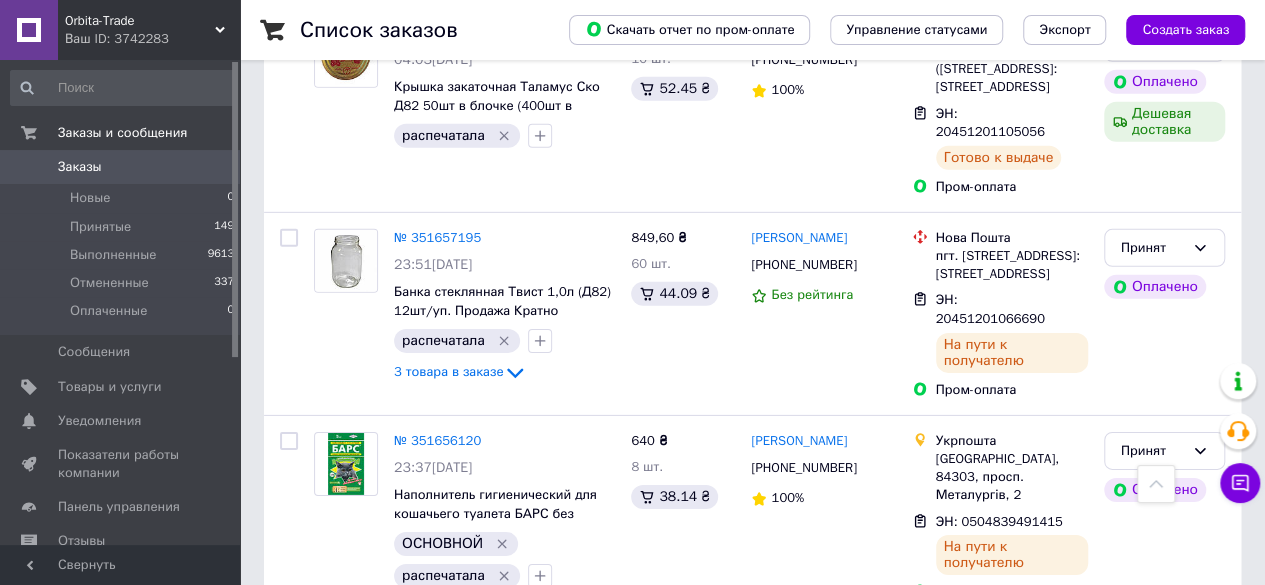 scroll, scrollTop: 3672, scrollLeft: 0, axis: vertical 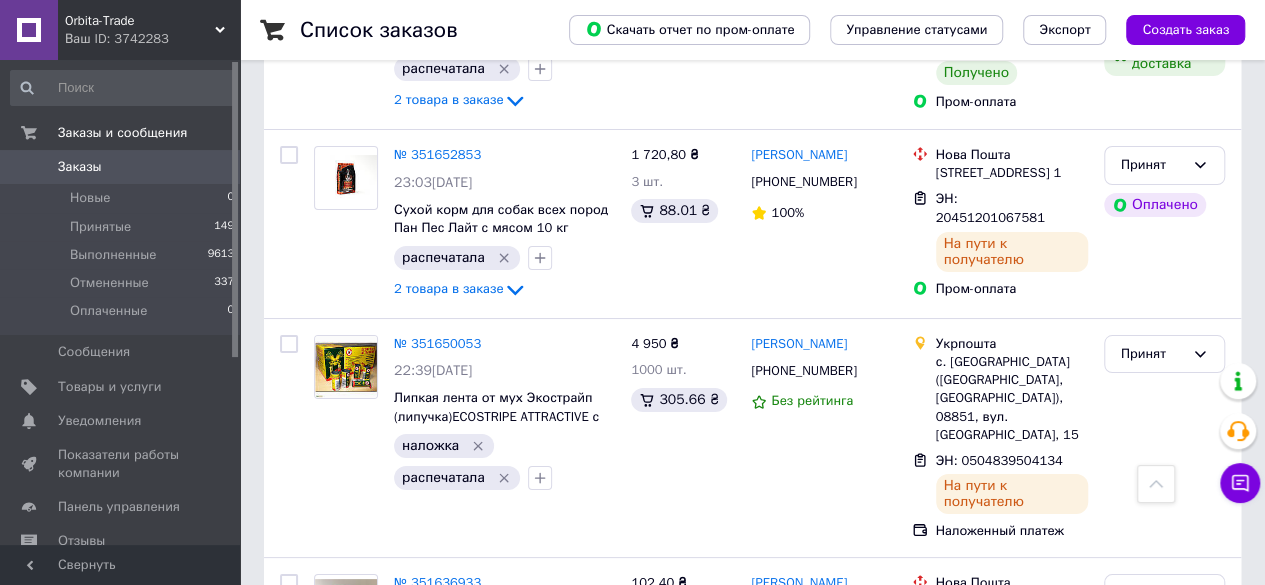 click on "1" at bounding box center (415, 807) 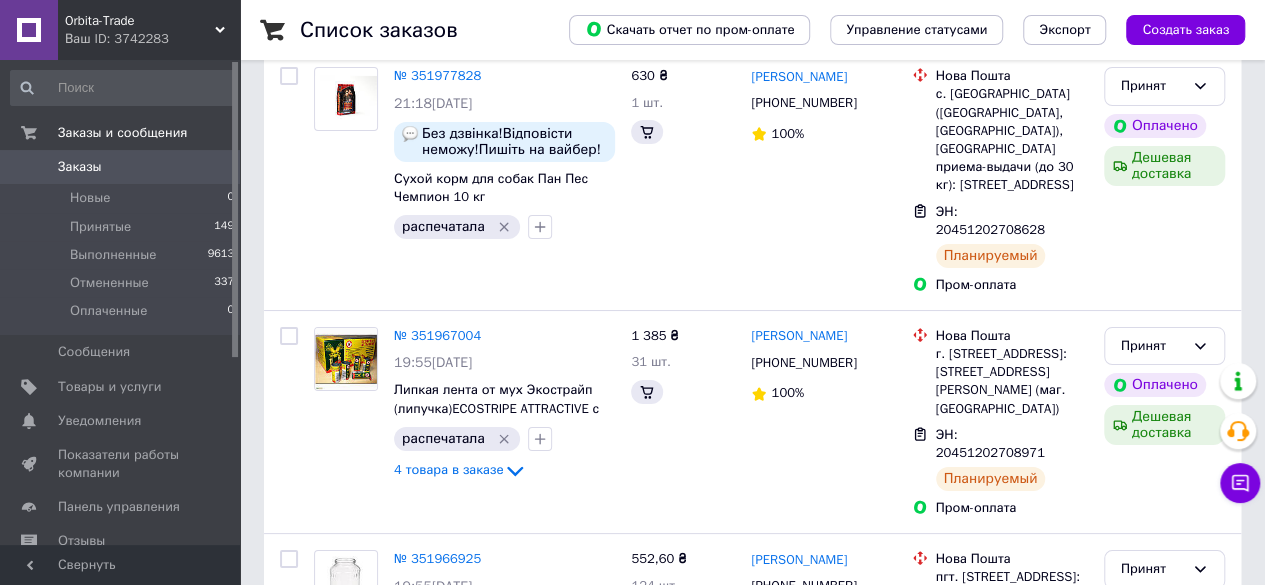 scroll, scrollTop: 0, scrollLeft: 0, axis: both 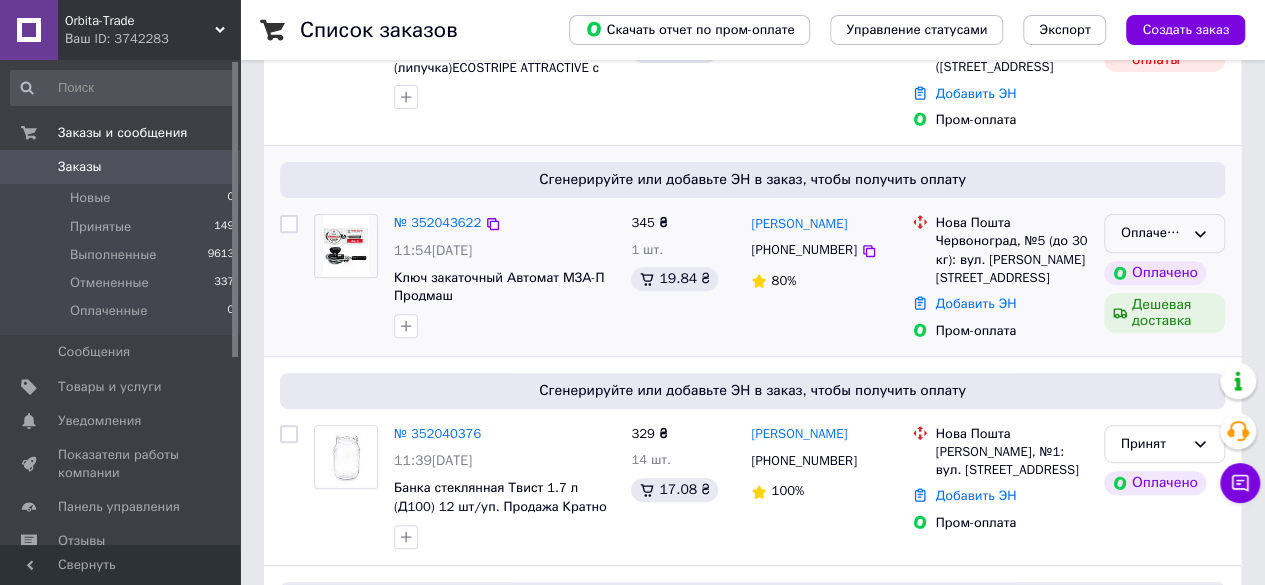 click 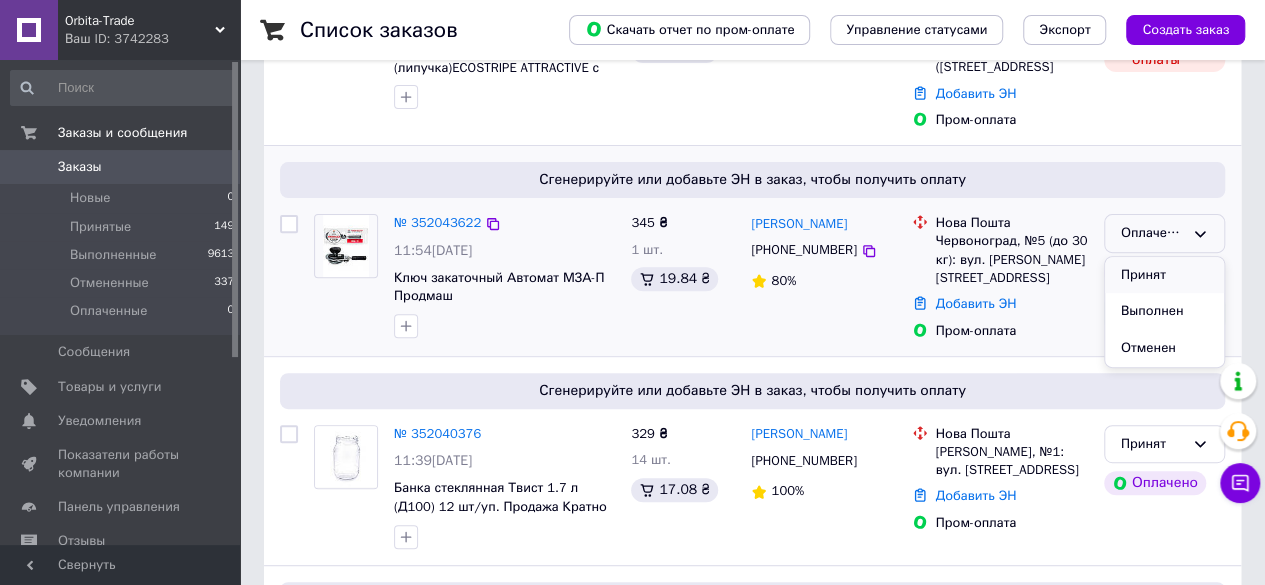 click on "Принят" at bounding box center [1164, 275] 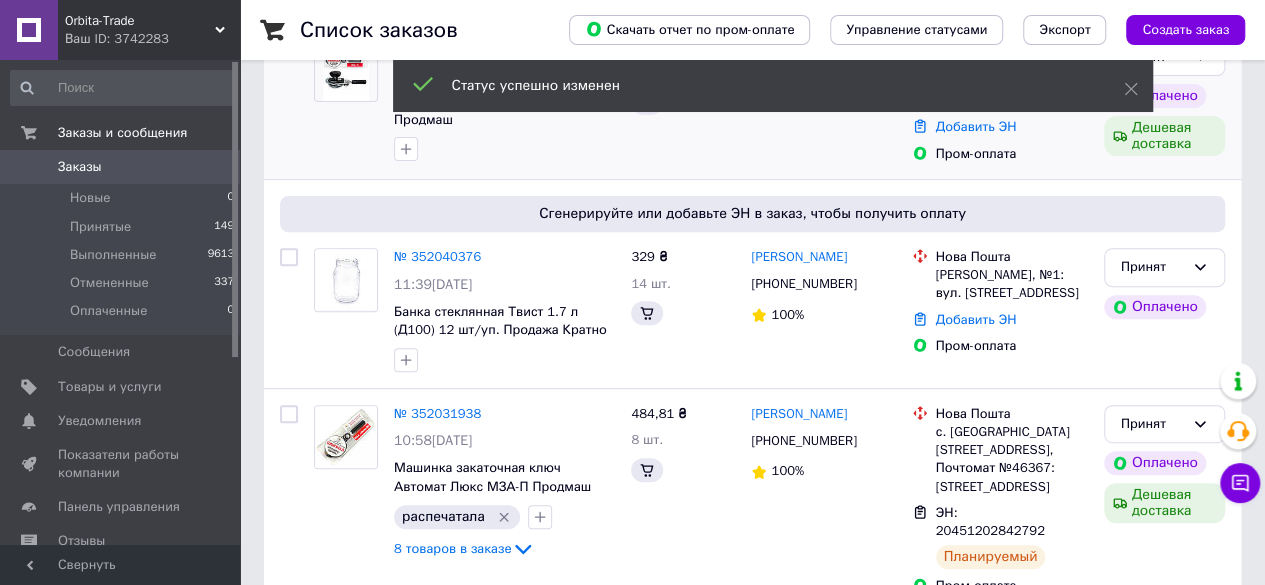 scroll, scrollTop: 69, scrollLeft: 0, axis: vertical 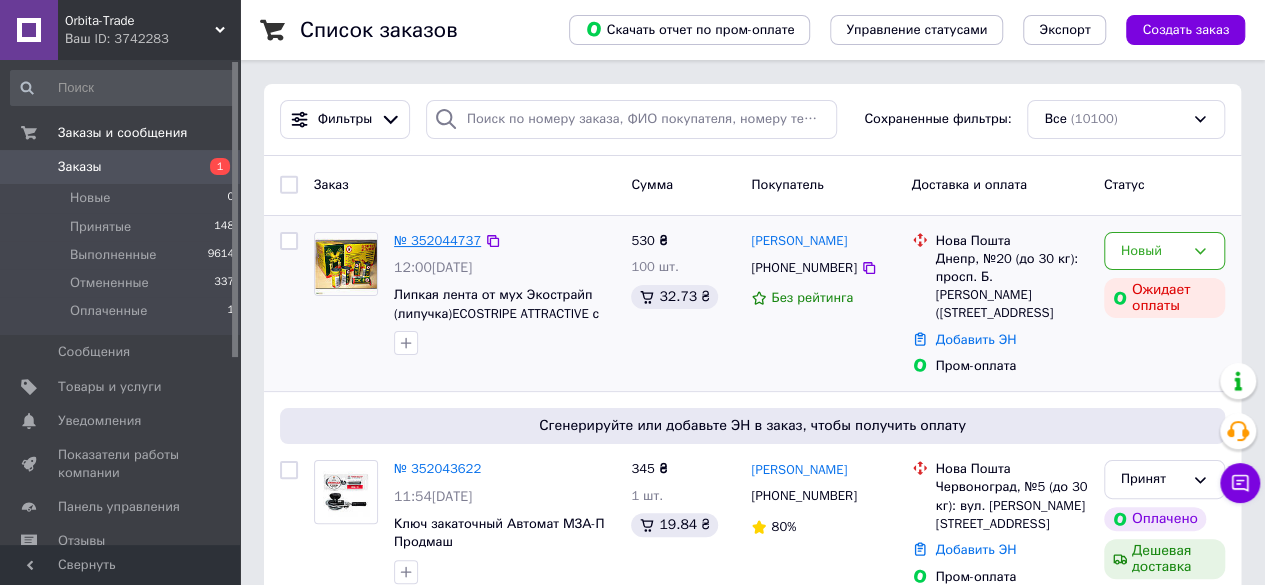 click on "№ 352044737" at bounding box center (437, 240) 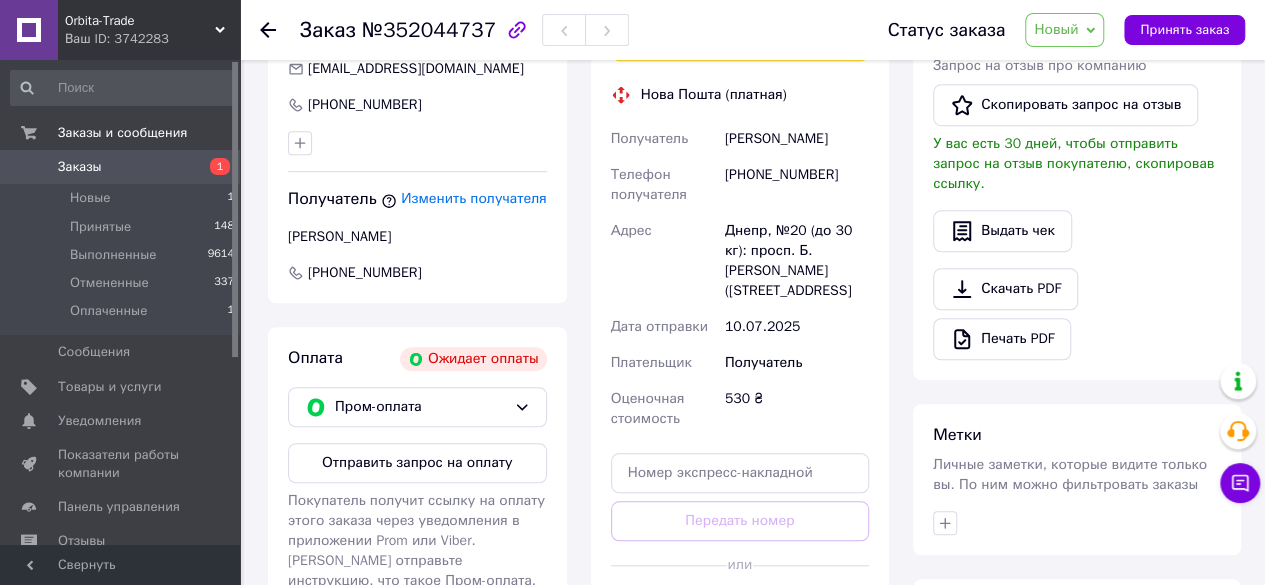 scroll, scrollTop: 602, scrollLeft: 0, axis: vertical 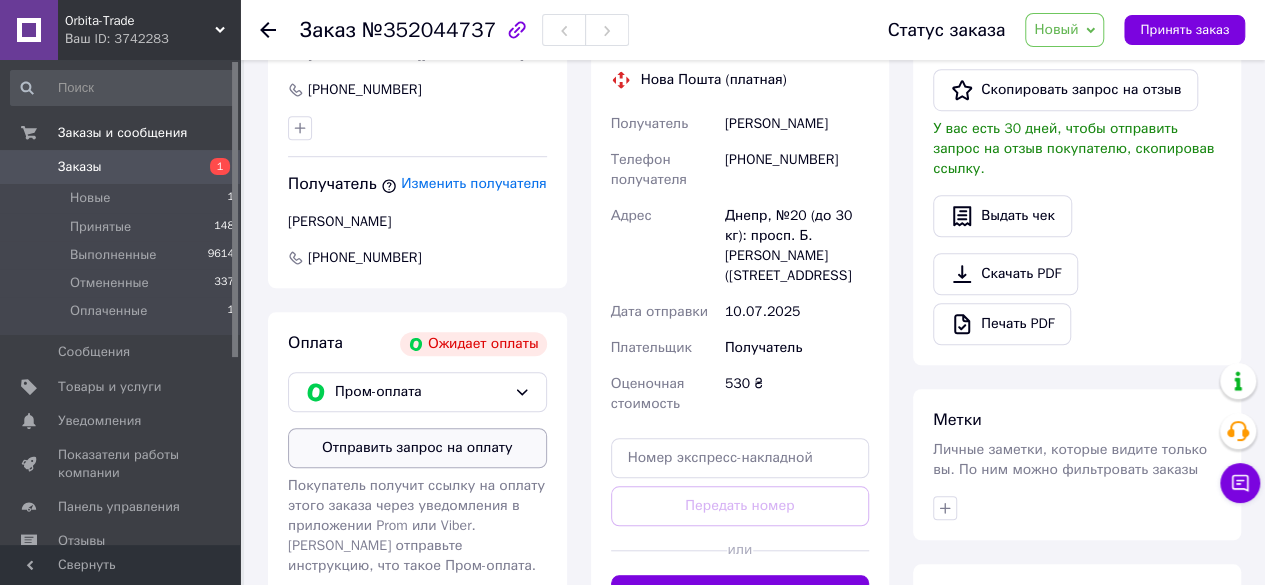 click on "Отправить запрос на оплату" at bounding box center [417, 448] 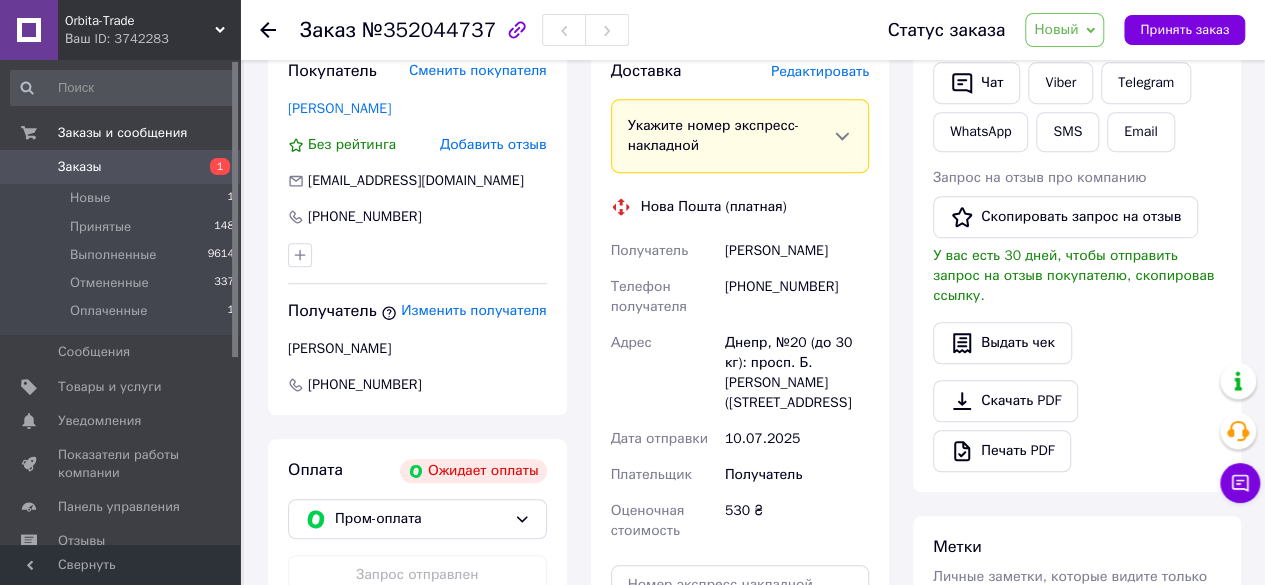 scroll, scrollTop: 470, scrollLeft: 0, axis: vertical 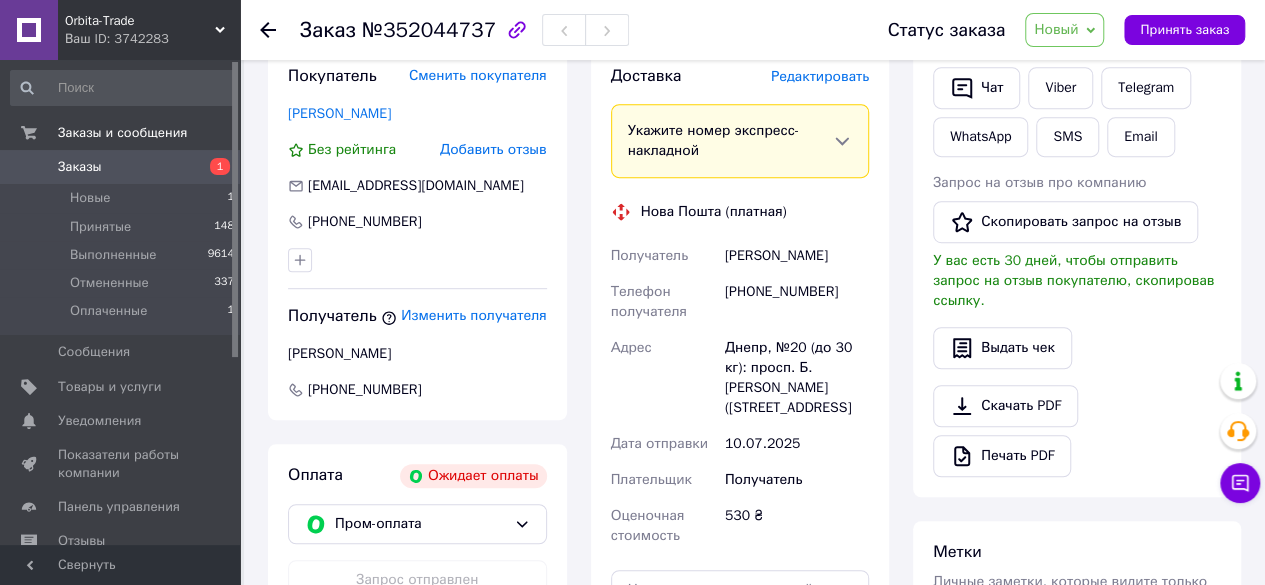 click 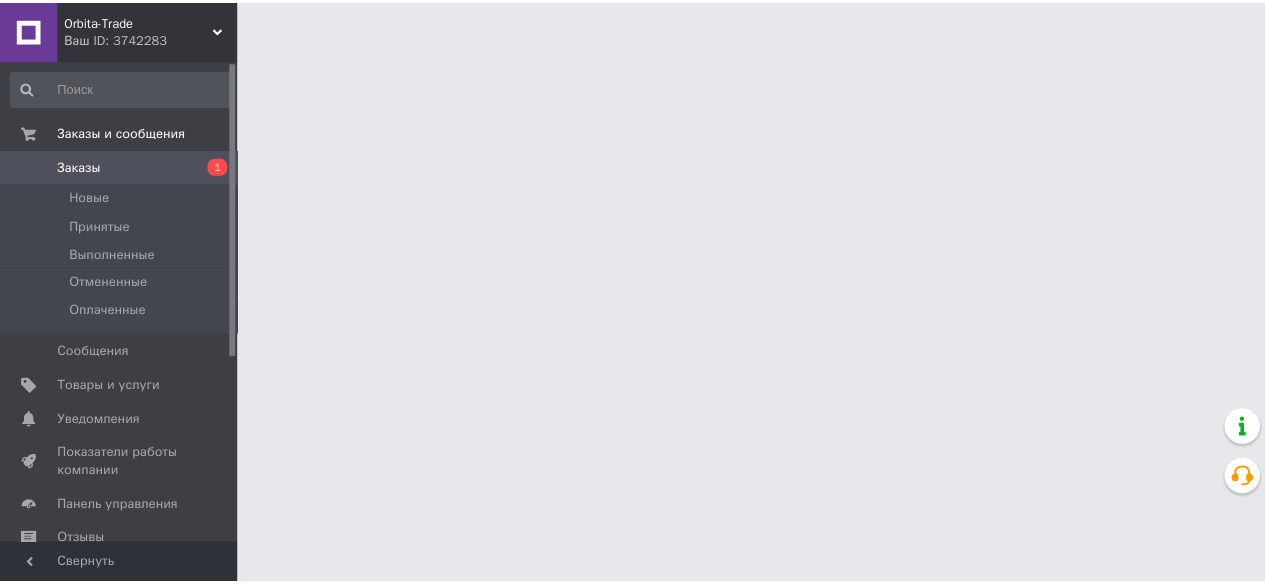 scroll, scrollTop: 0, scrollLeft: 0, axis: both 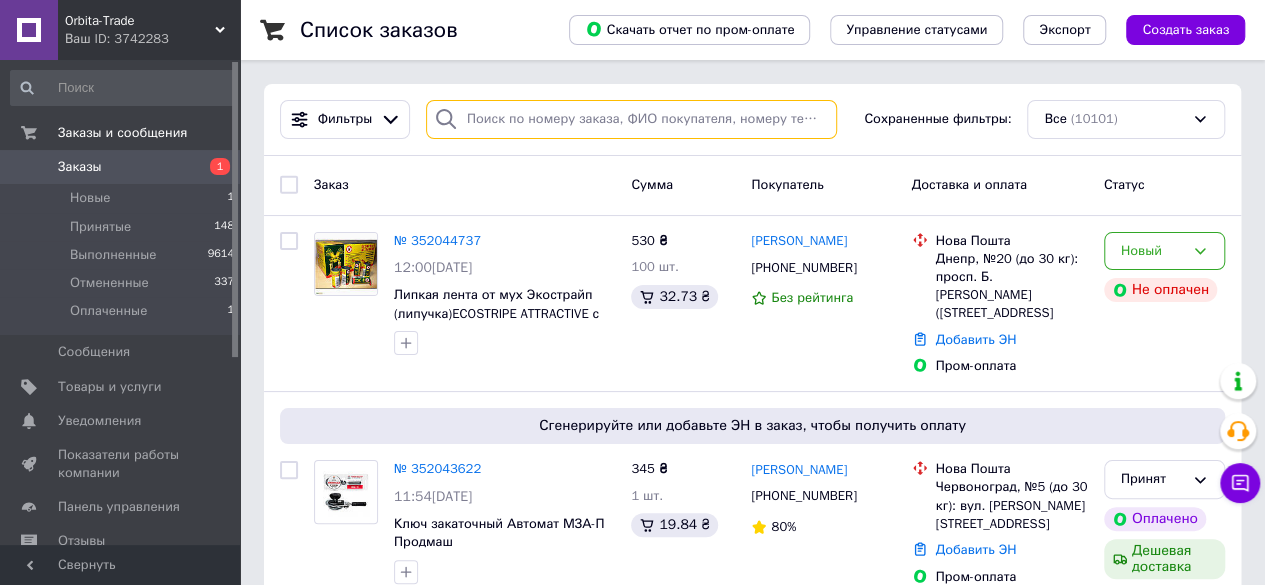 click at bounding box center (631, 119) 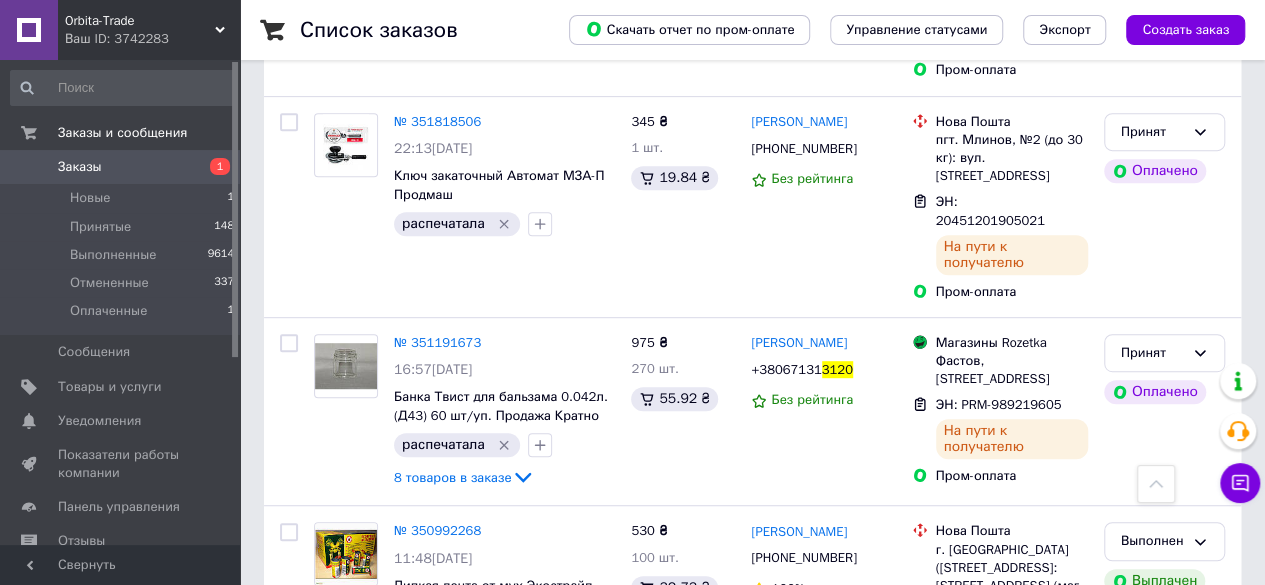 scroll, scrollTop: 474, scrollLeft: 0, axis: vertical 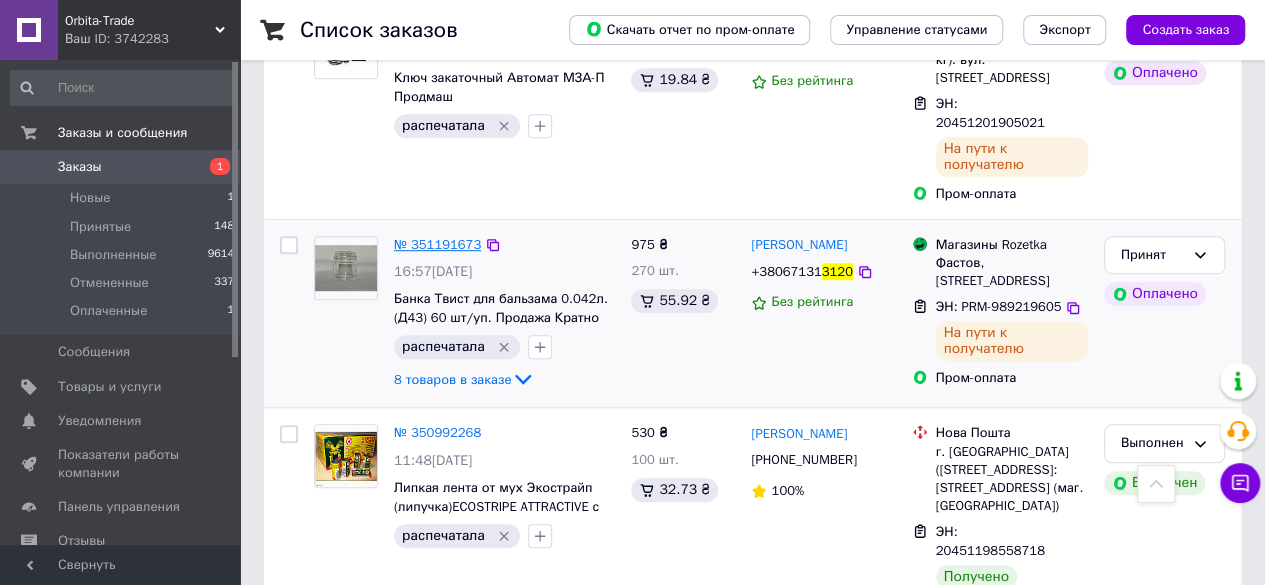 type on "3120" 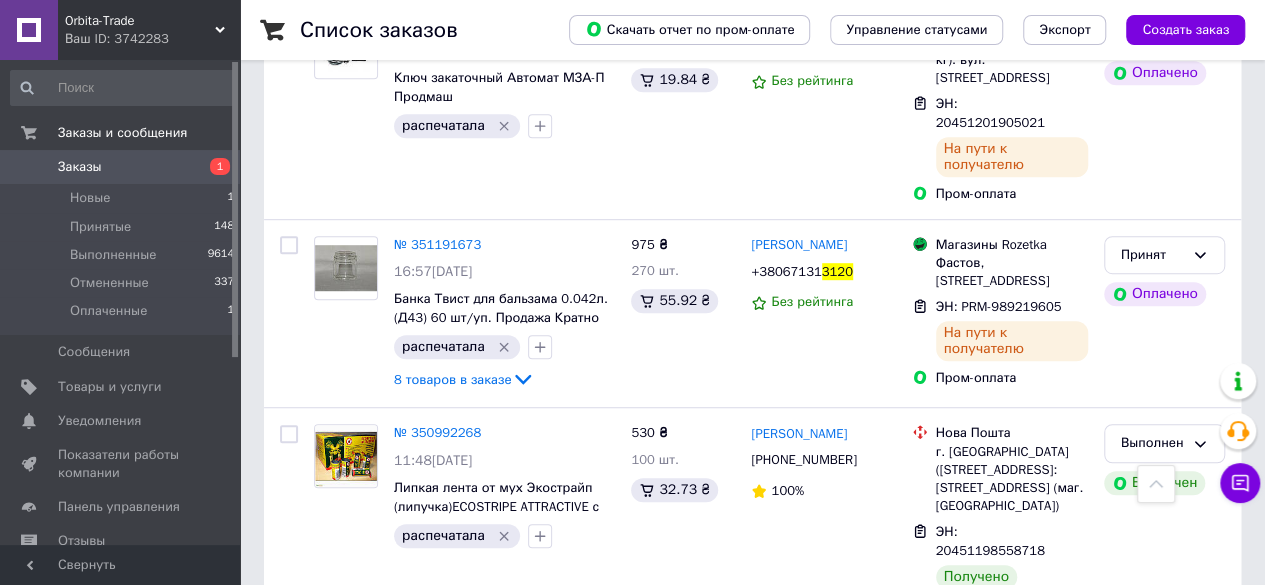 scroll, scrollTop: 0, scrollLeft: 0, axis: both 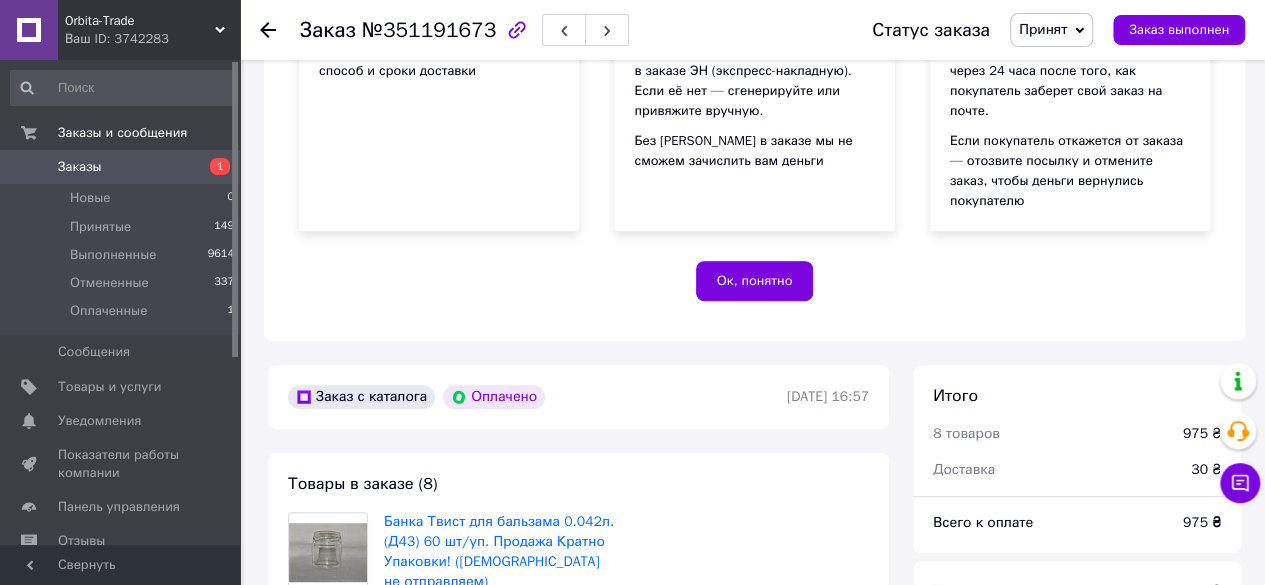click 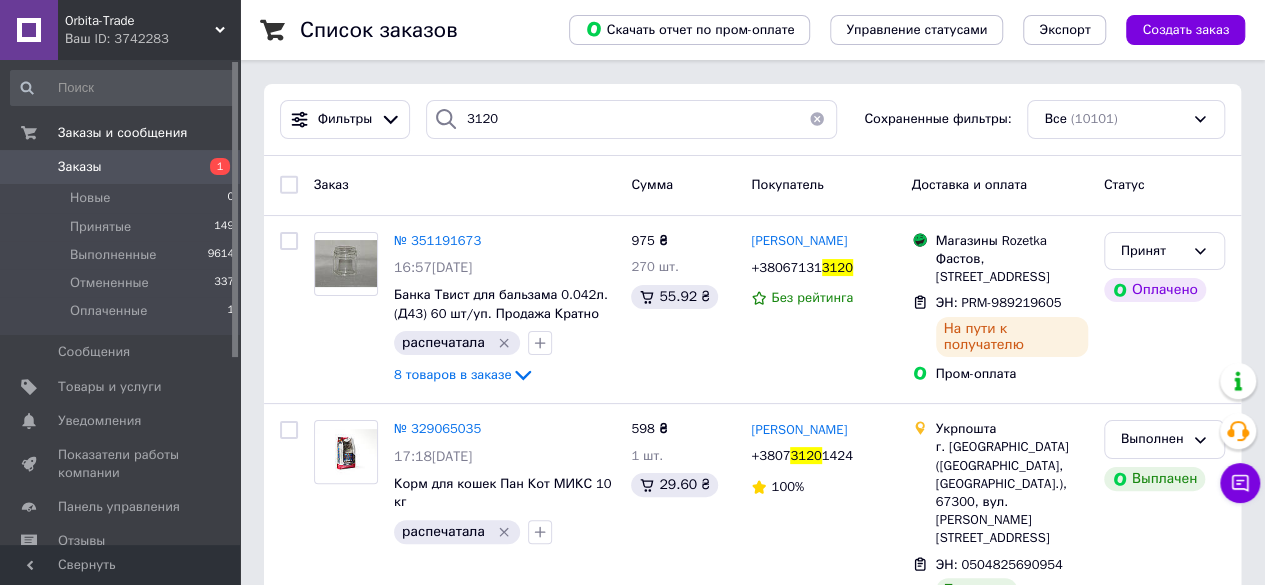 click at bounding box center [817, 119] 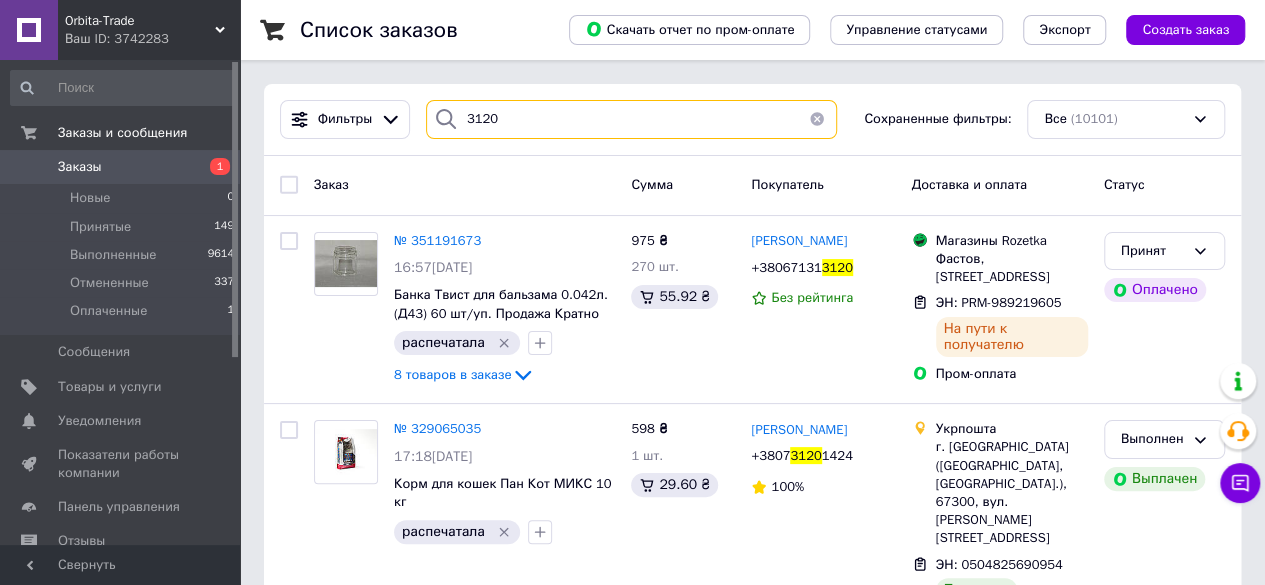 type 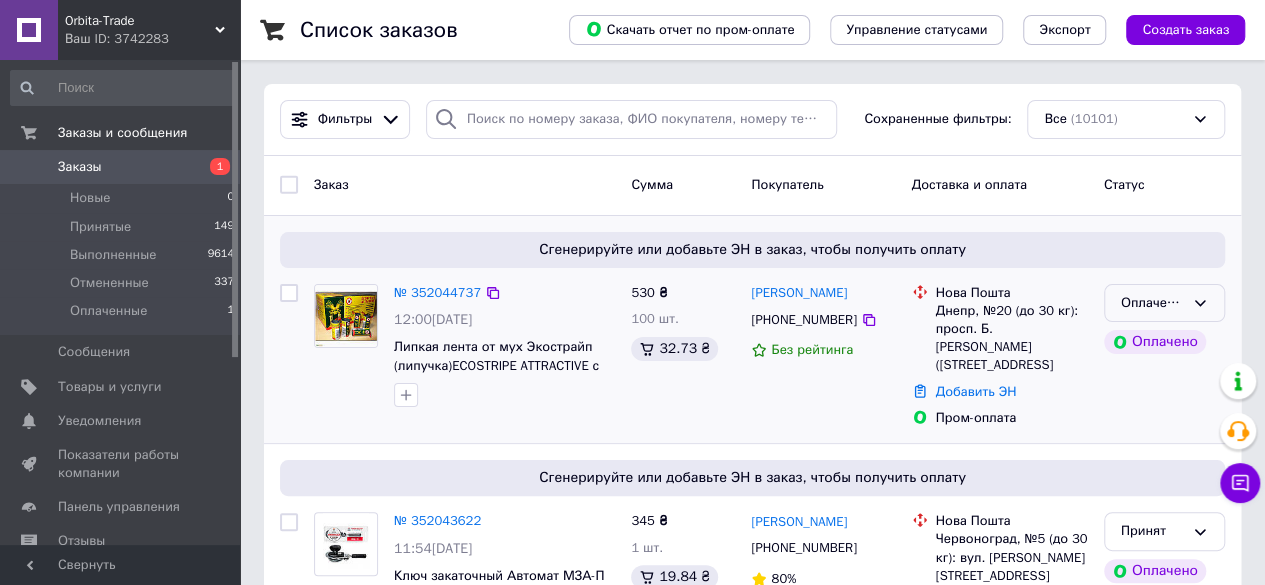 click on "Оплаченный" at bounding box center (1164, 303) 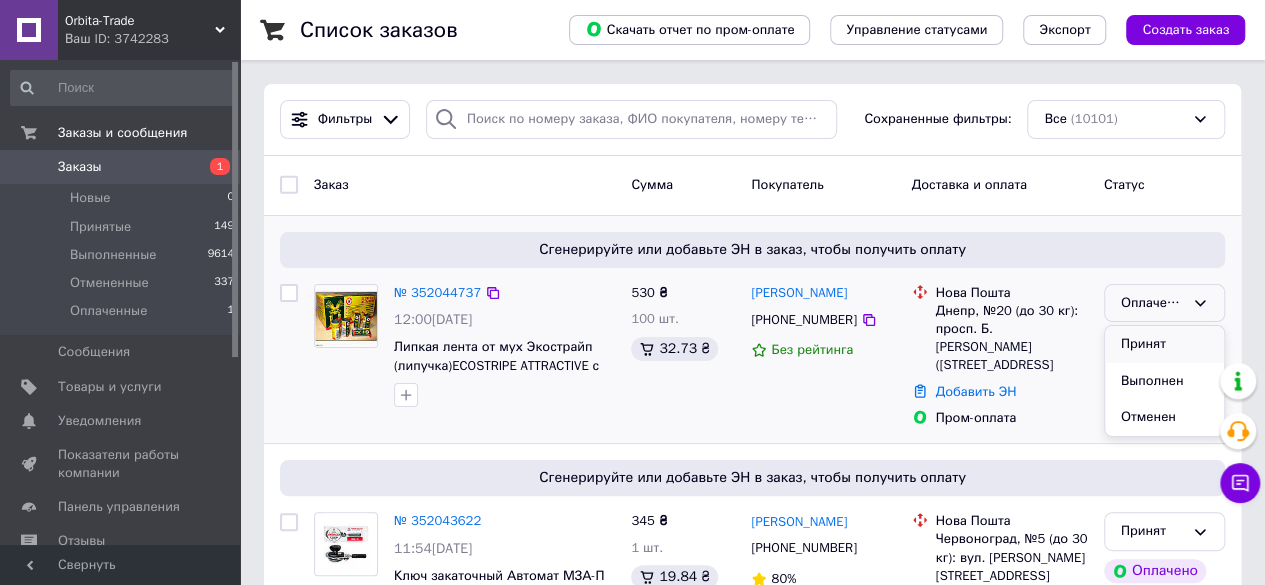 click on "Принят" at bounding box center [1164, 344] 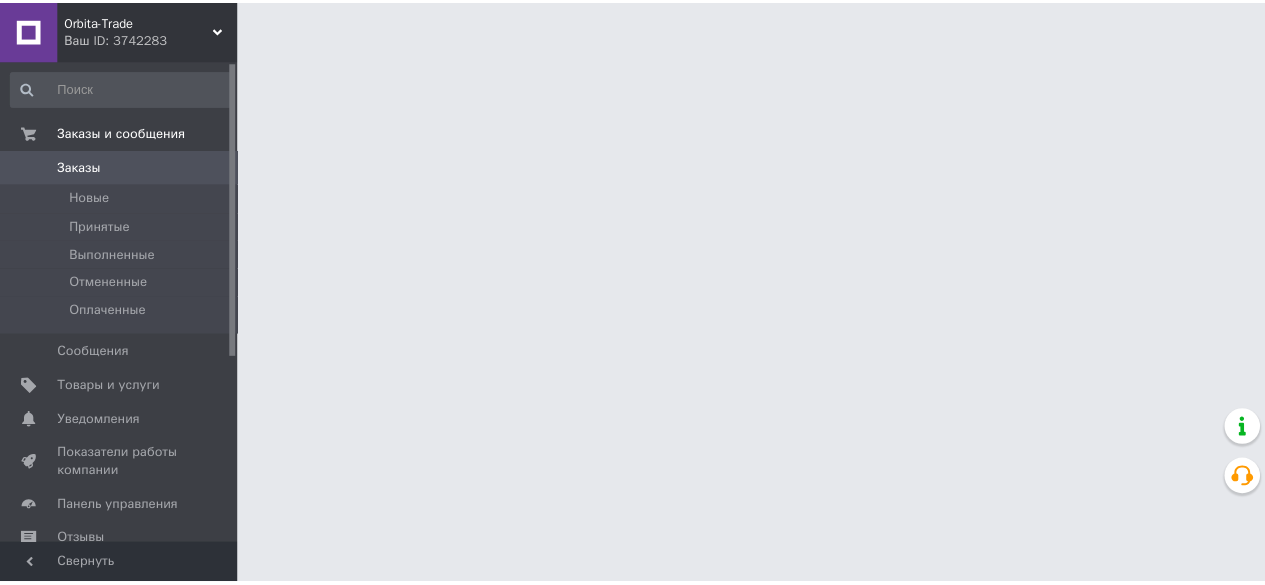 scroll, scrollTop: 0, scrollLeft: 0, axis: both 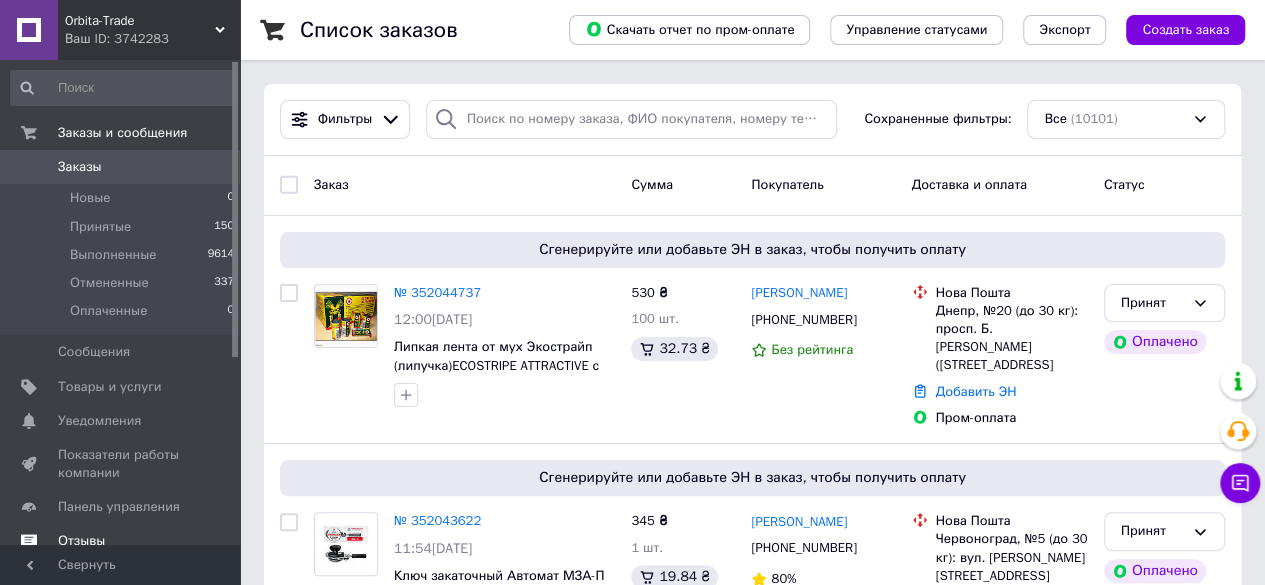 click on "Отзывы" at bounding box center (81, 541) 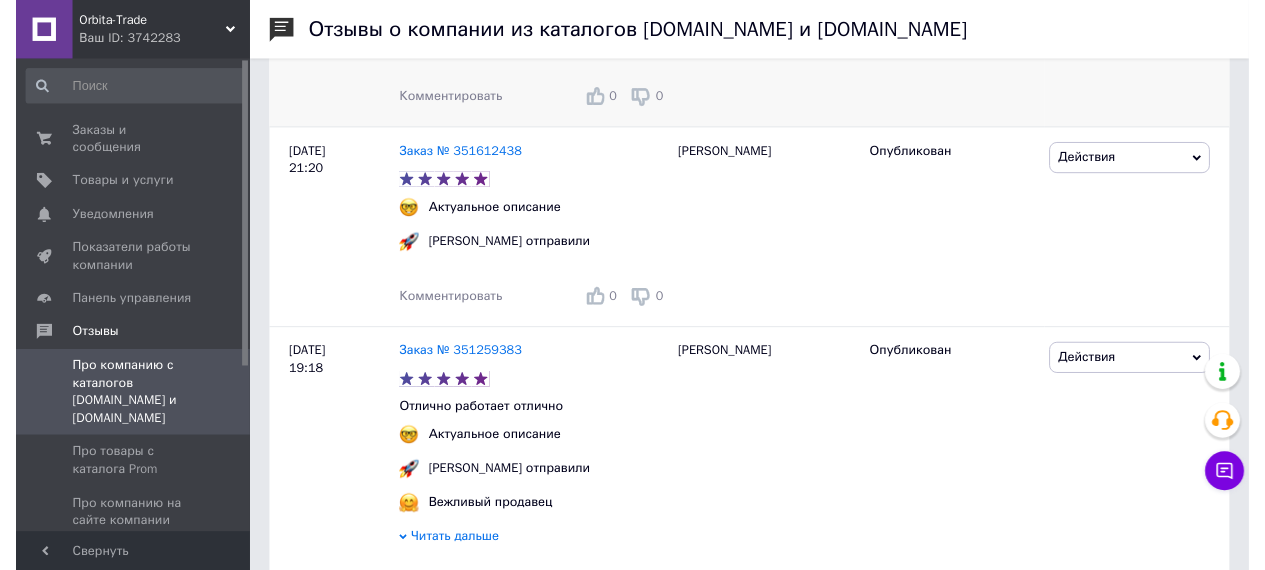scroll, scrollTop: 584, scrollLeft: 0, axis: vertical 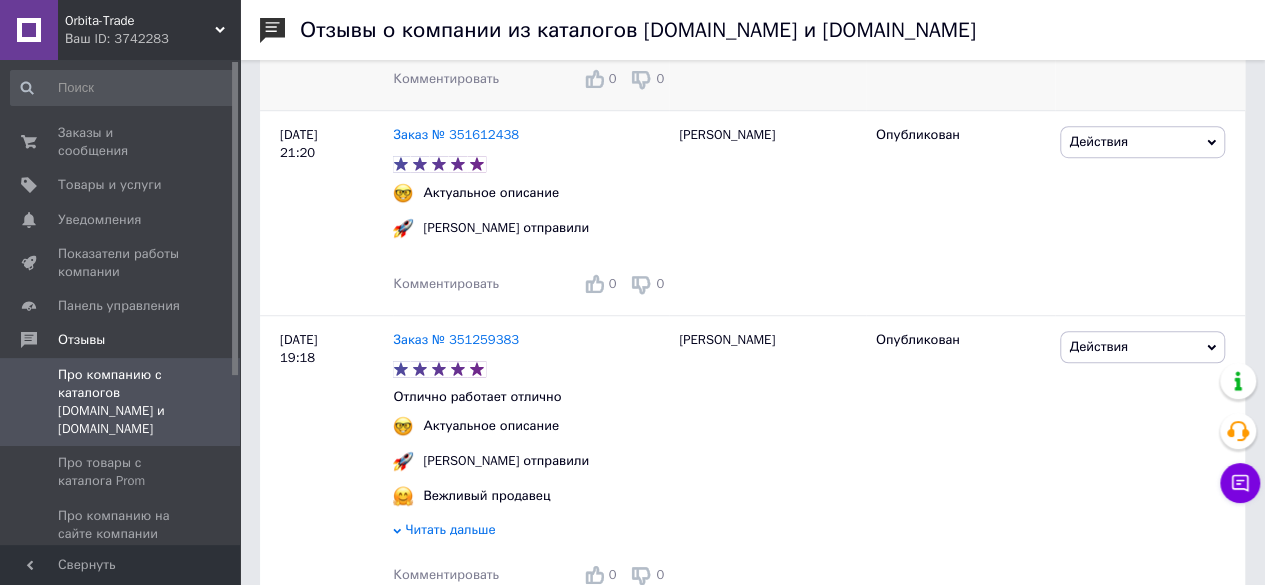 click on "Комментировать" at bounding box center (446, 78) 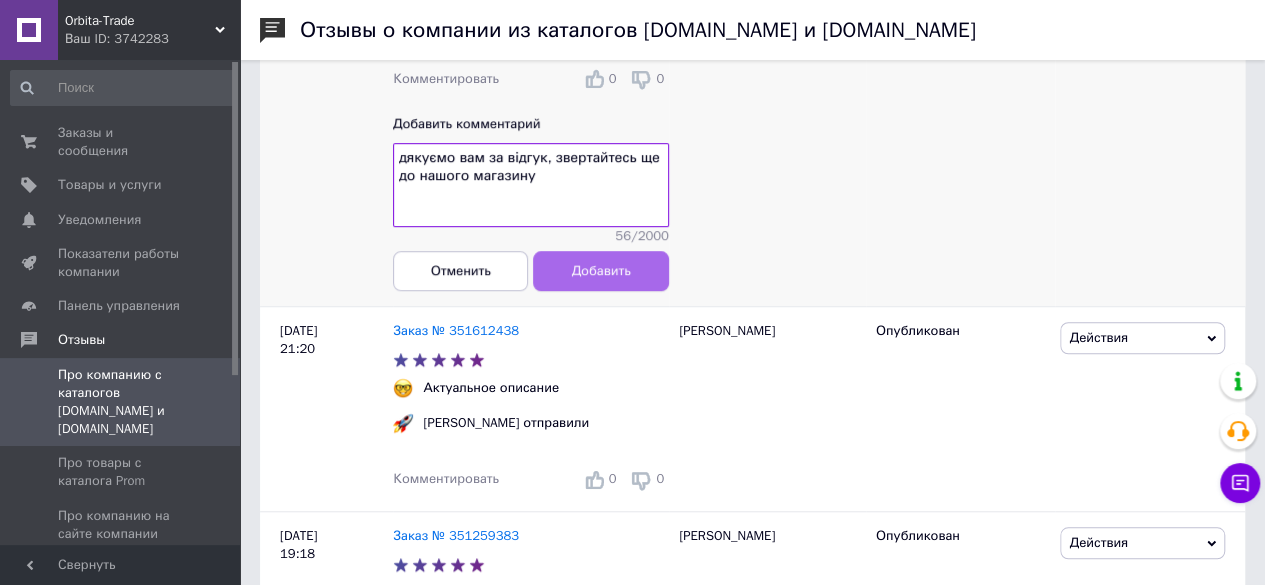 type on "дякуємо вам за відгук, звертайтесь ще до нашого магазину" 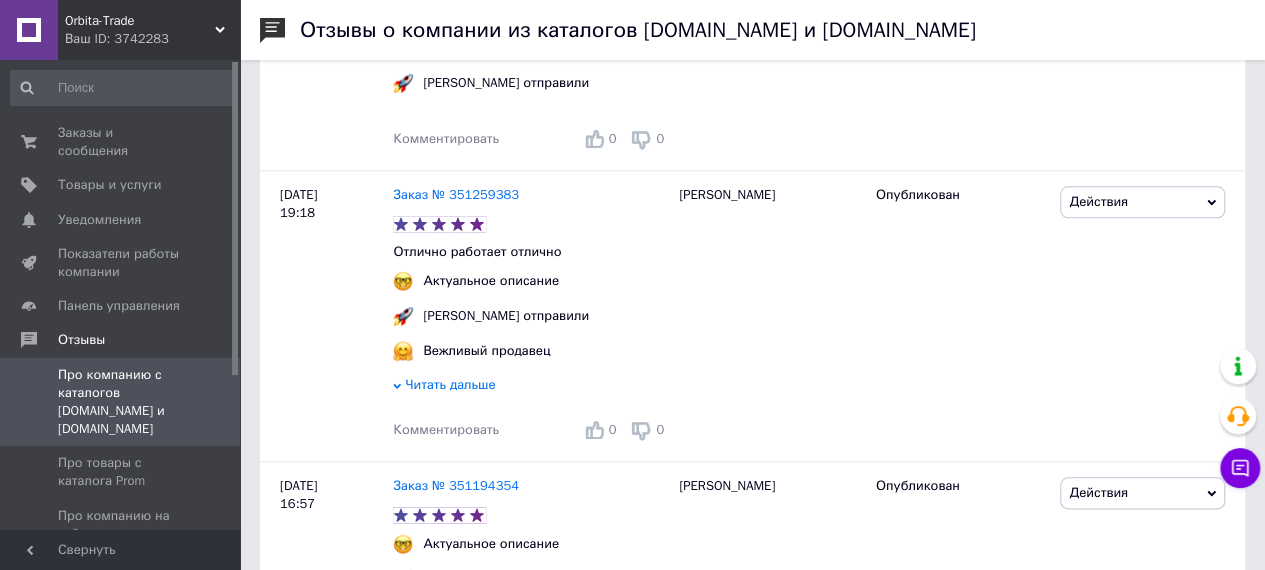 scroll, scrollTop: 952, scrollLeft: 0, axis: vertical 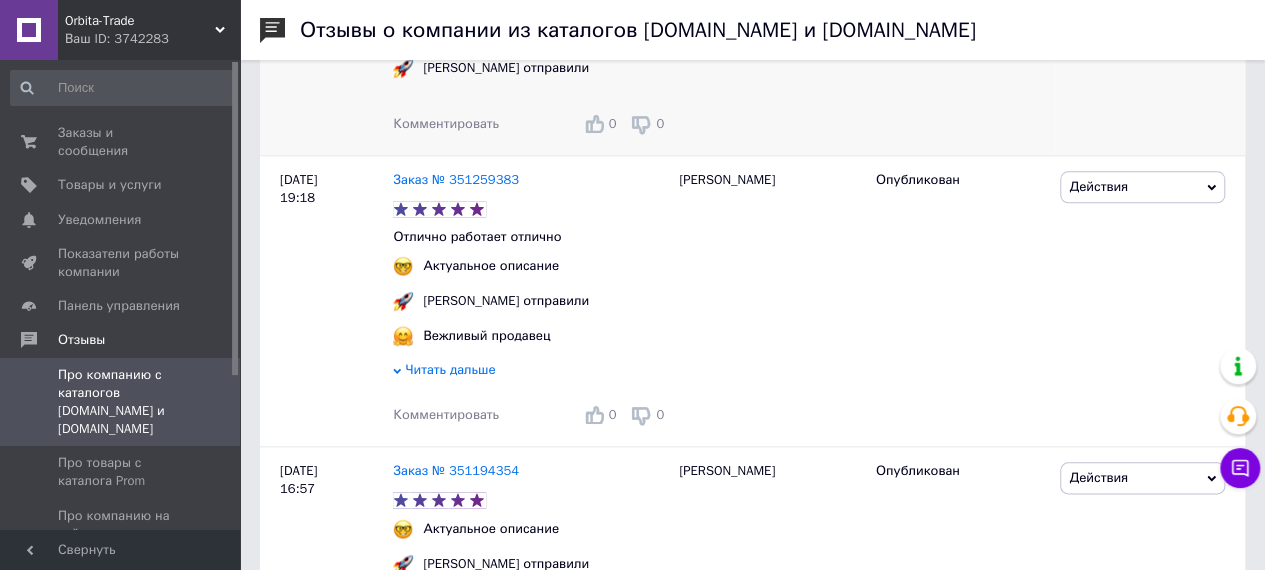 click on "Комментировать" at bounding box center [446, 123] 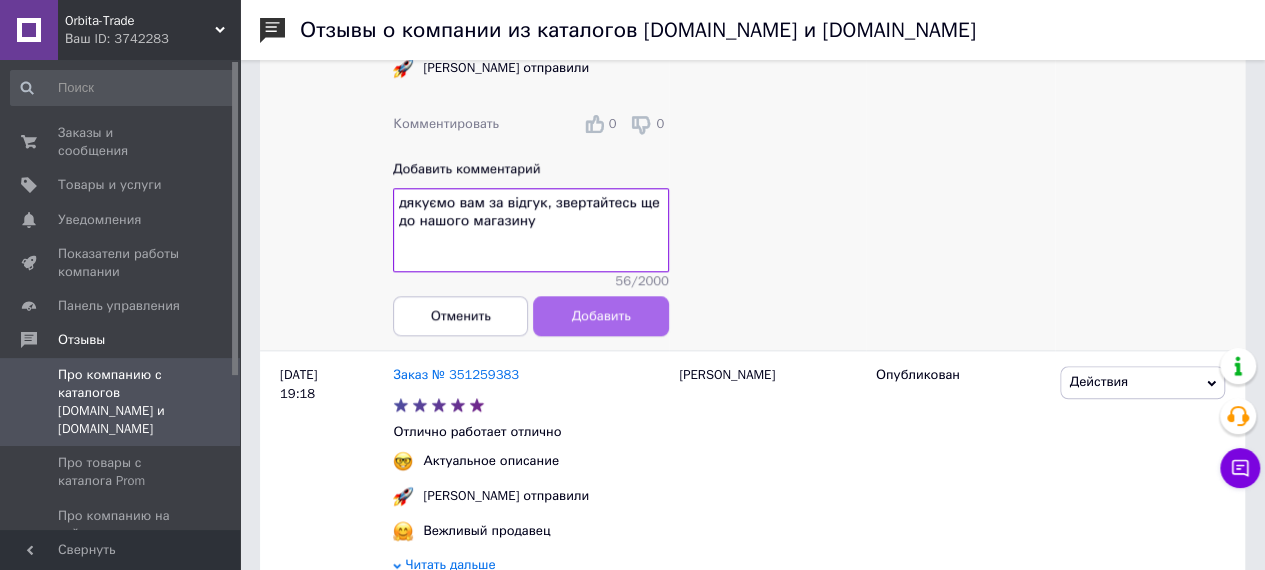 type on "дякуємо вам за відгук, звертайтесь ще до нашого магазину" 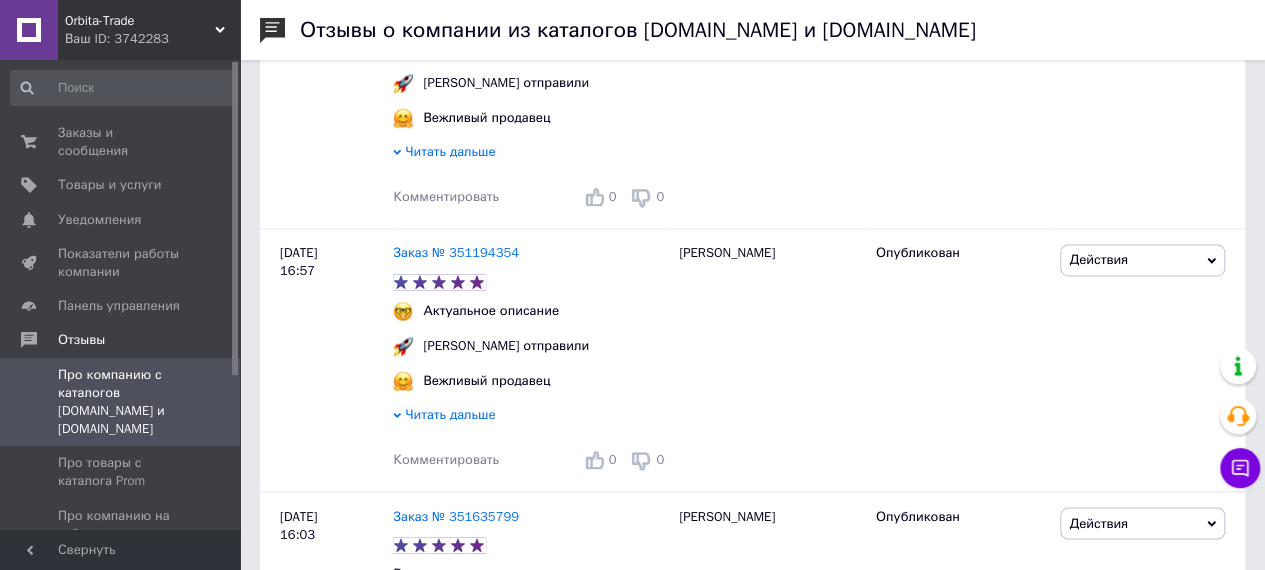 scroll, scrollTop: 1416, scrollLeft: 0, axis: vertical 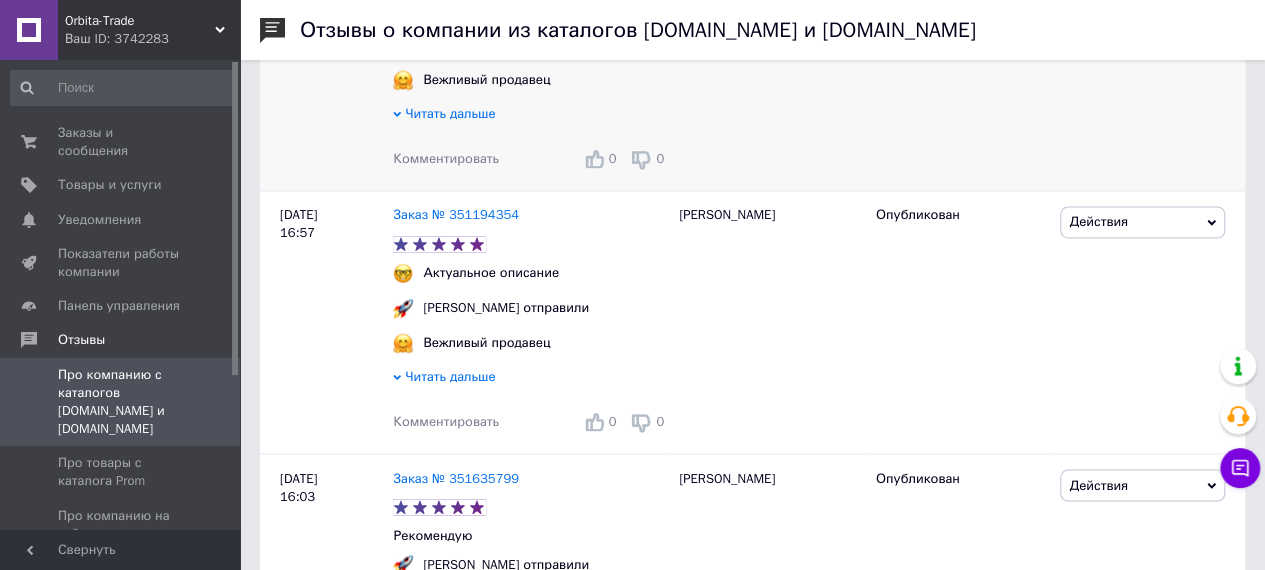 click on "Комментировать" at bounding box center (446, 158) 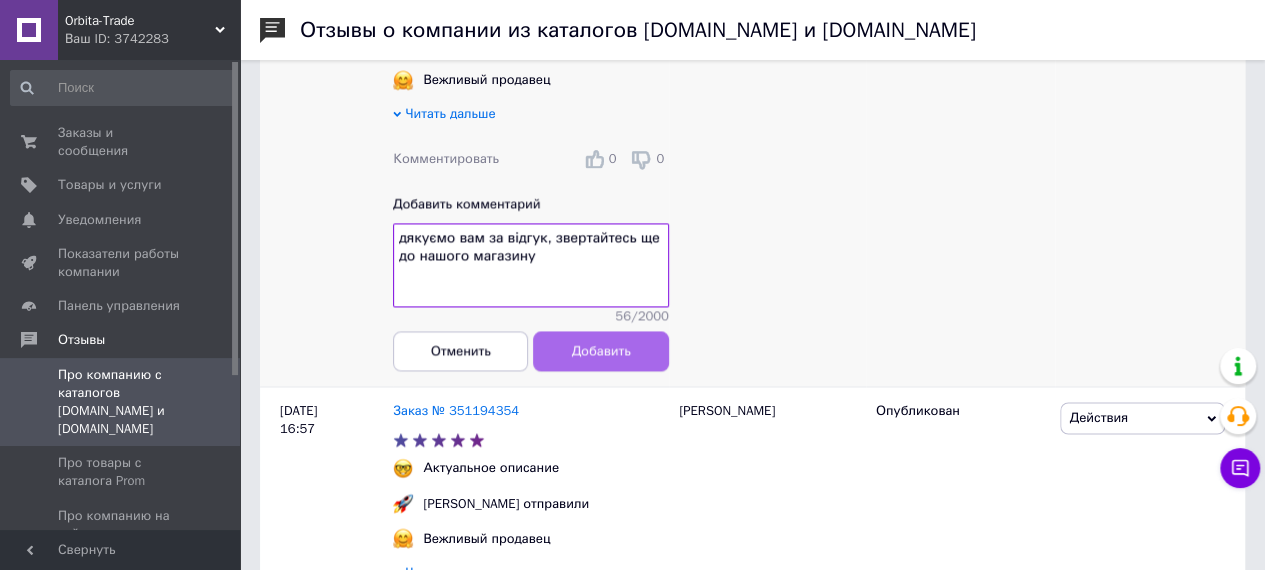 type on "дякуємо вам за відгук, звертайтесь ще до нашого магазину" 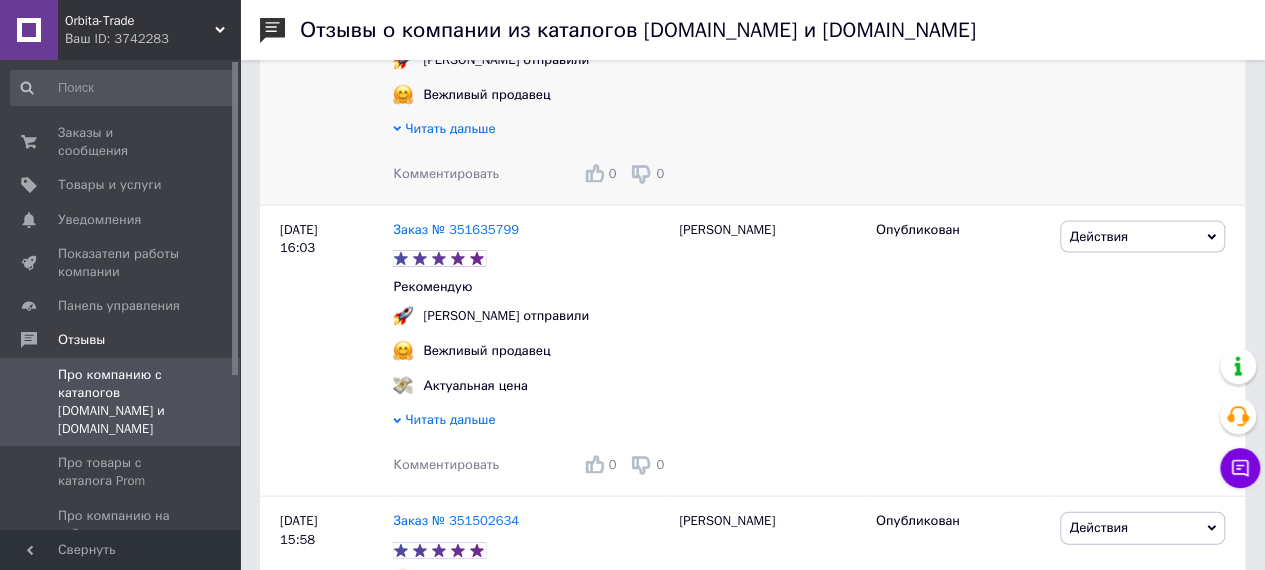 scroll, scrollTop: 1880, scrollLeft: 0, axis: vertical 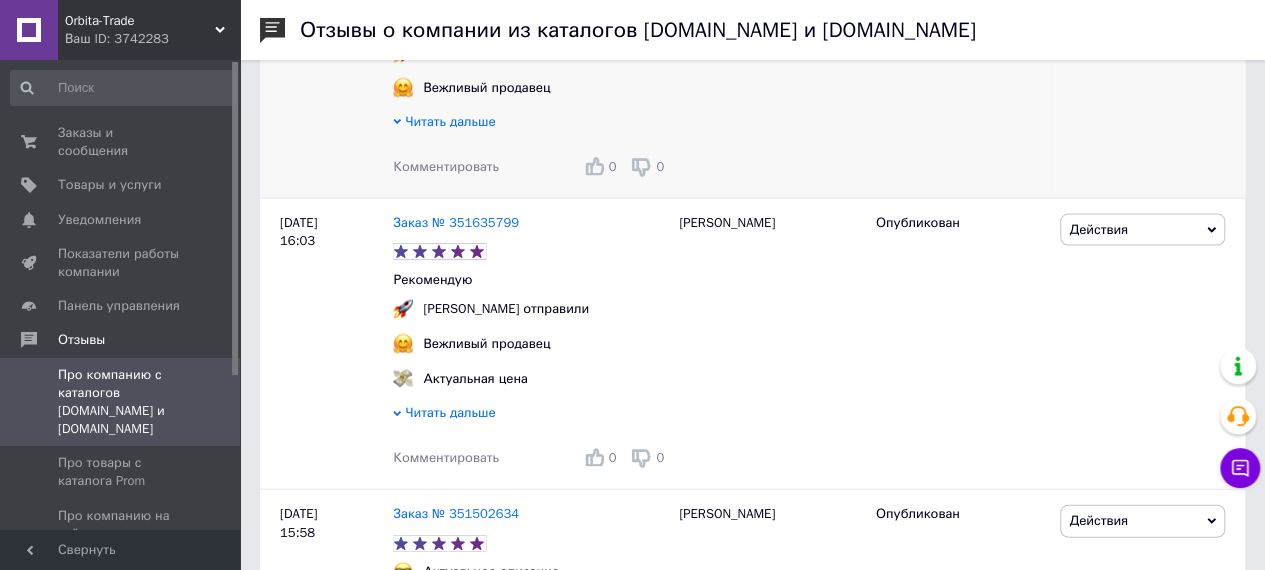 drag, startPoint x: 457, startPoint y: 167, endPoint x: 450, endPoint y: 177, distance: 12.206555 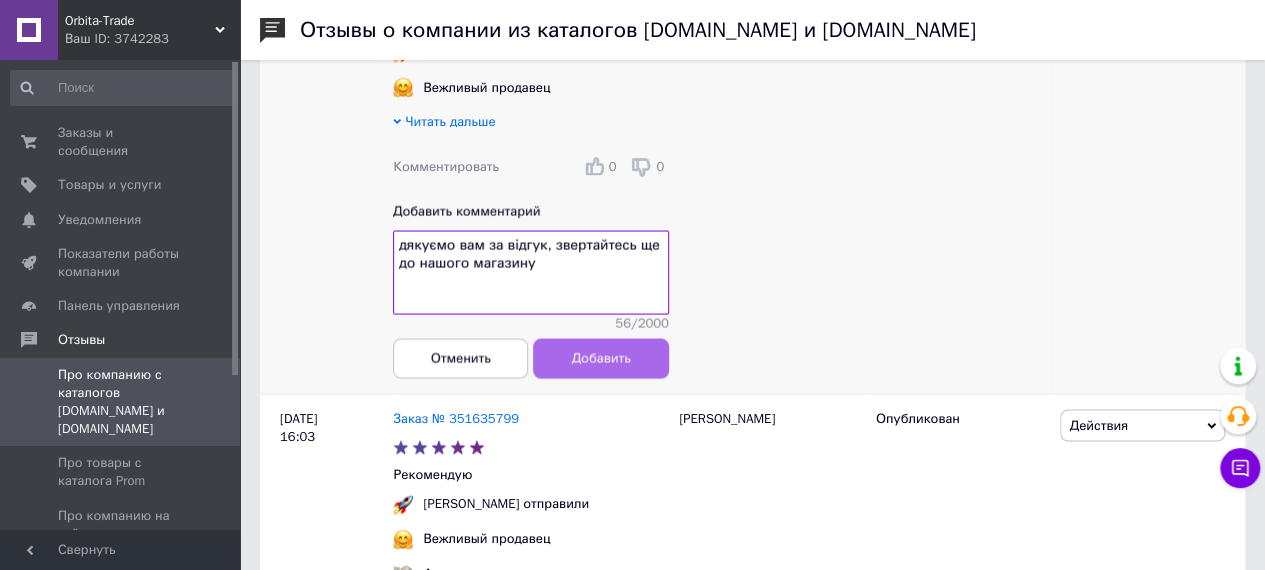 type on "дякуємо вам за відгук, звертайтесь ще до нашого магазину" 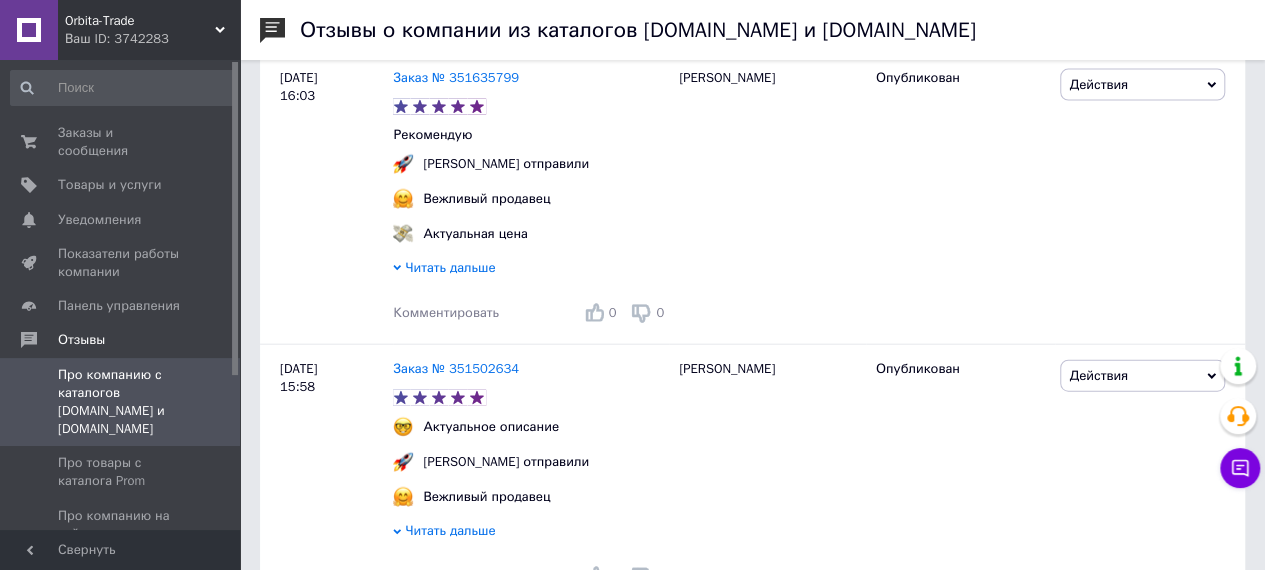 scroll, scrollTop: 2280, scrollLeft: 0, axis: vertical 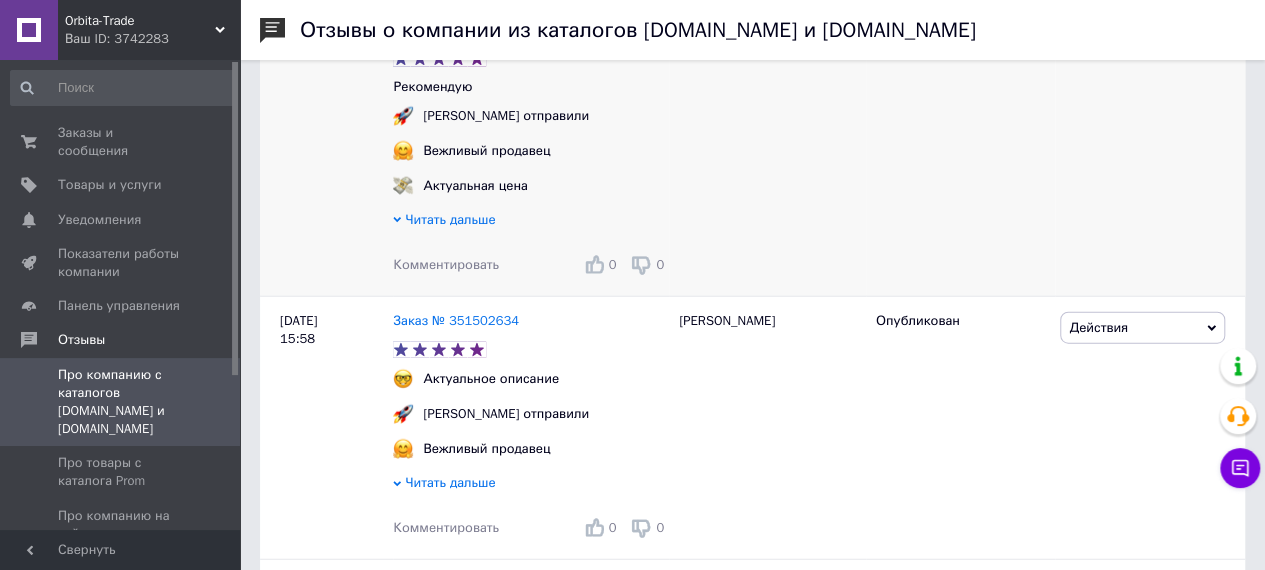 click on "Комментировать" at bounding box center [446, 264] 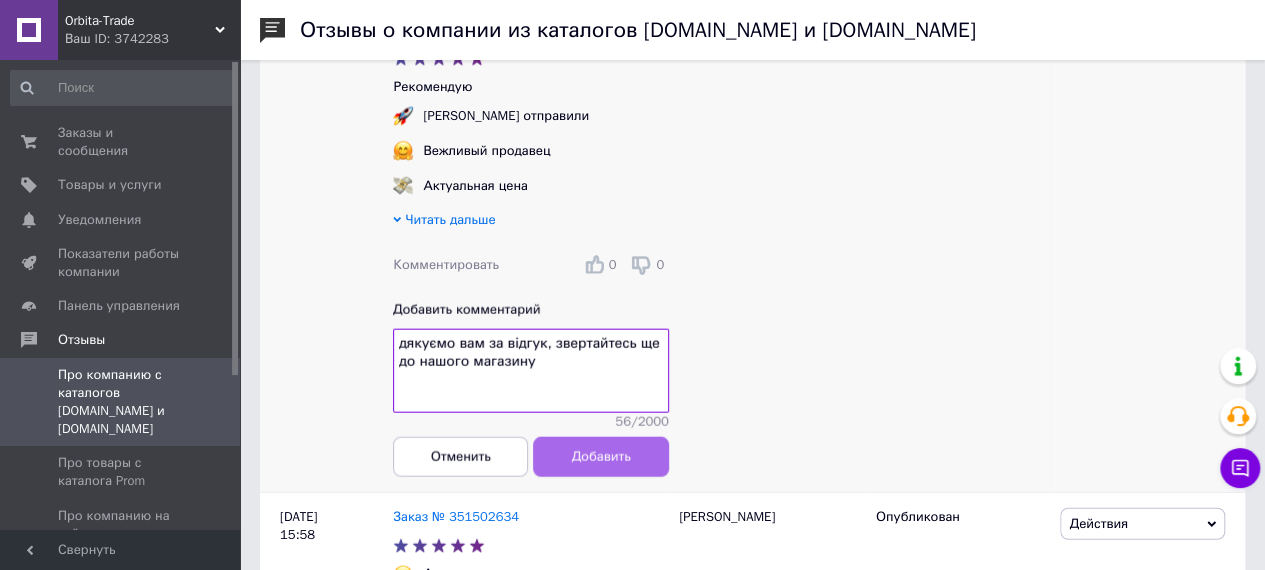 type on "дякуємо вам за відгук, звертайтесь ще до нашого магазину" 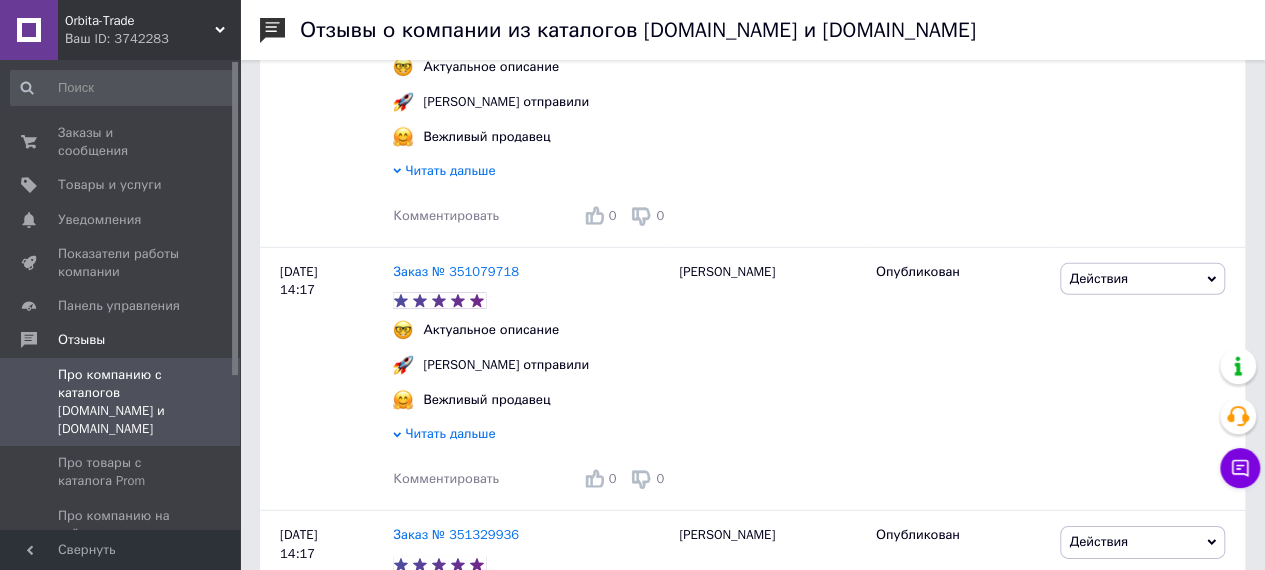scroll, scrollTop: 2900, scrollLeft: 0, axis: vertical 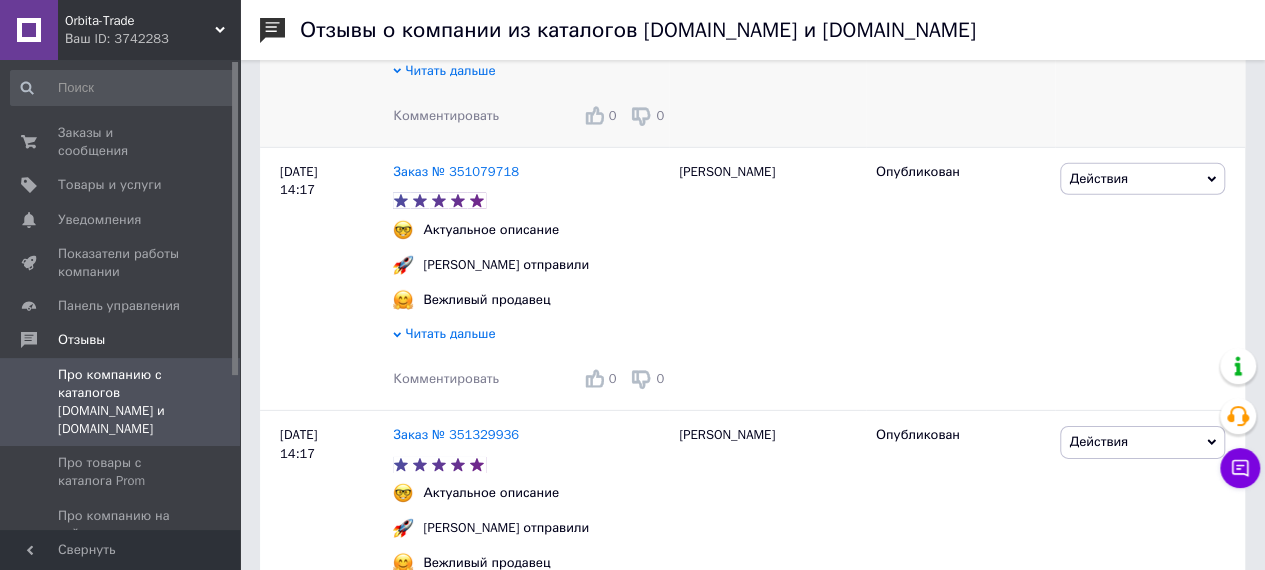 click on "Комментировать" at bounding box center (446, 115) 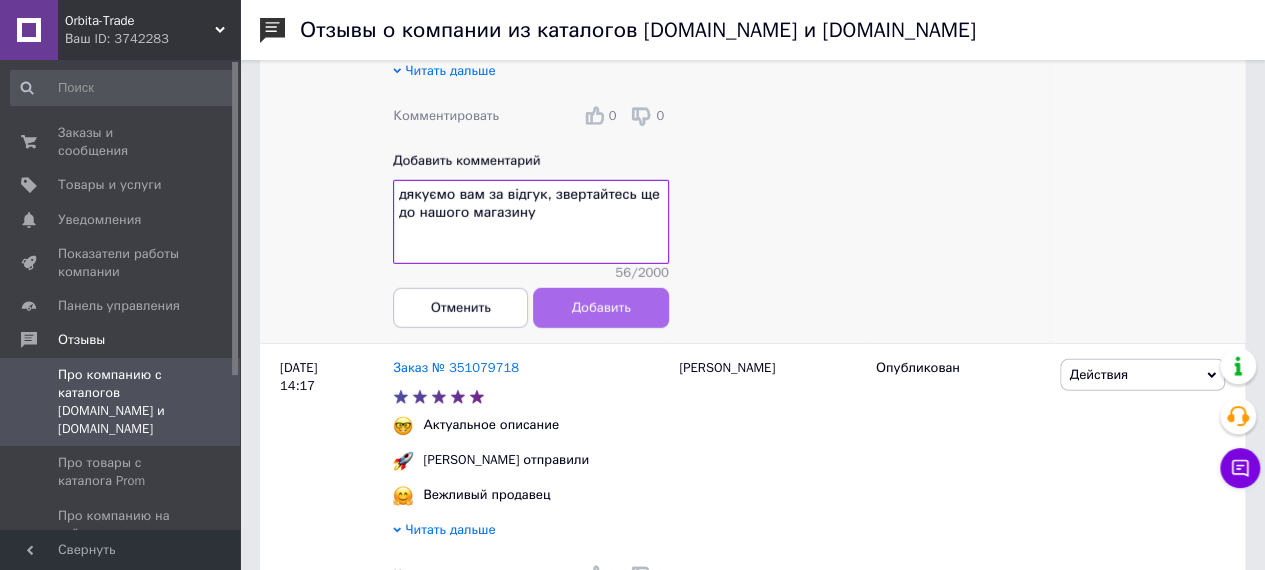 type on "дякуємо вам за відгук, звертайтесь ще до нашого магазину" 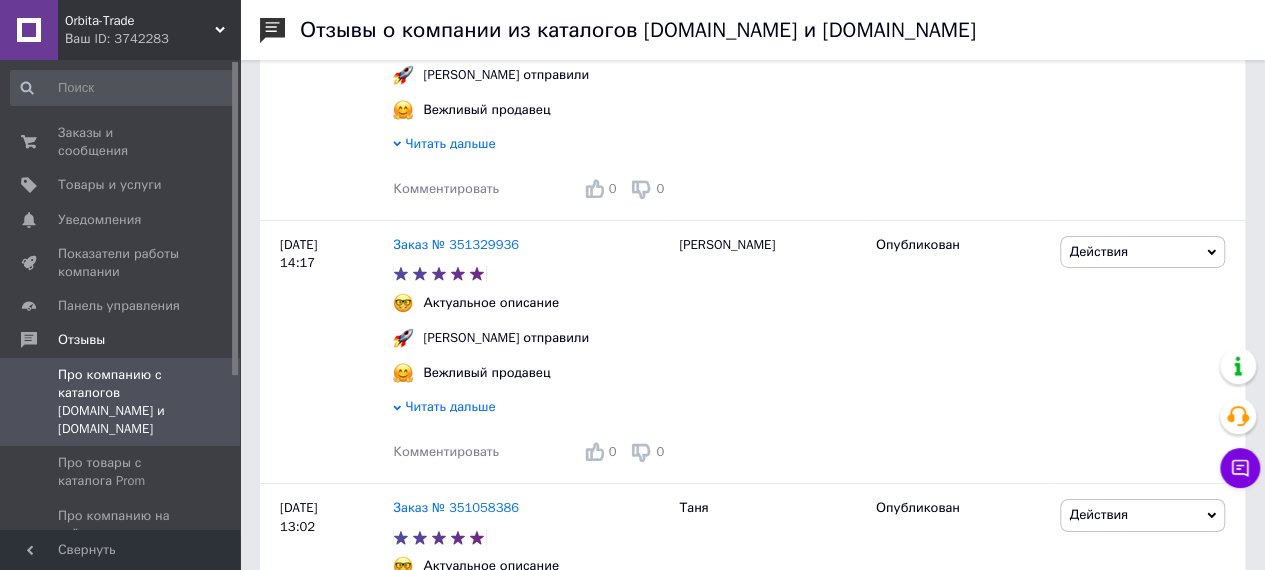 scroll, scrollTop: 3358, scrollLeft: 0, axis: vertical 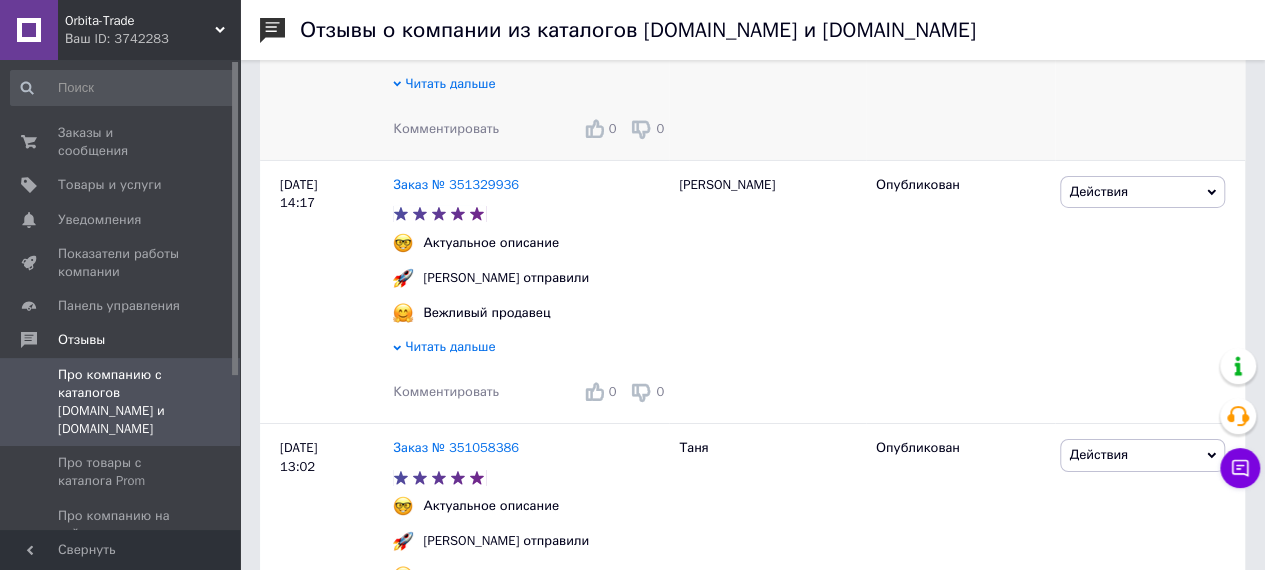 click on "Комментировать" at bounding box center (446, 128) 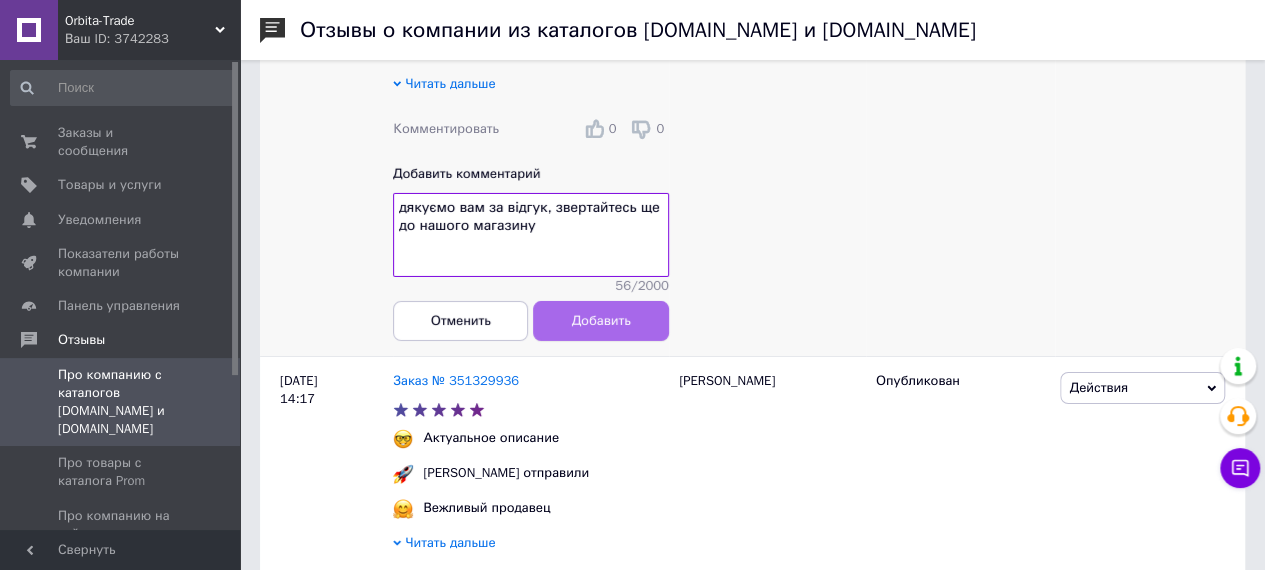 type on "дякуємо вам за відгук, звертайтесь ще до нашого магазину" 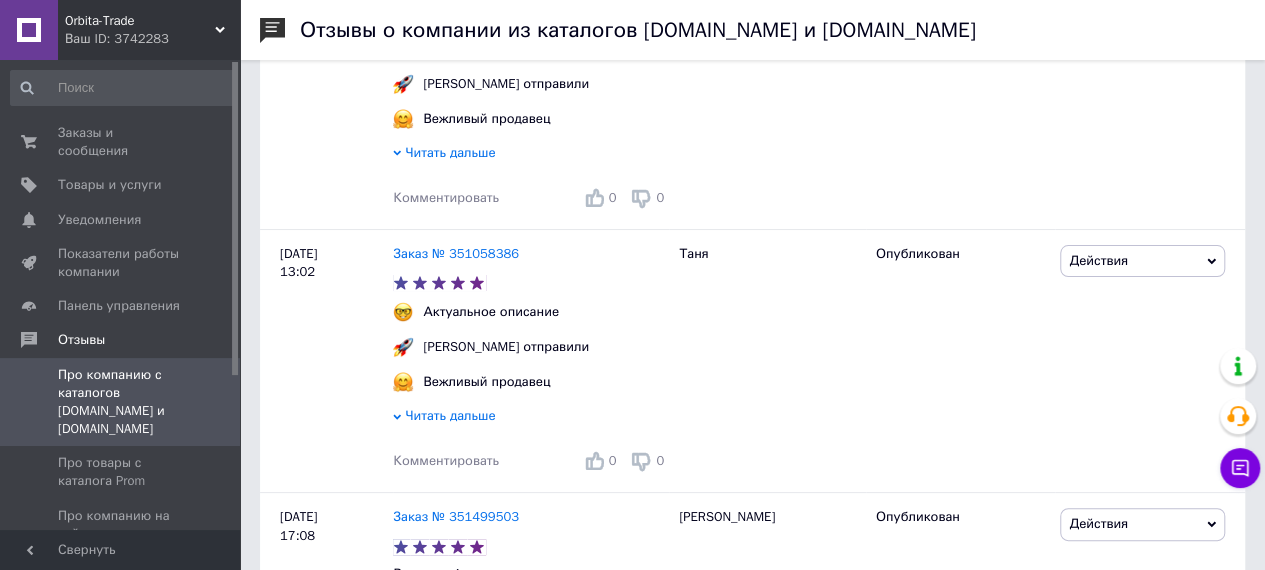 scroll, scrollTop: 3840, scrollLeft: 0, axis: vertical 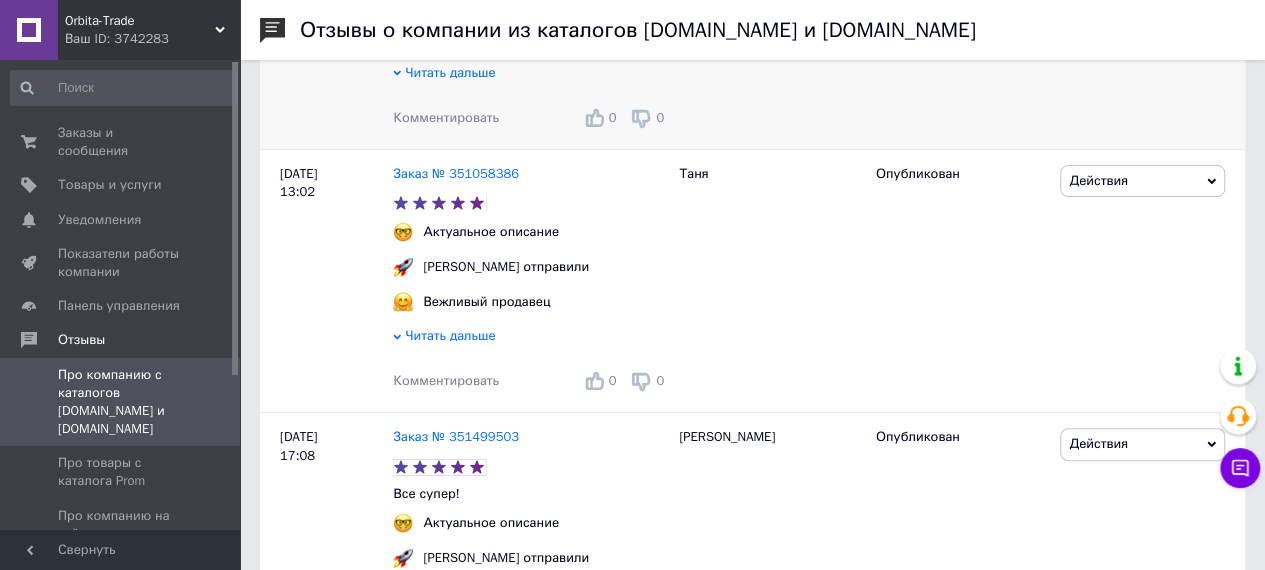 click on "Комментировать" at bounding box center [446, 117] 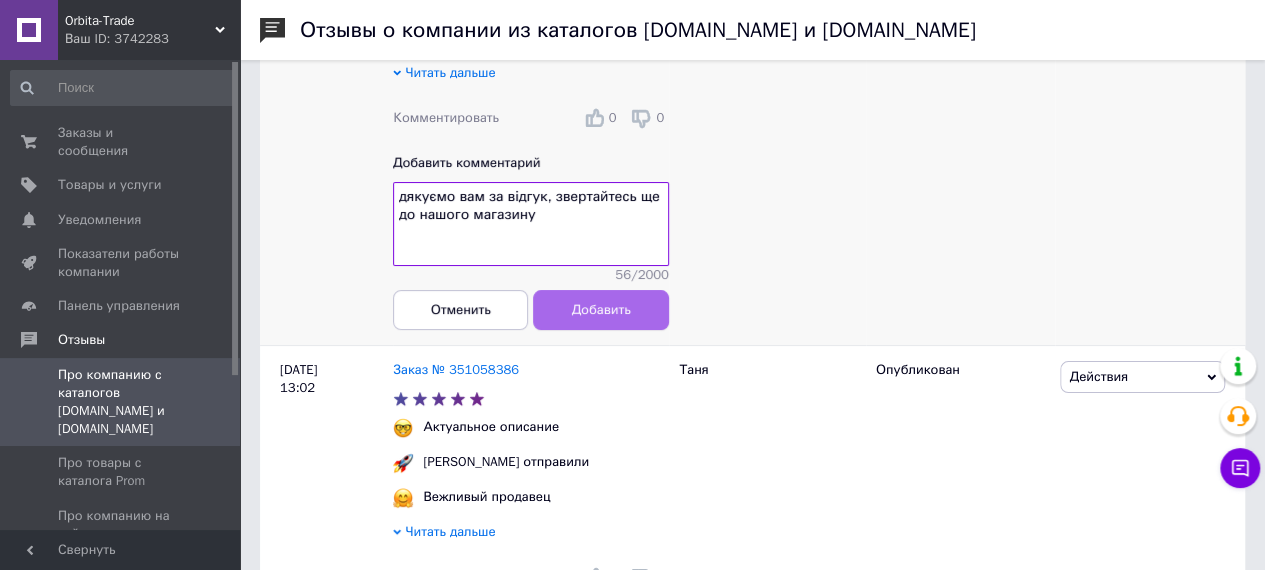 type on "дякуємо вам за відгук, звертайтесь ще до нашого магазину" 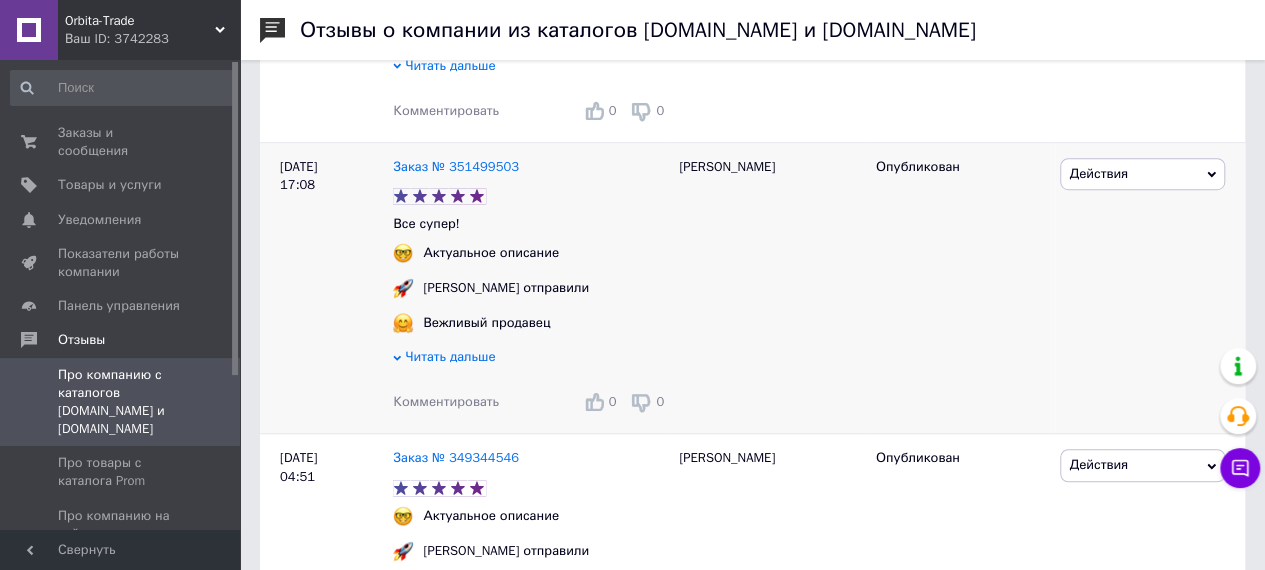 scroll, scrollTop: 4336, scrollLeft: 0, axis: vertical 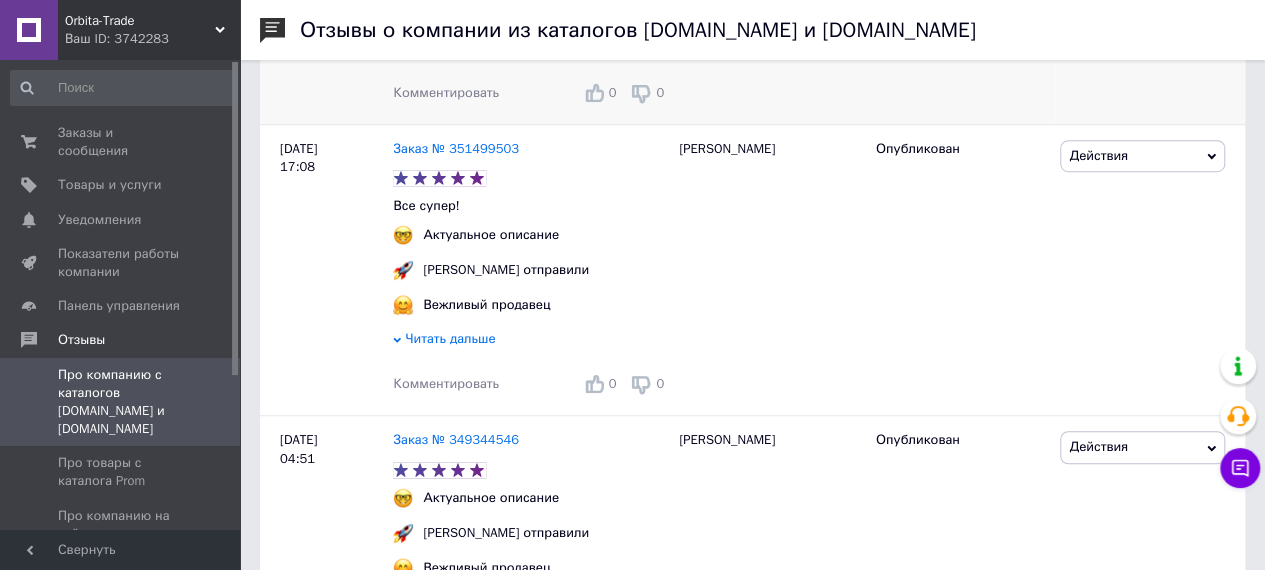 click on "Комментировать" at bounding box center [446, 92] 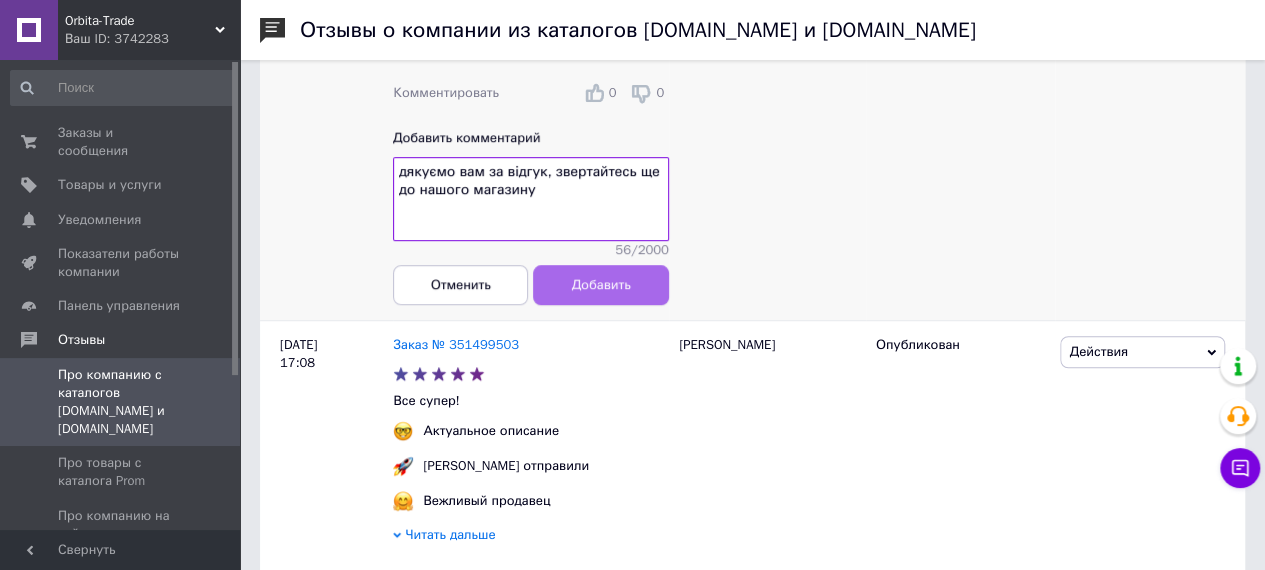 type on "дякуємо вам за відгук, звертайтесь ще до нашого магазину" 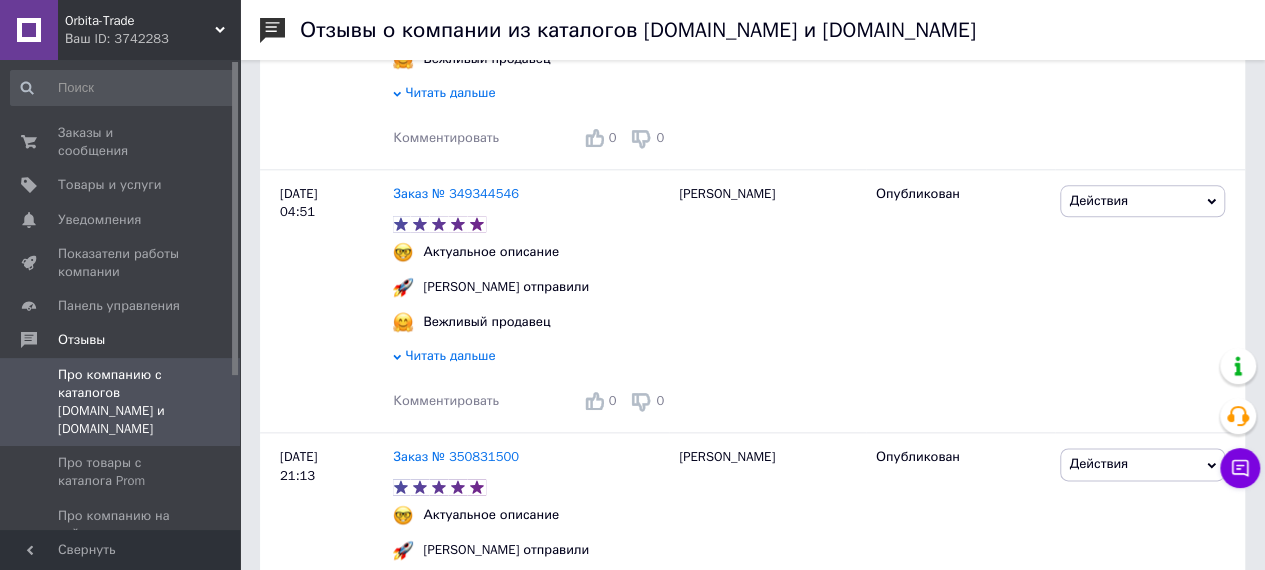 scroll, scrollTop: 4800, scrollLeft: 0, axis: vertical 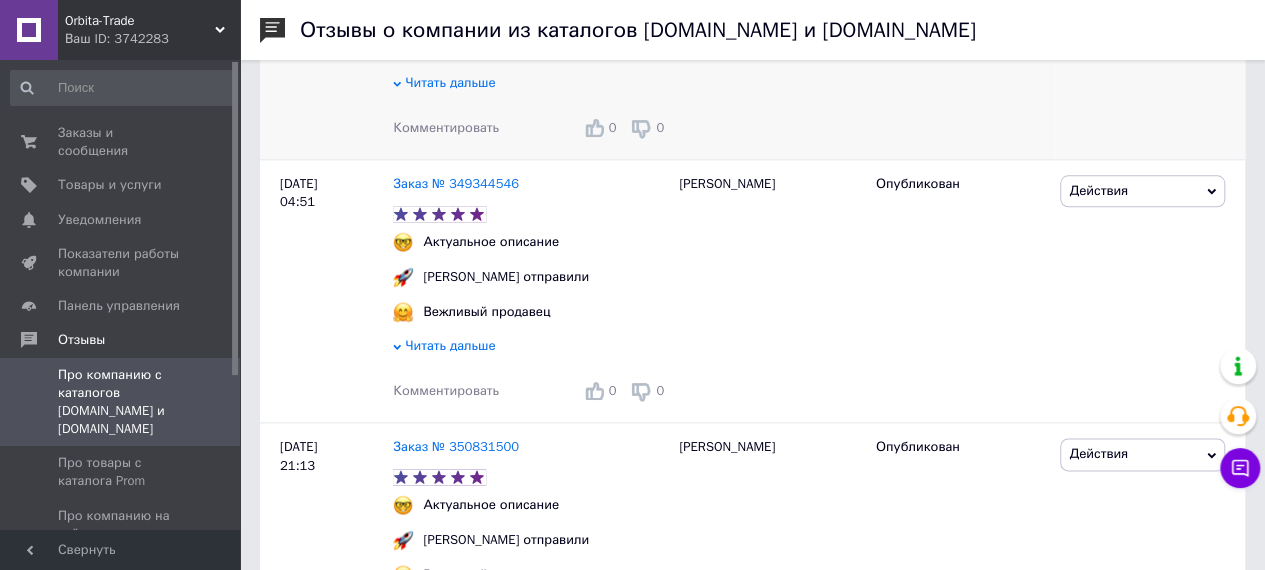 click on "Комментировать" at bounding box center (446, 127) 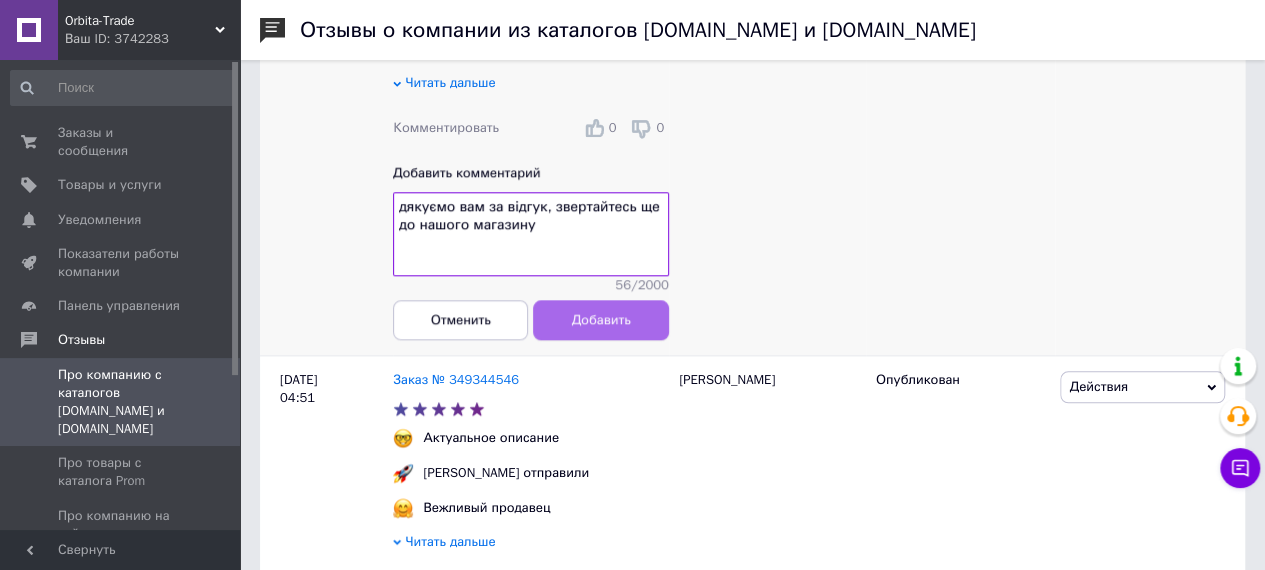type on "дякуємо вам за відгук, звертайтесь ще до нашого магазину" 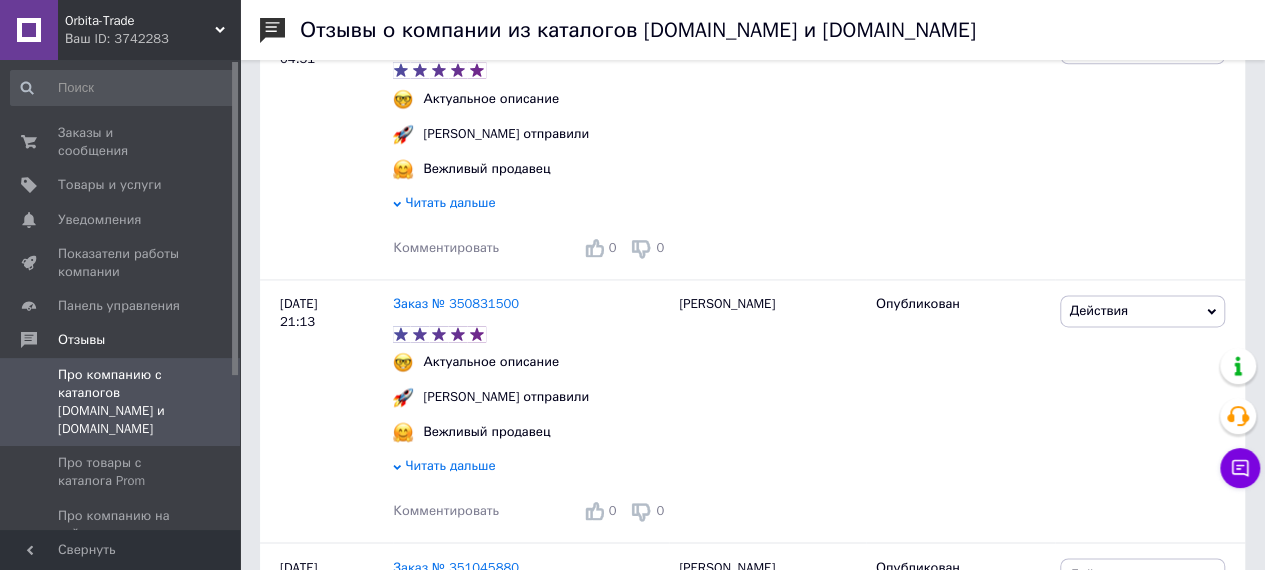 scroll, scrollTop: 5276, scrollLeft: 0, axis: vertical 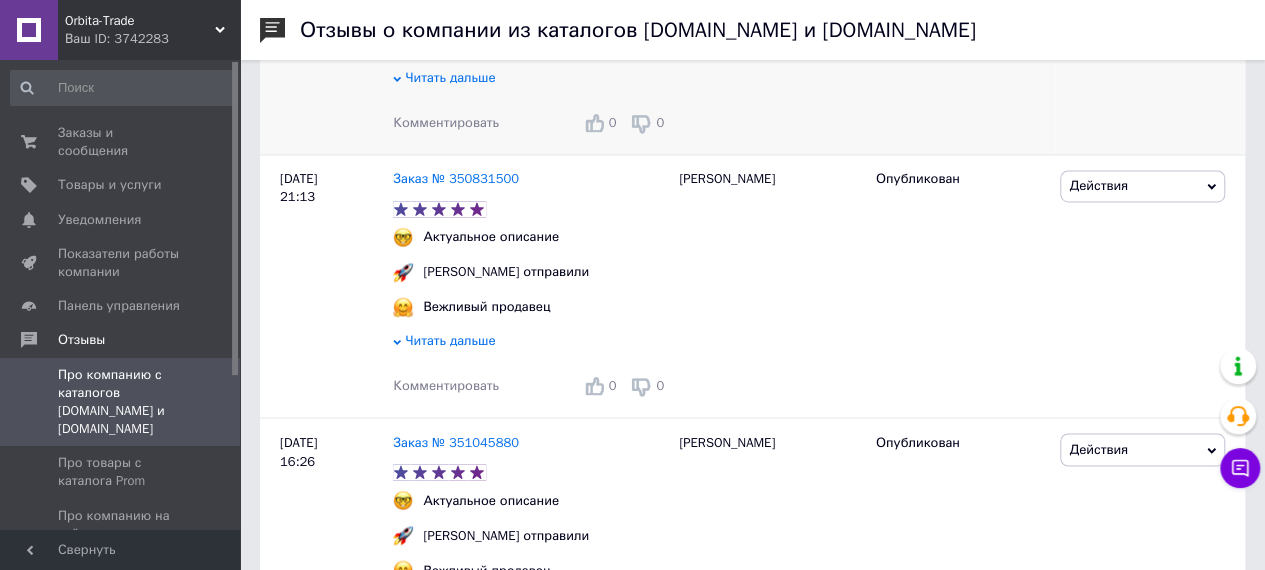 click on "Комментировать" at bounding box center [446, 122] 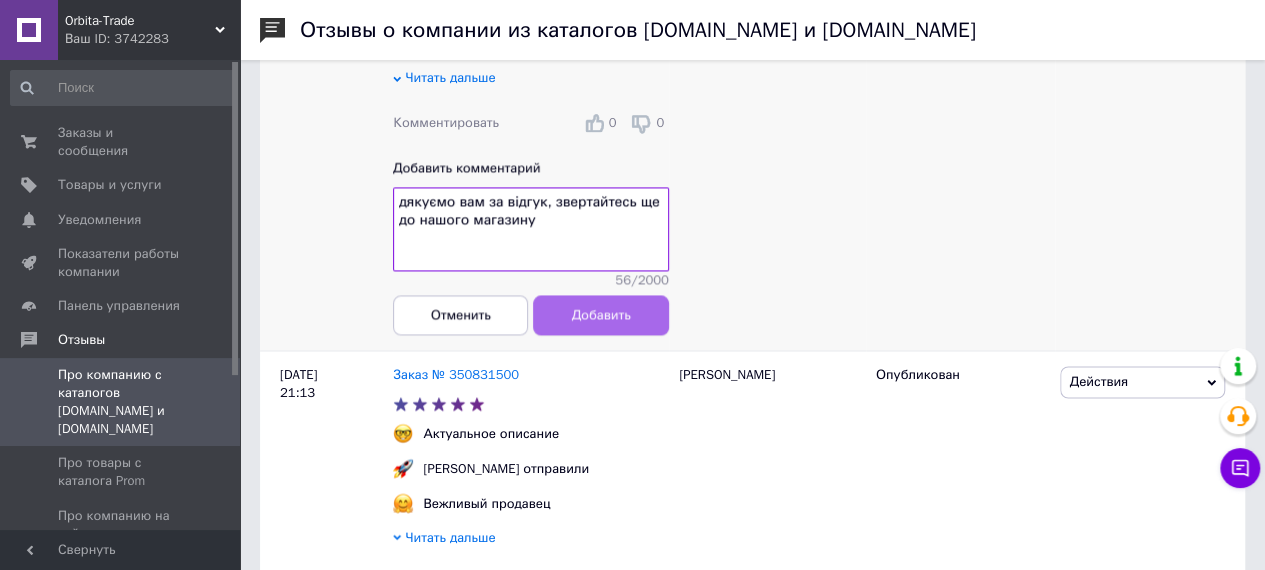 type on "дякуємо вам за відгук, звертайтесь ще до нашого магазину" 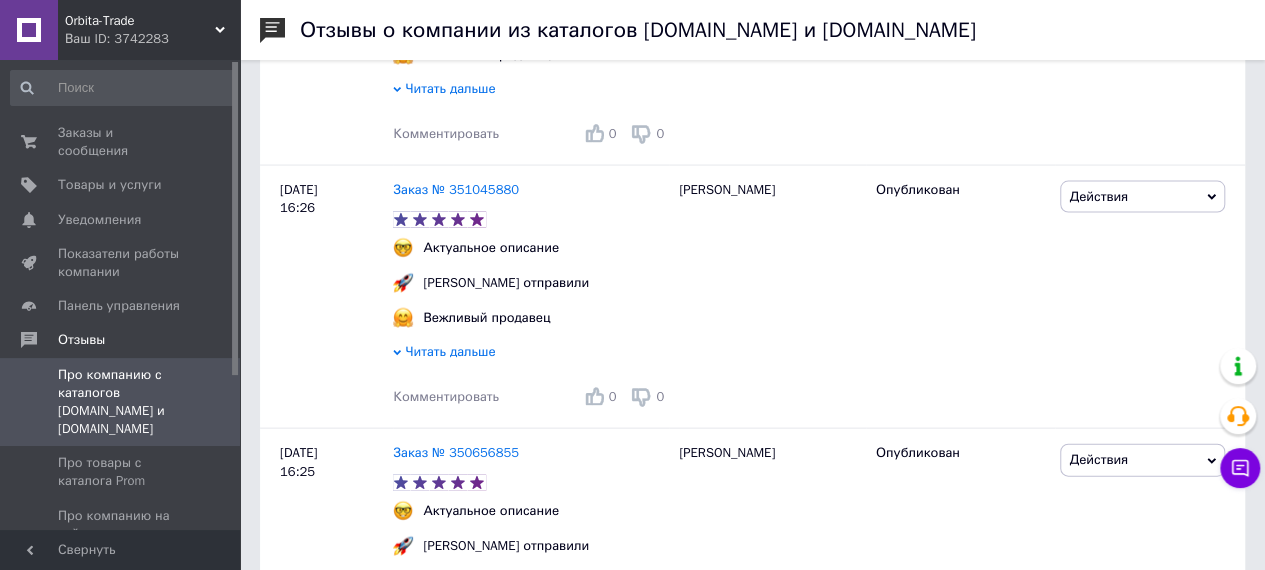 scroll, scrollTop: 5766, scrollLeft: 0, axis: vertical 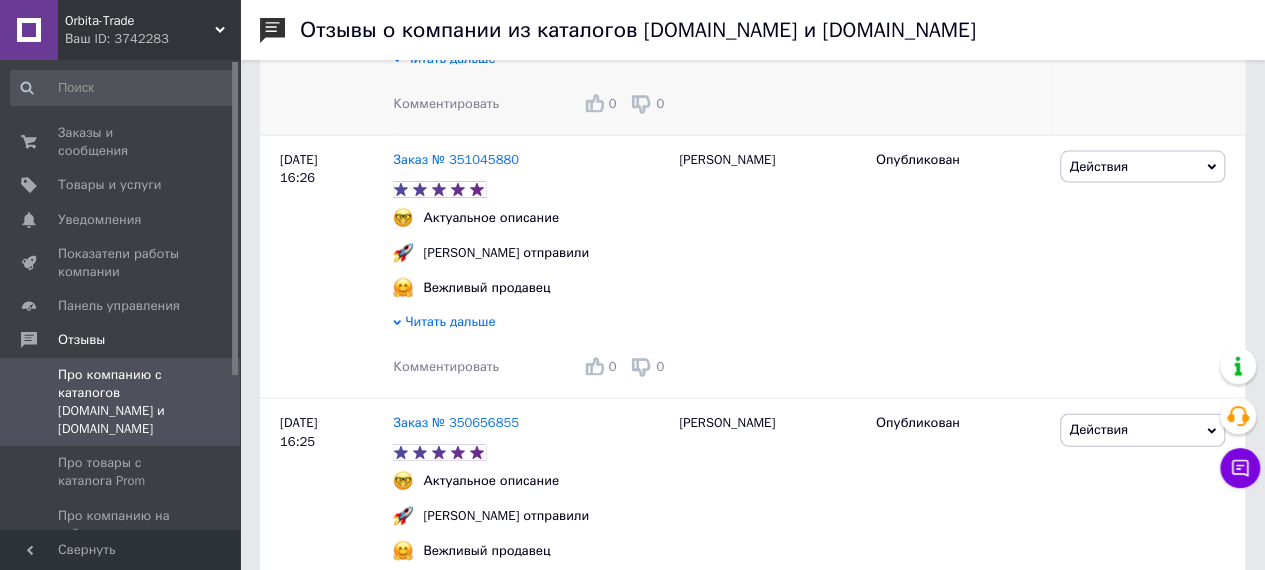 click on "Комментировать" at bounding box center [446, 103] 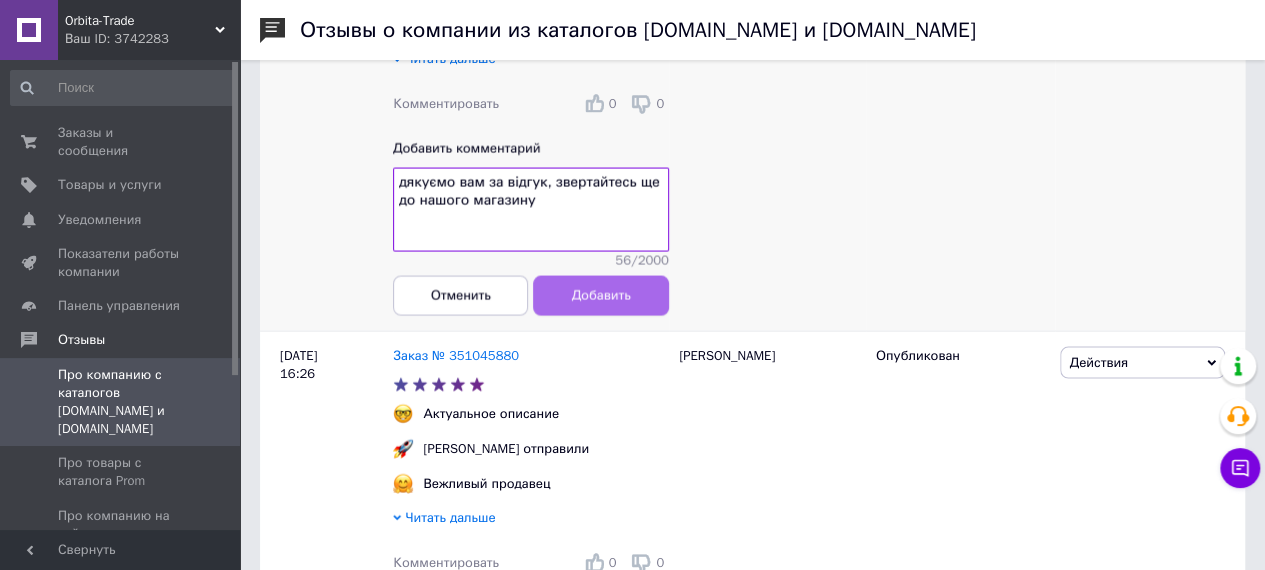 type on "дякуємо вам за відгук, звертайтесь ще до нашого магазину" 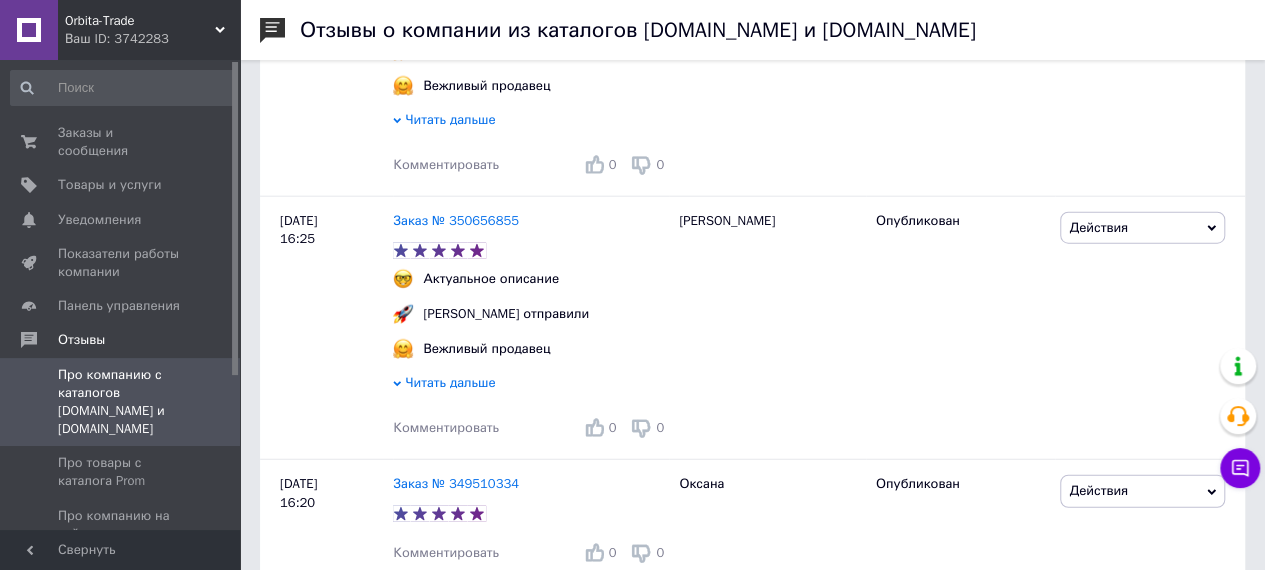 scroll, scrollTop: 6216, scrollLeft: 0, axis: vertical 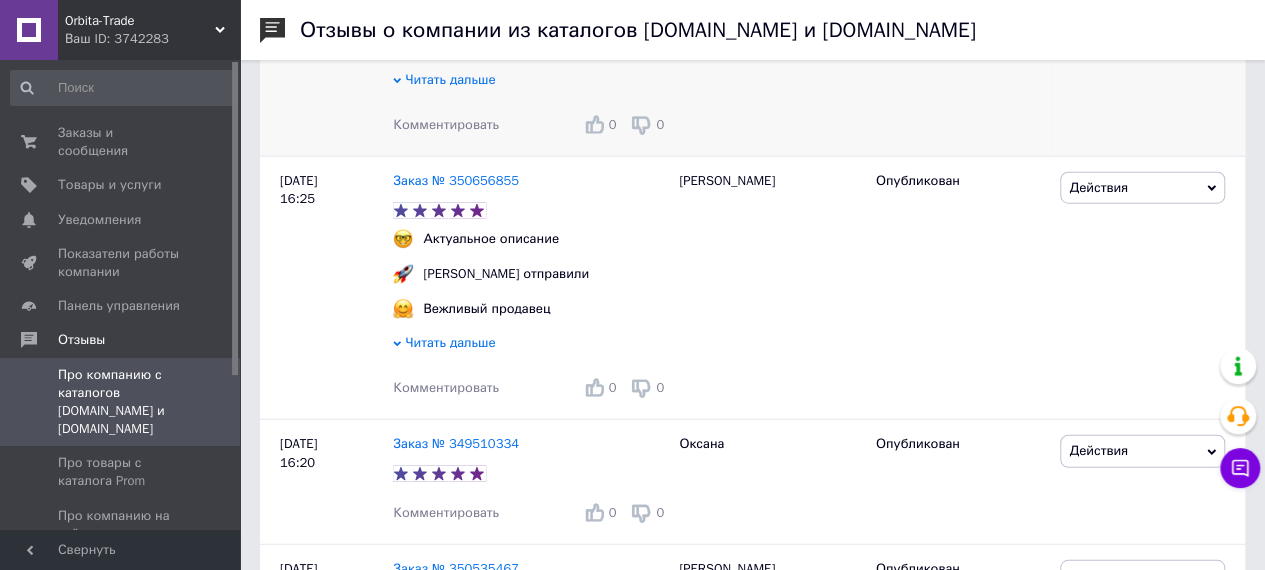 click on "Комментировать" at bounding box center (446, 124) 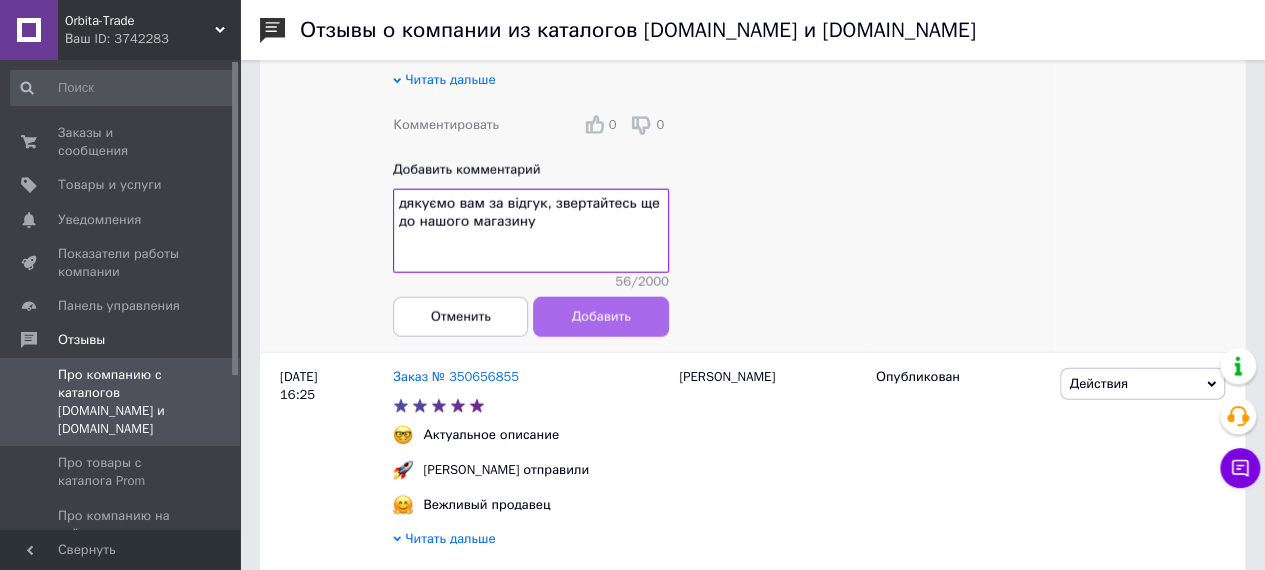type on "дякуємо вам за відгук, звертайтесь ще до нашого магазину" 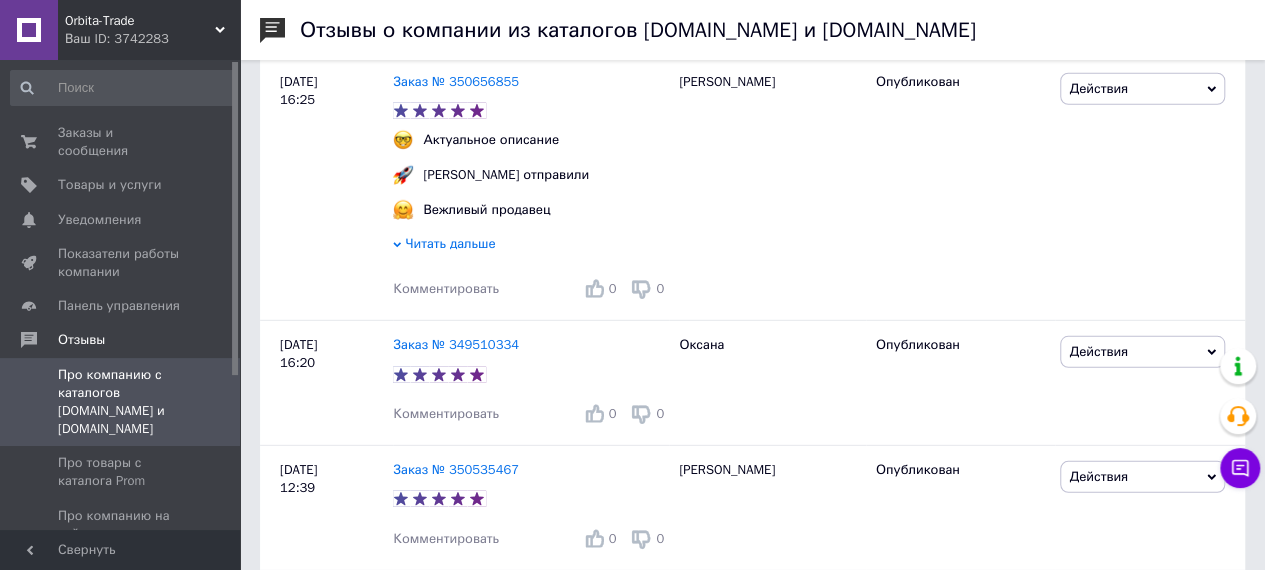 scroll, scrollTop: 6596, scrollLeft: 0, axis: vertical 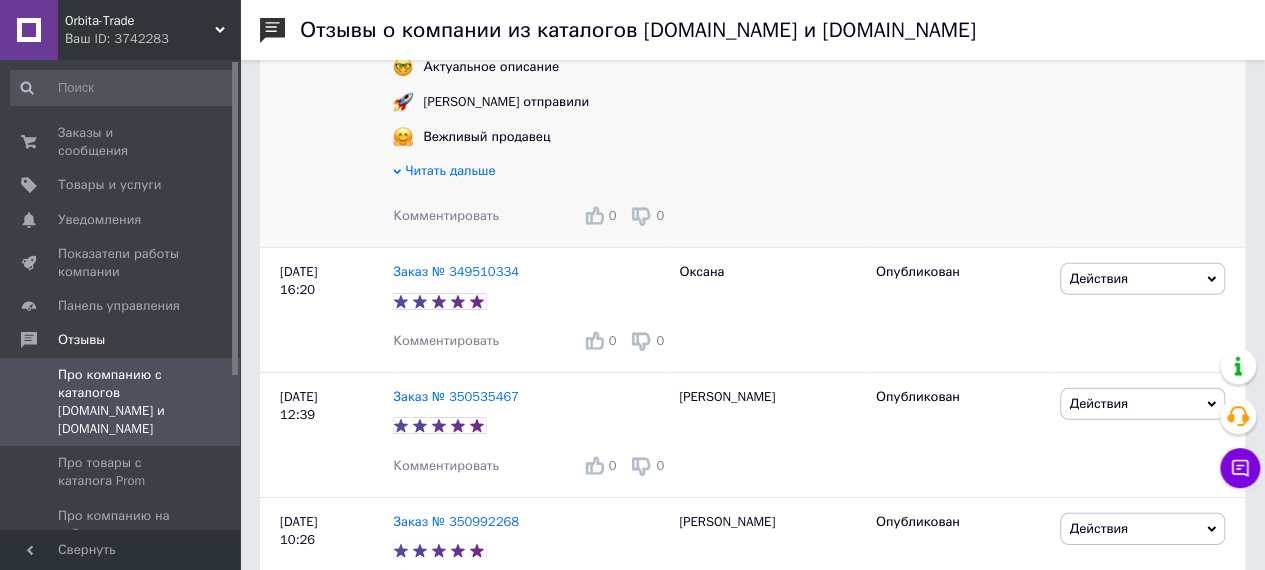 click on "Комментировать" at bounding box center [446, 215] 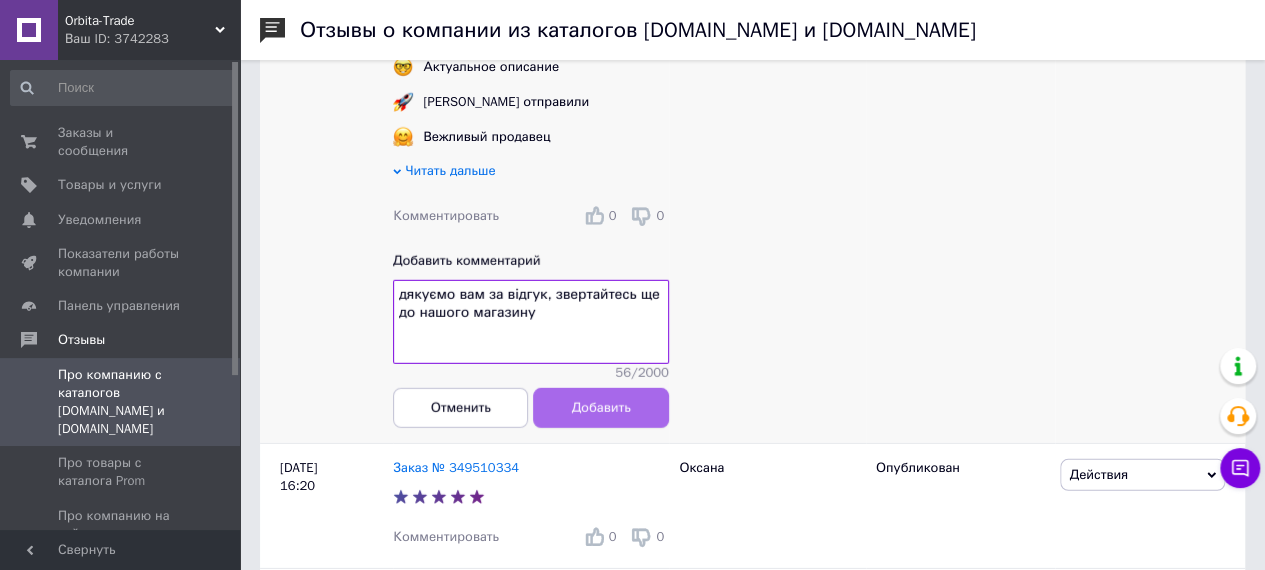 type on "дякуємо вам за відгук, звертайтесь ще до нашого магазину" 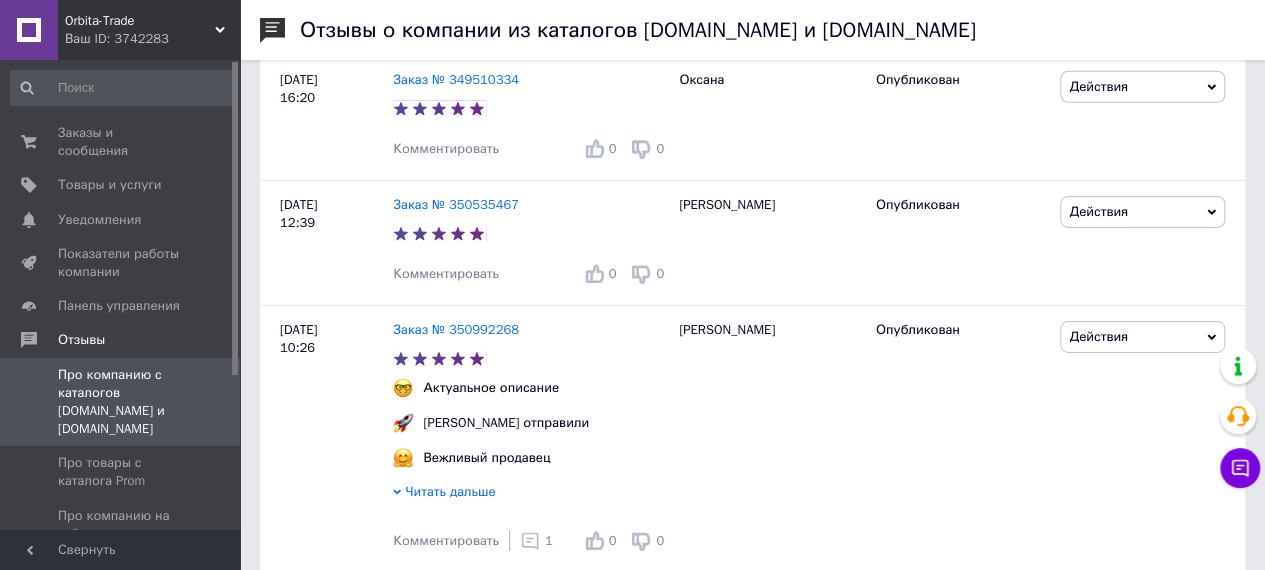 scroll, scrollTop: 7006, scrollLeft: 0, axis: vertical 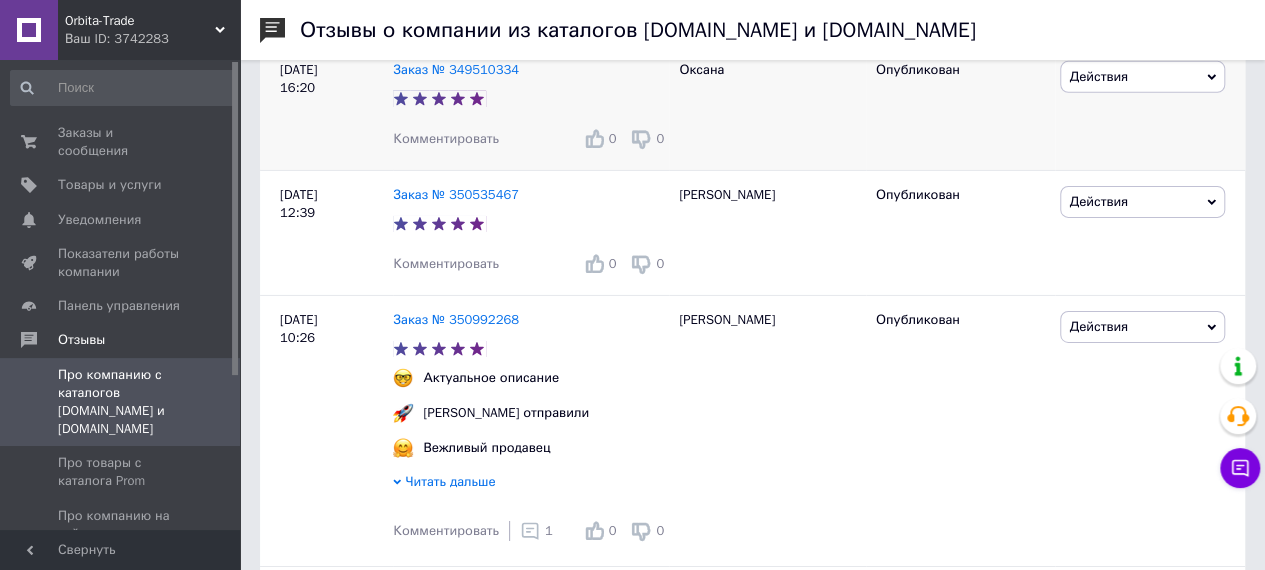 click on "Комментировать" at bounding box center [446, 138] 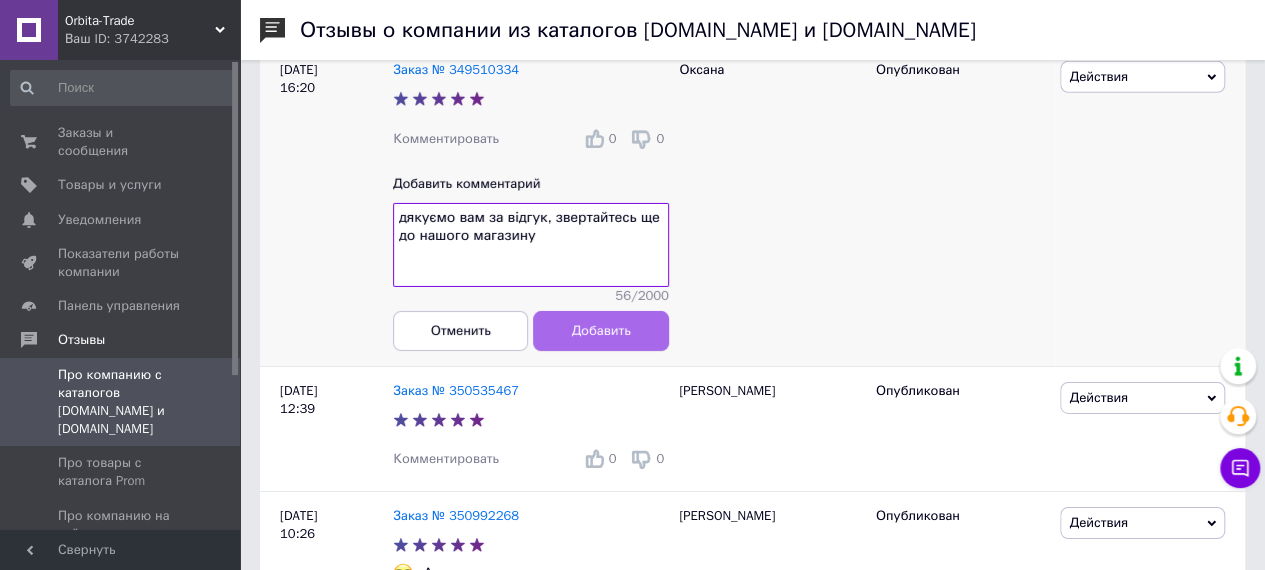 type on "дякуємо вам за відгук, звертайтесь ще до нашого магазину" 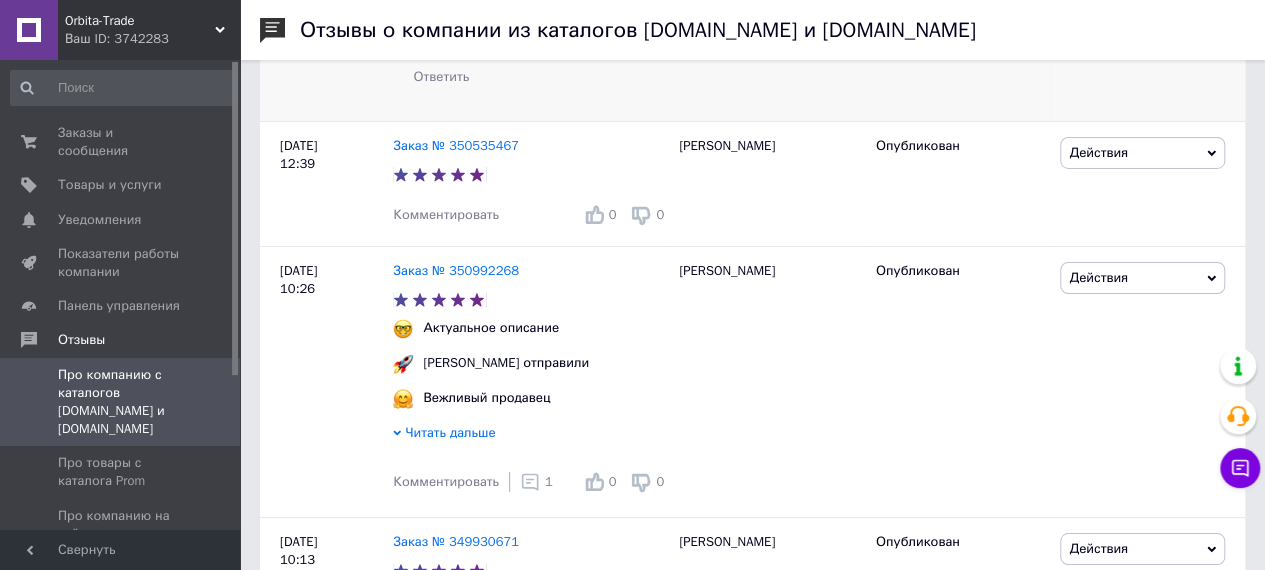 scroll, scrollTop: 7306, scrollLeft: 0, axis: vertical 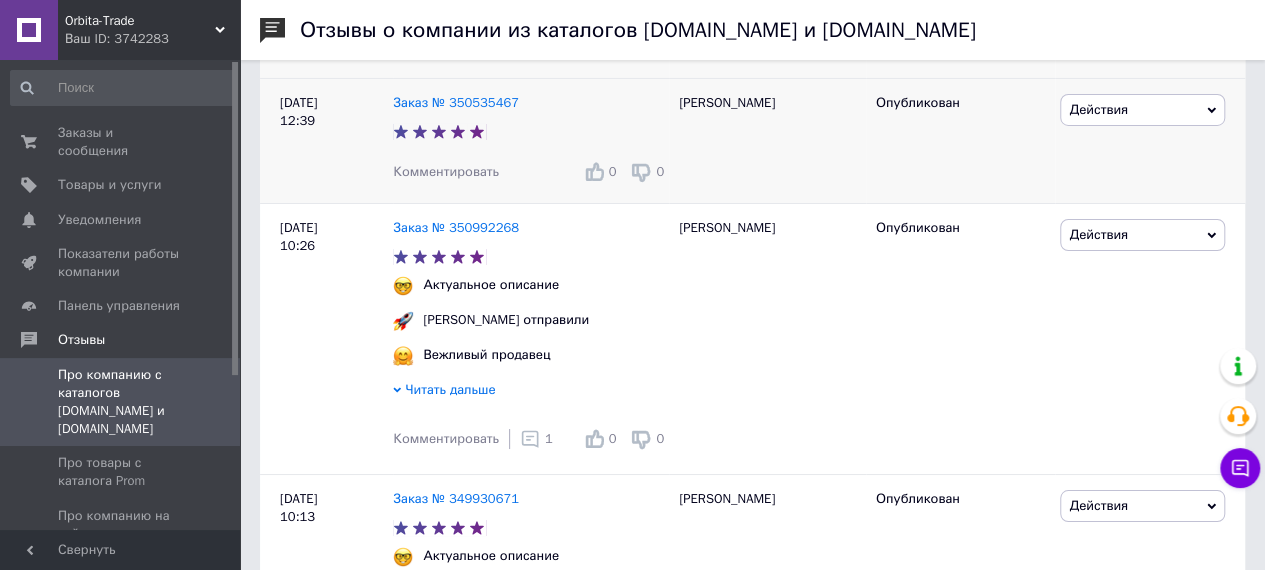 click on "Комментировать" at bounding box center (446, 171) 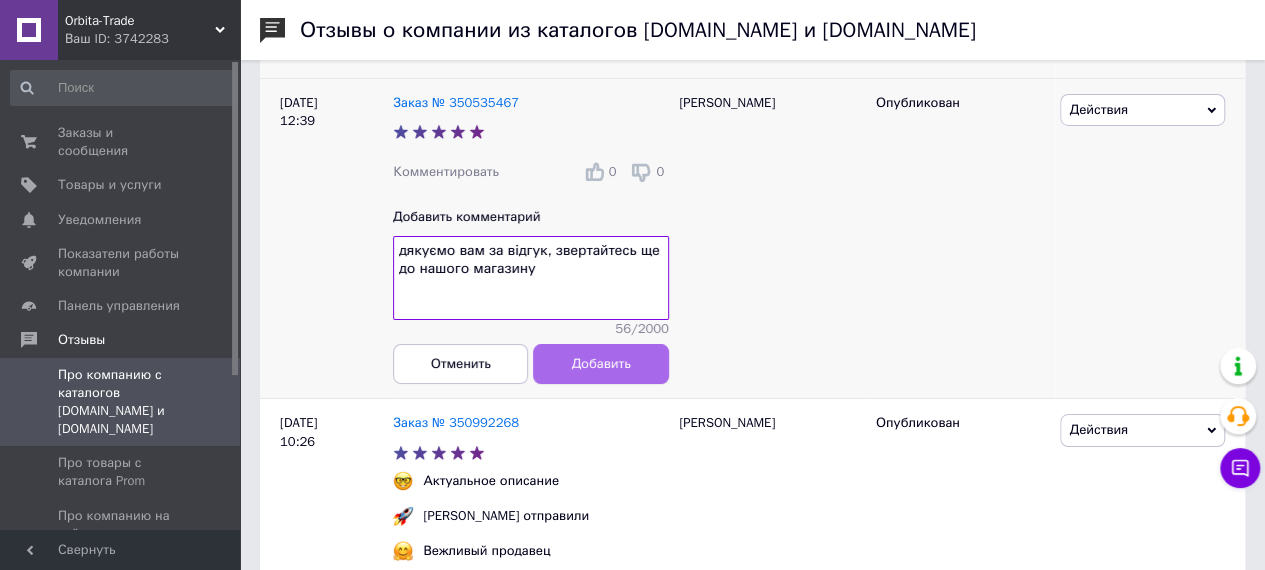 type on "дякуємо вам за відгук, звертайтесь ще до нашого магазину" 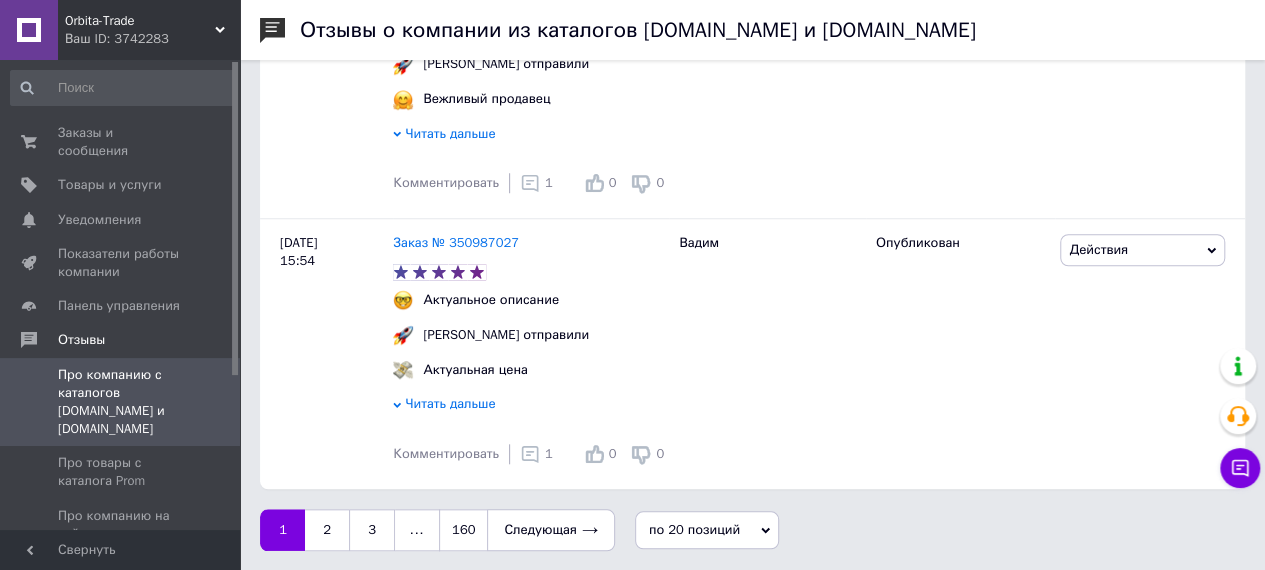 scroll, scrollTop: 8383, scrollLeft: 0, axis: vertical 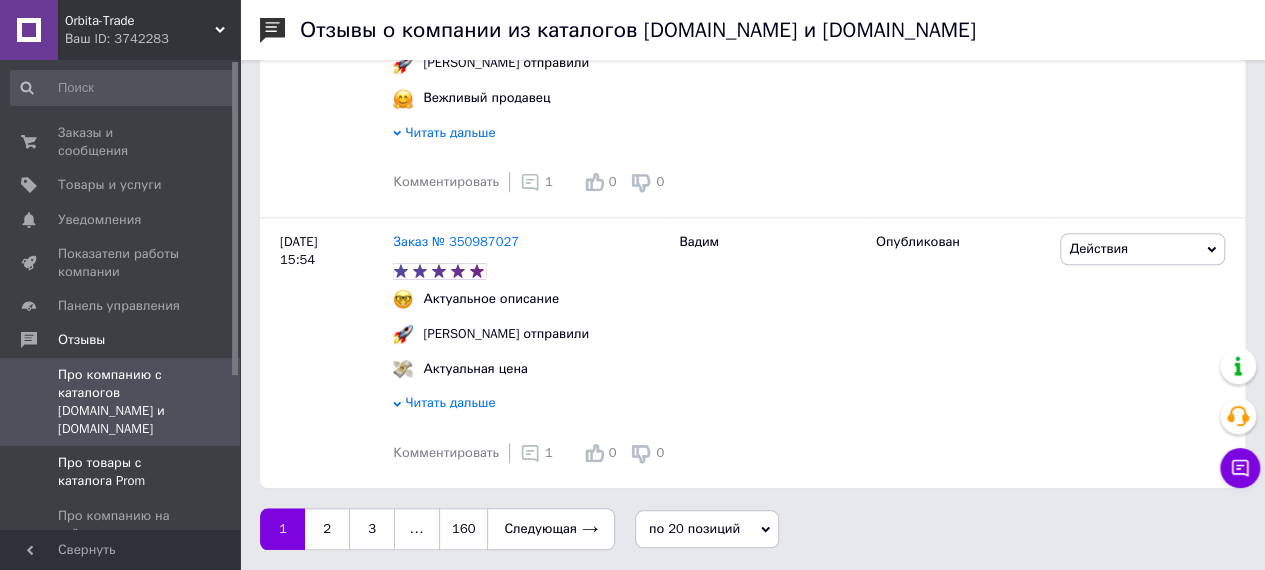 click on "Про товары с каталога Prom" at bounding box center [121, 472] 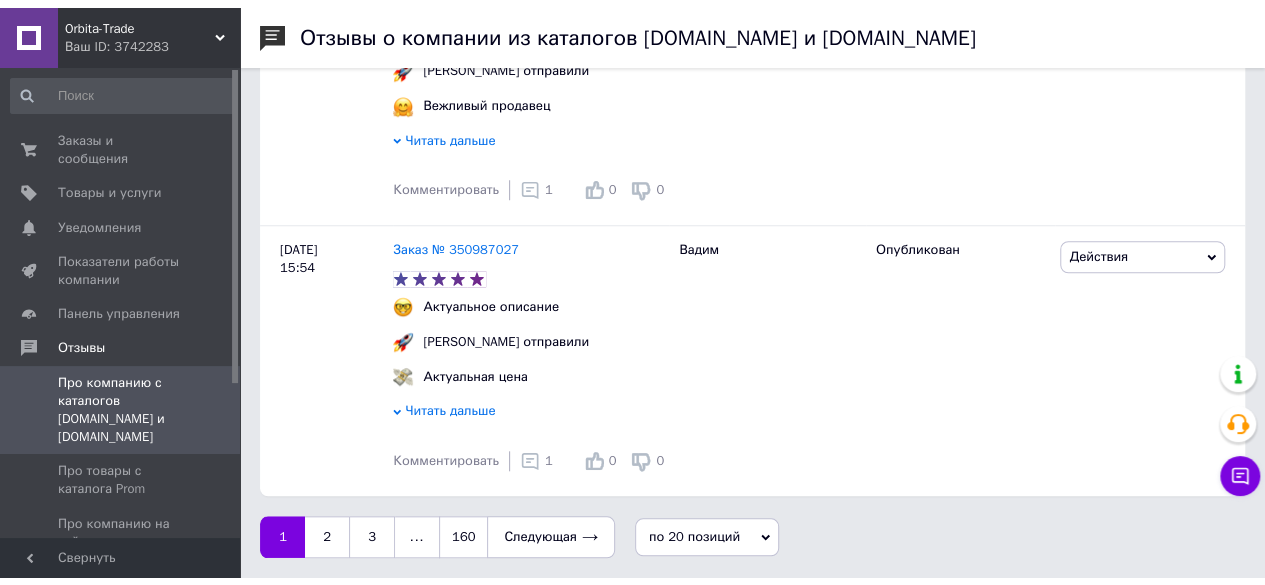 scroll, scrollTop: 0, scrollLeft: 0, axis: both 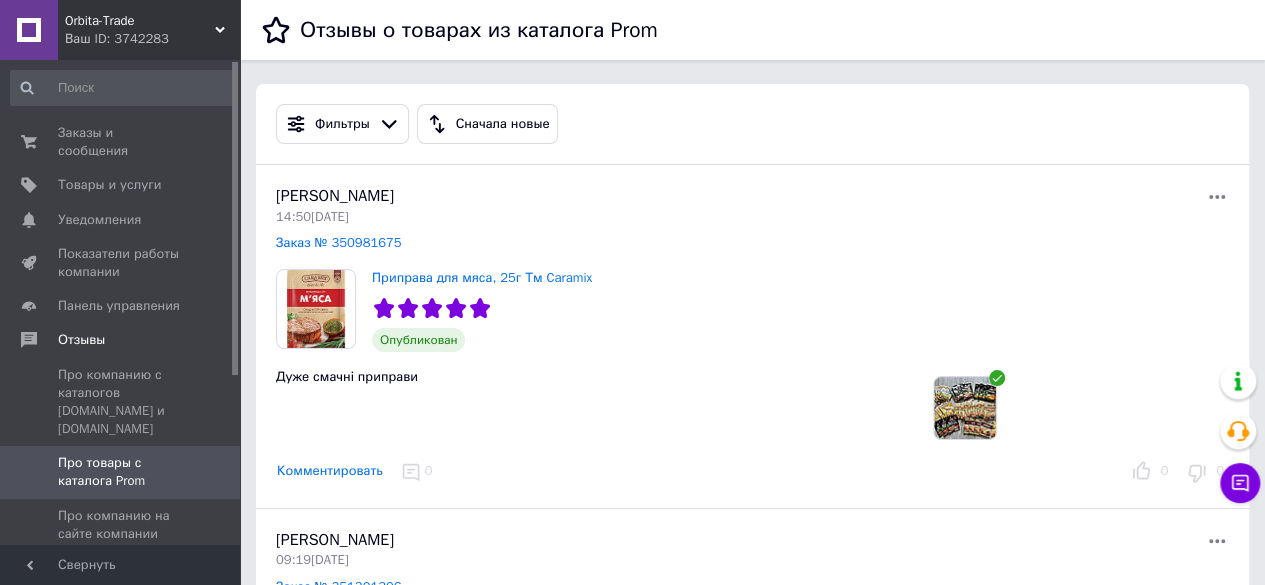 click on "Комментировать" at bounding box center [330, 471] 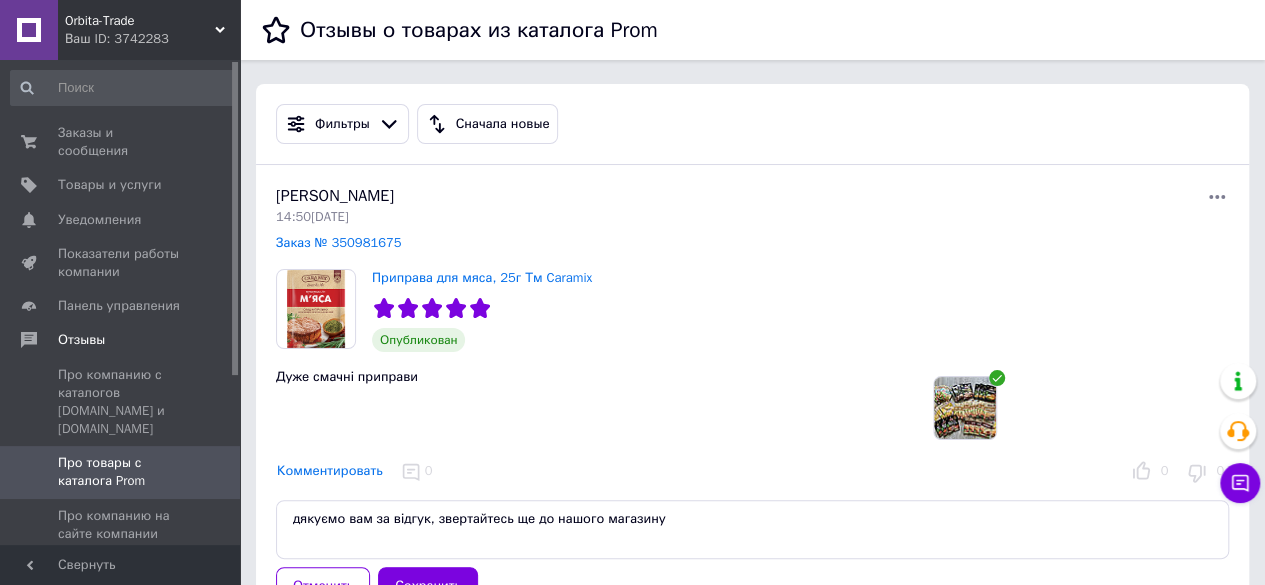 type on "дякуємо вам за відгук, звертайтесь ще до нашого магазину" 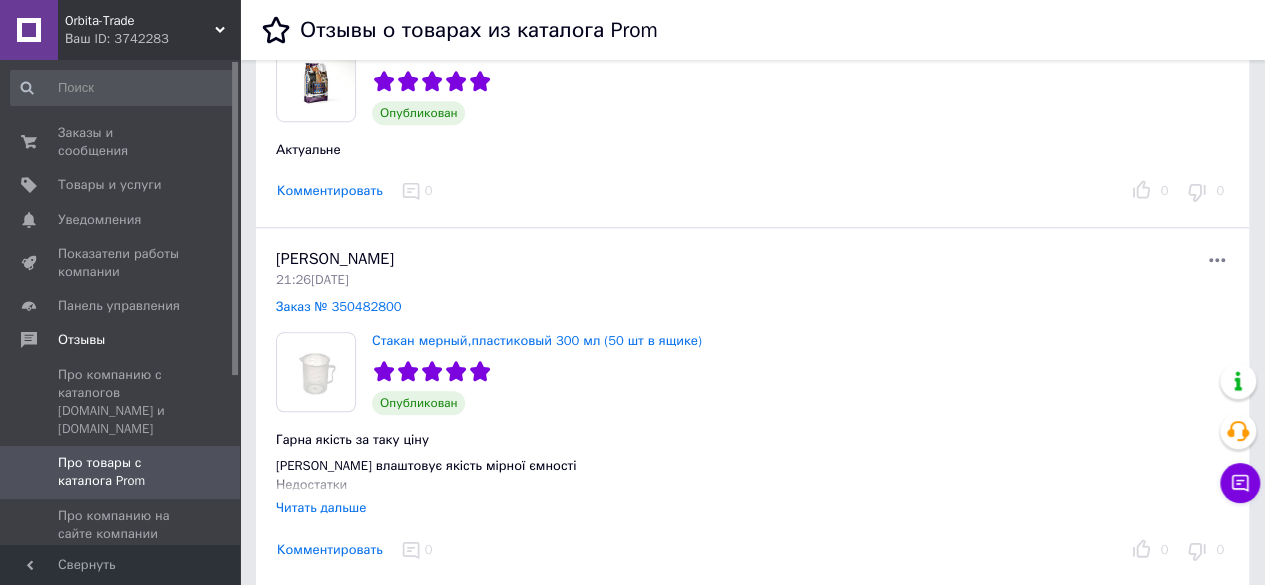 scroll, scrollTop: 742, scrollLeft: 0, axis: vertical 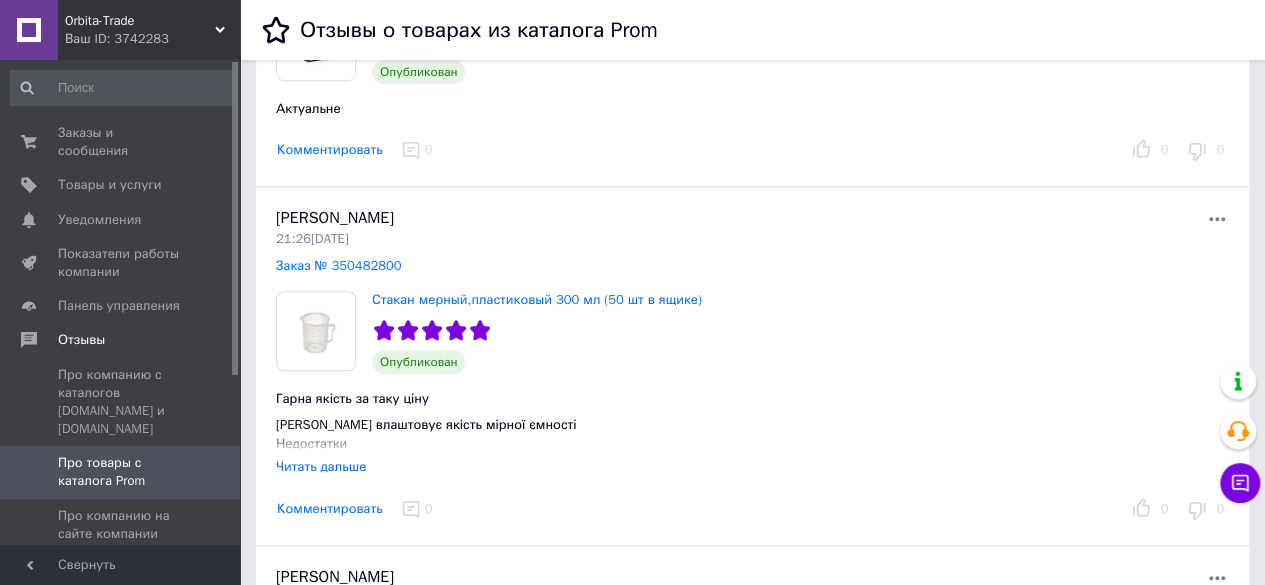 click on "Комментировать" at bounding box center [330, 150] 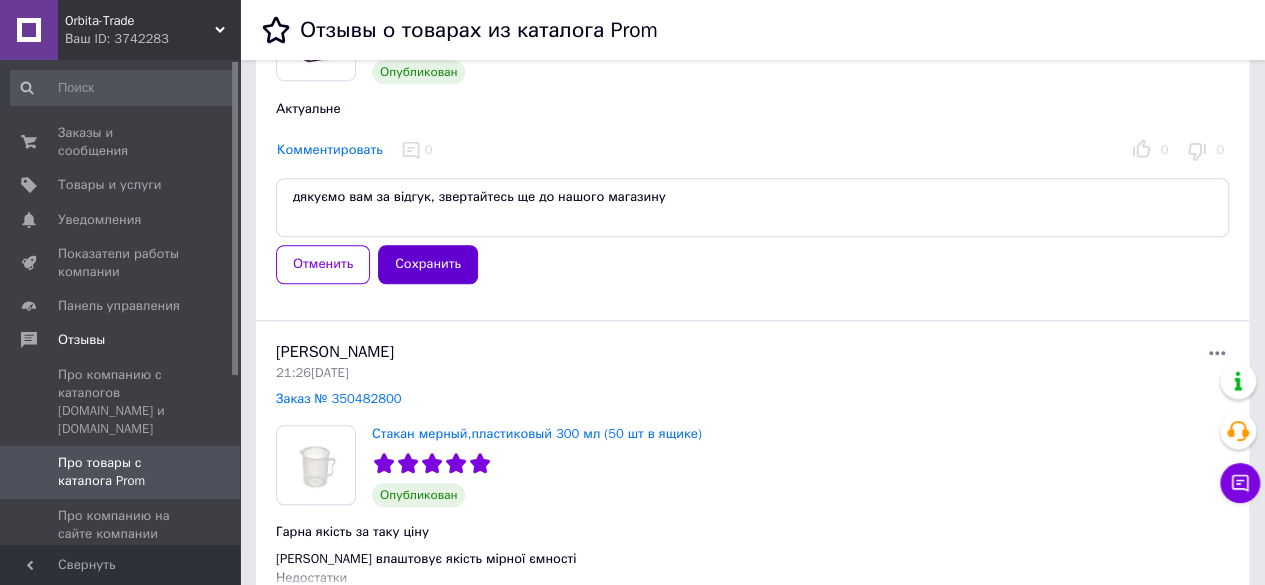 type on "дякуємо вам за відгук, звертайтесь ще до нашого магазину" 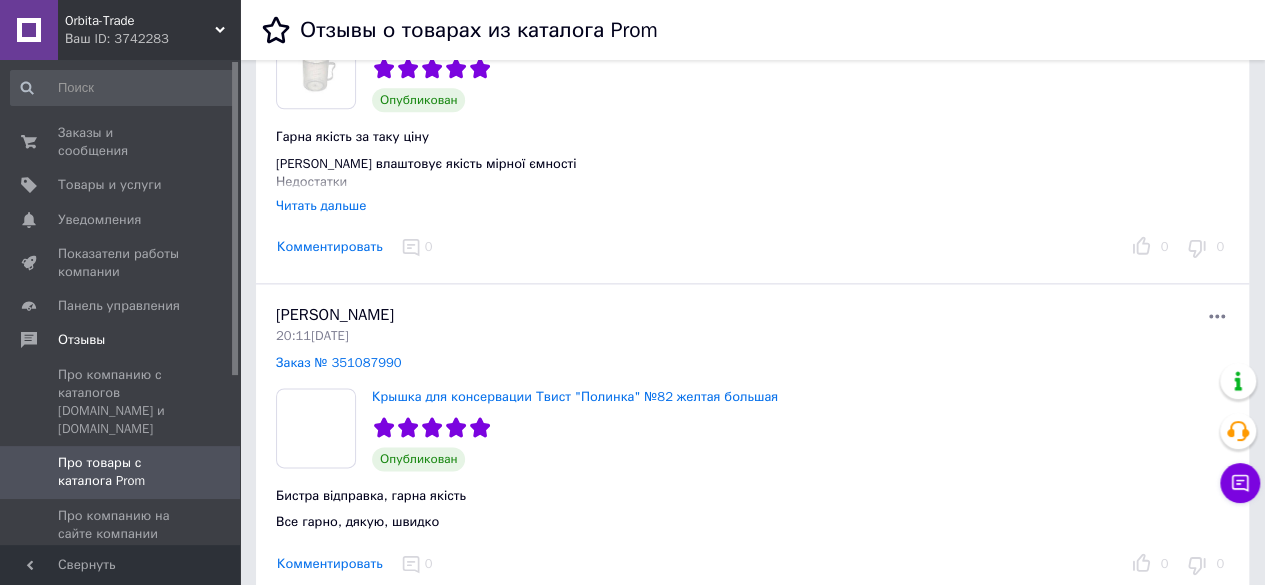 scroll, scrollTop: 1176, scrollLeft: 0, axis: vertical 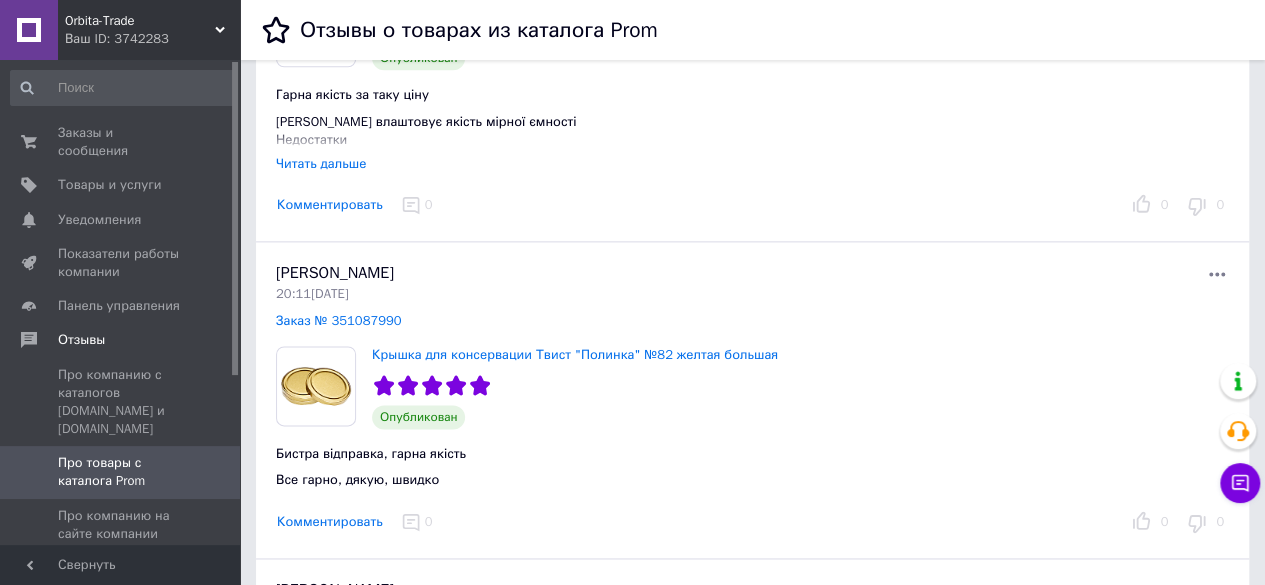 click on "Комментировать" at bounding box center (330, 205) 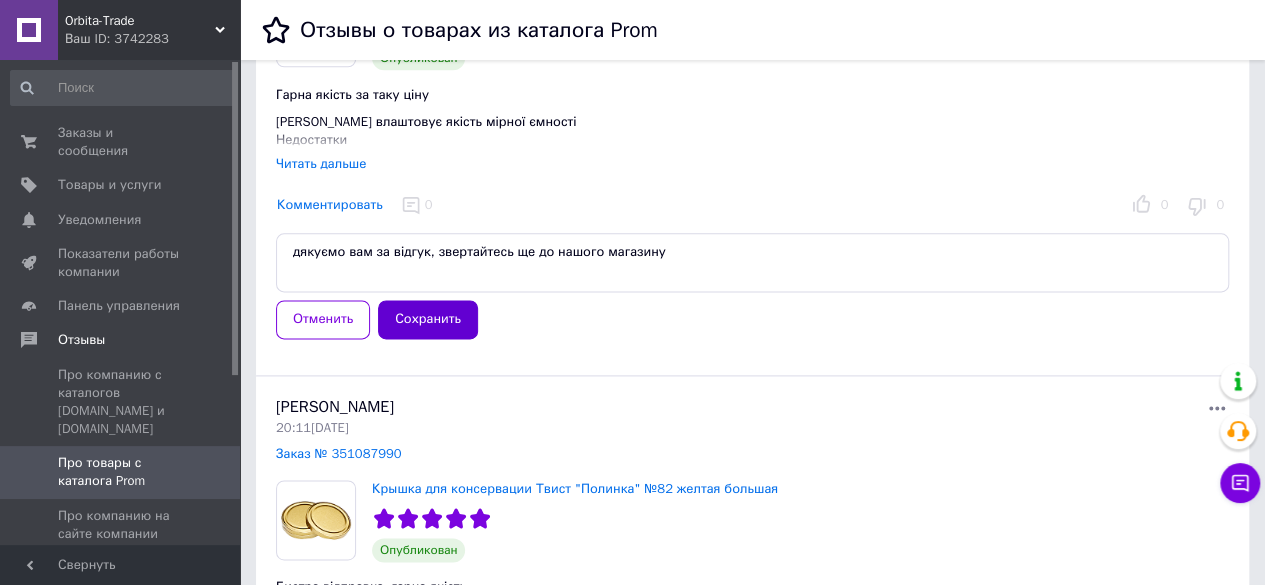 type on "дякуємо вам за відгук, звертайтесь ще до нашого магазину" 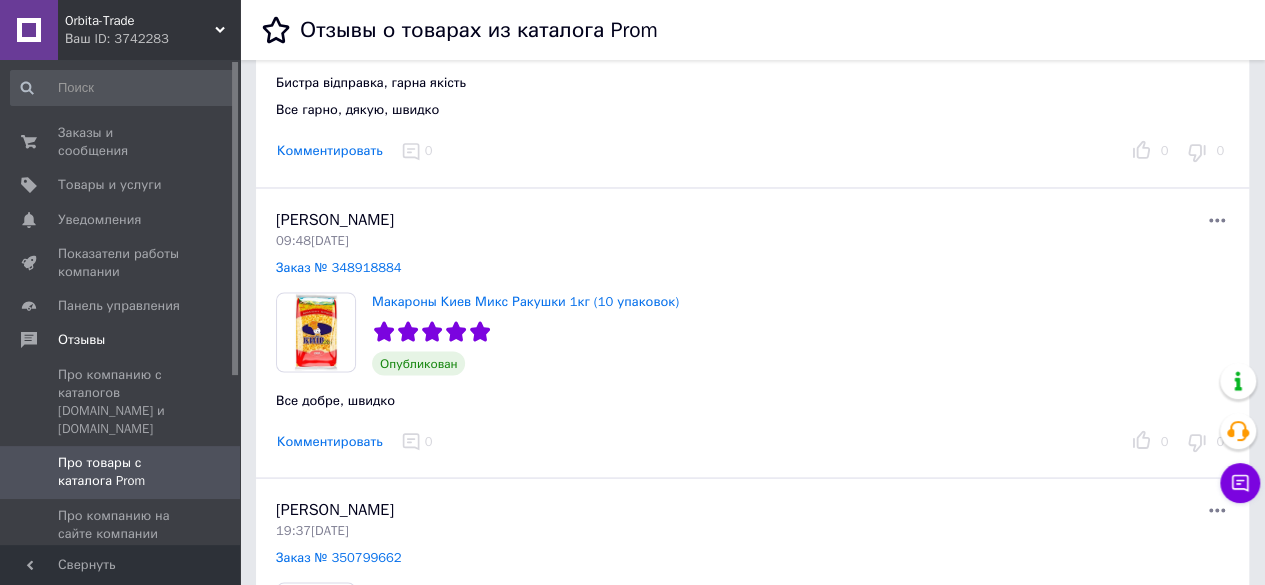 scroll, scrollTop: 1685, scrollLeft: 0, axis: vertical 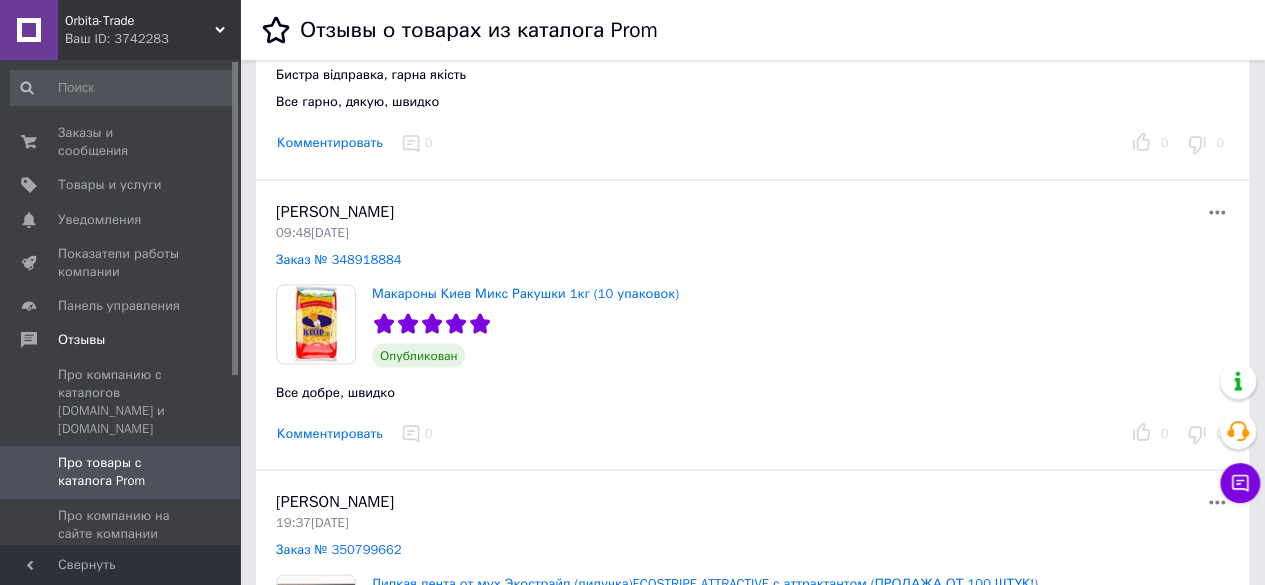 click on "Комментировать" at bounding box center (330, 143) 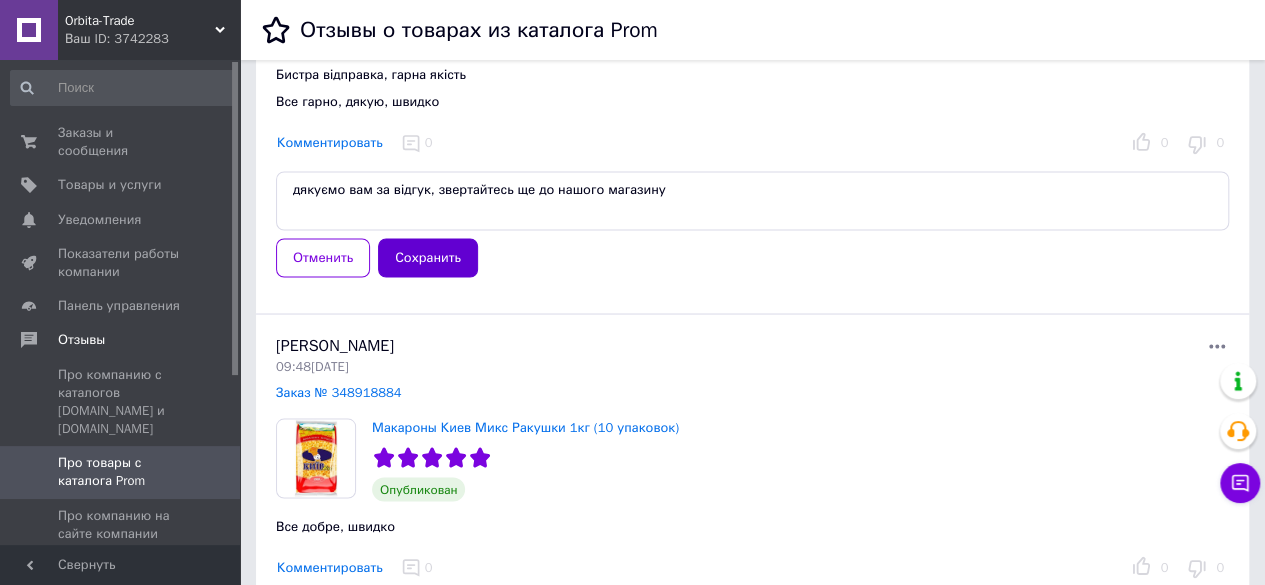 type on "дякуємо вам за відгук, звертайтесь ще до нашого магазину" 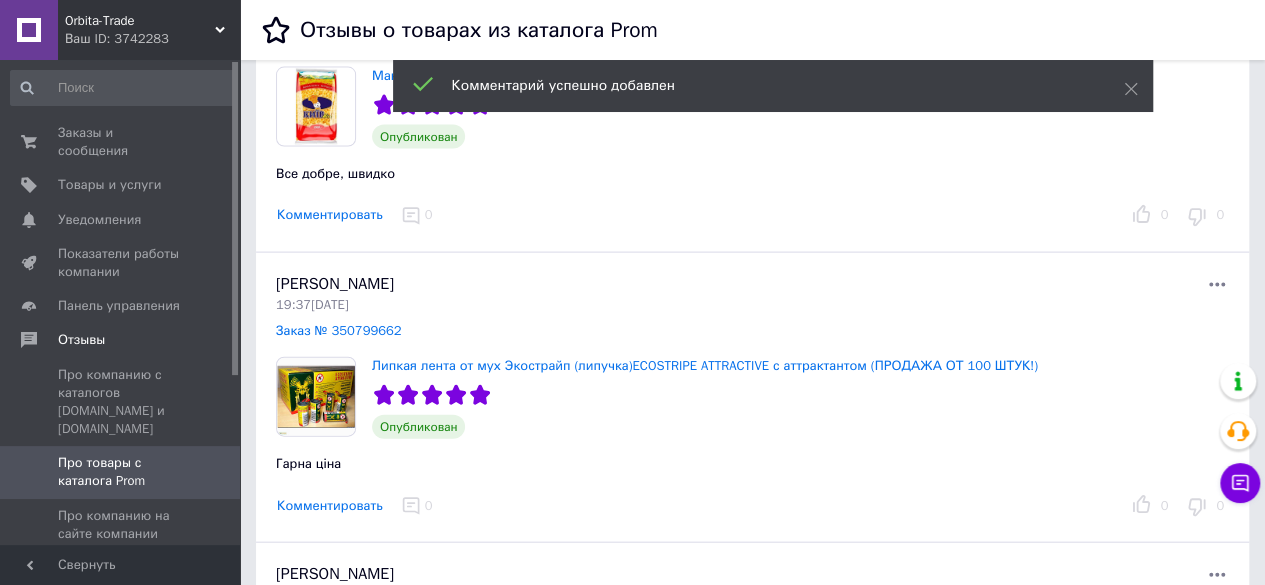 scroll, scrollTop: 2050, scrollLeft: 0, axis: vertical 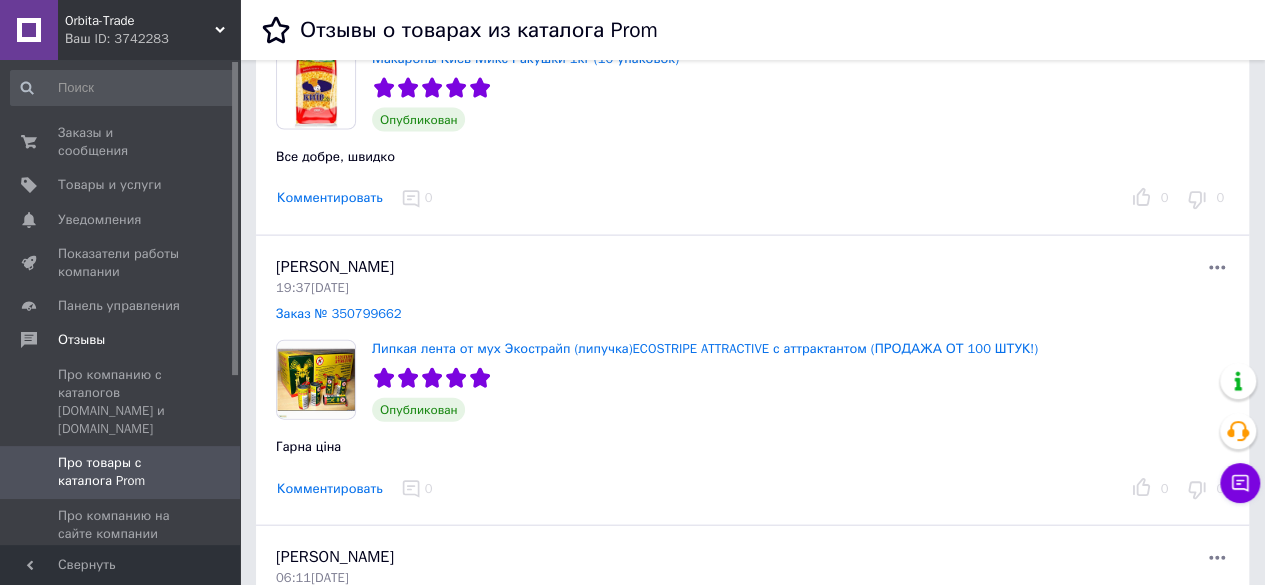 click on "Комментировать" at bounding box center [330, 198] 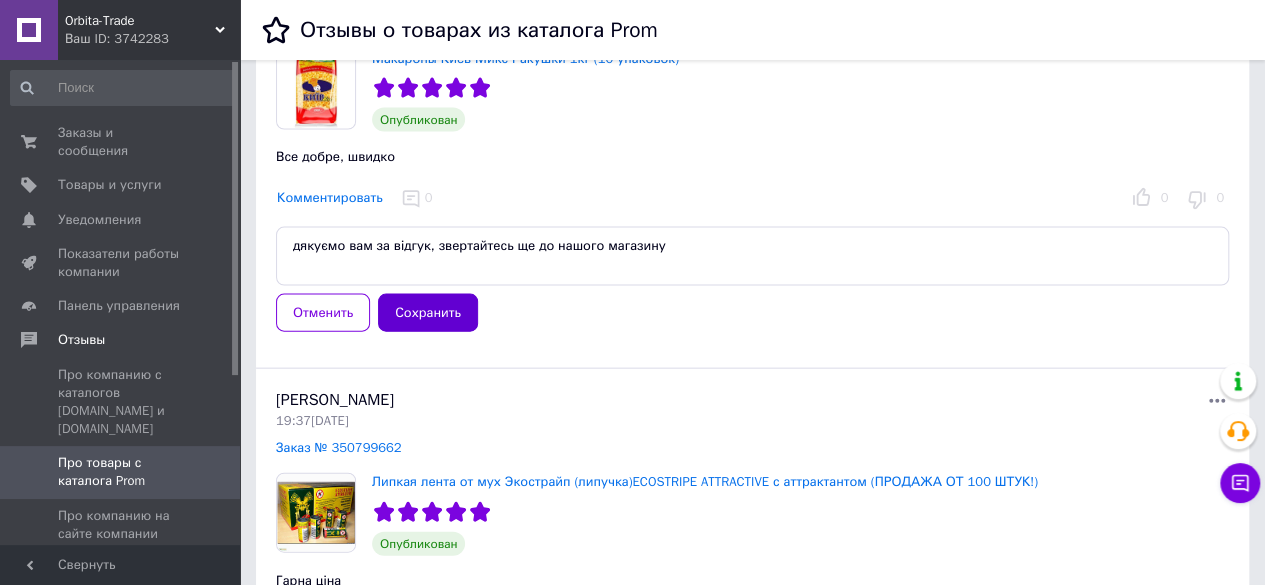 type on "дякуємо вам за відгук, звертайтесь ще до нашого магазину" 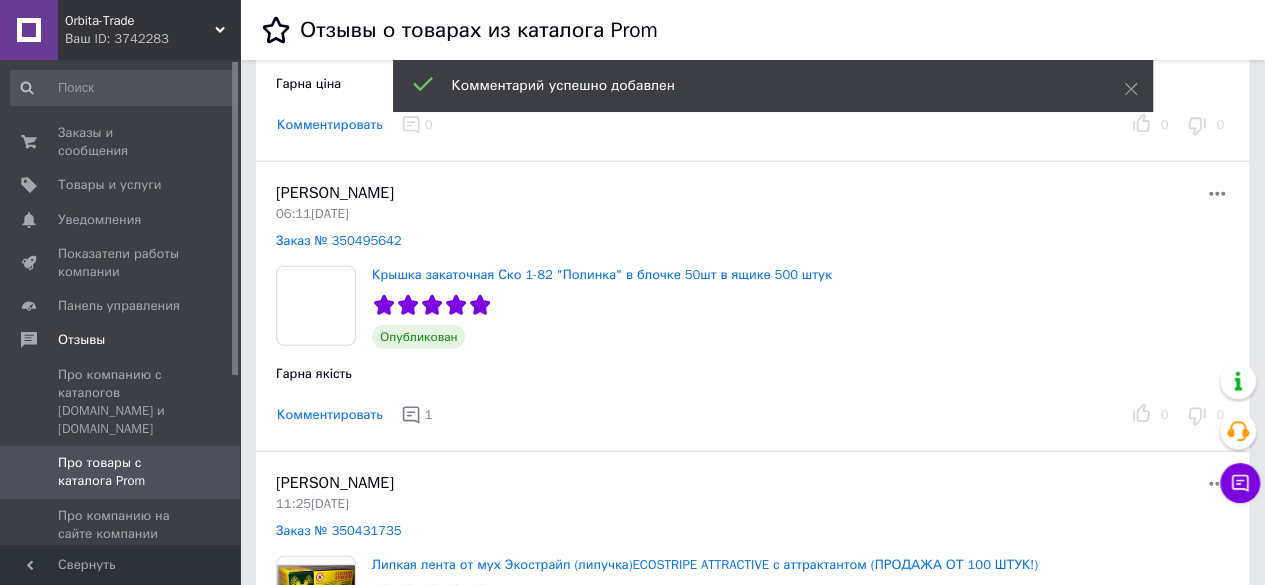 scroll, scrollTop: 2552, scrollLeft: 0, axis: vertical 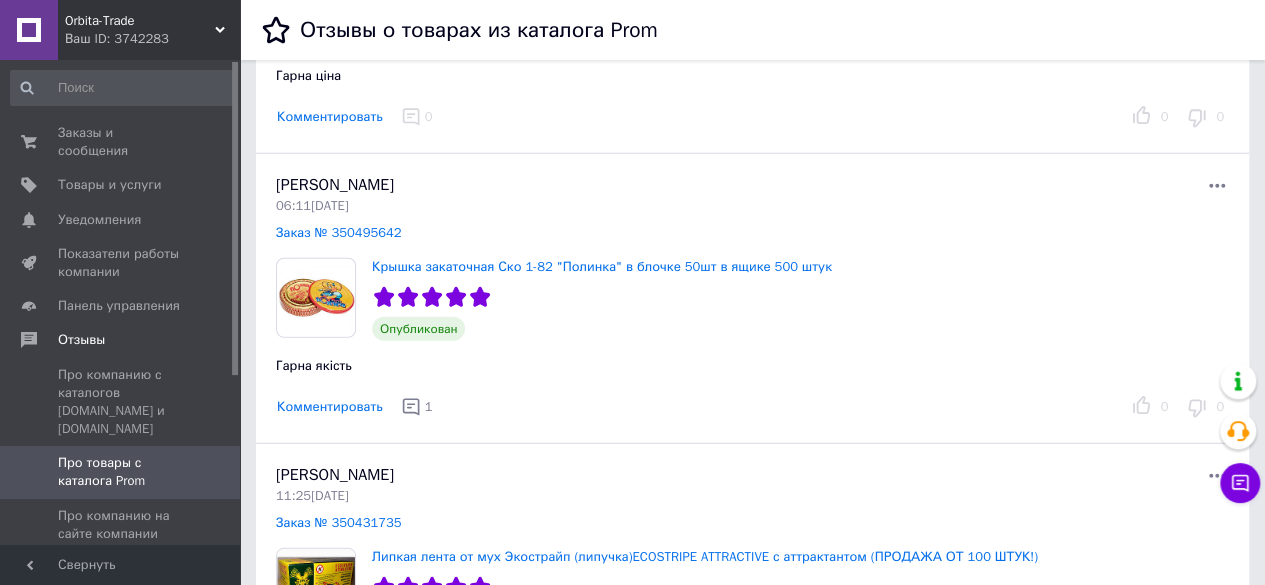 click on "Комментировать" at bounding box center (330, 117) 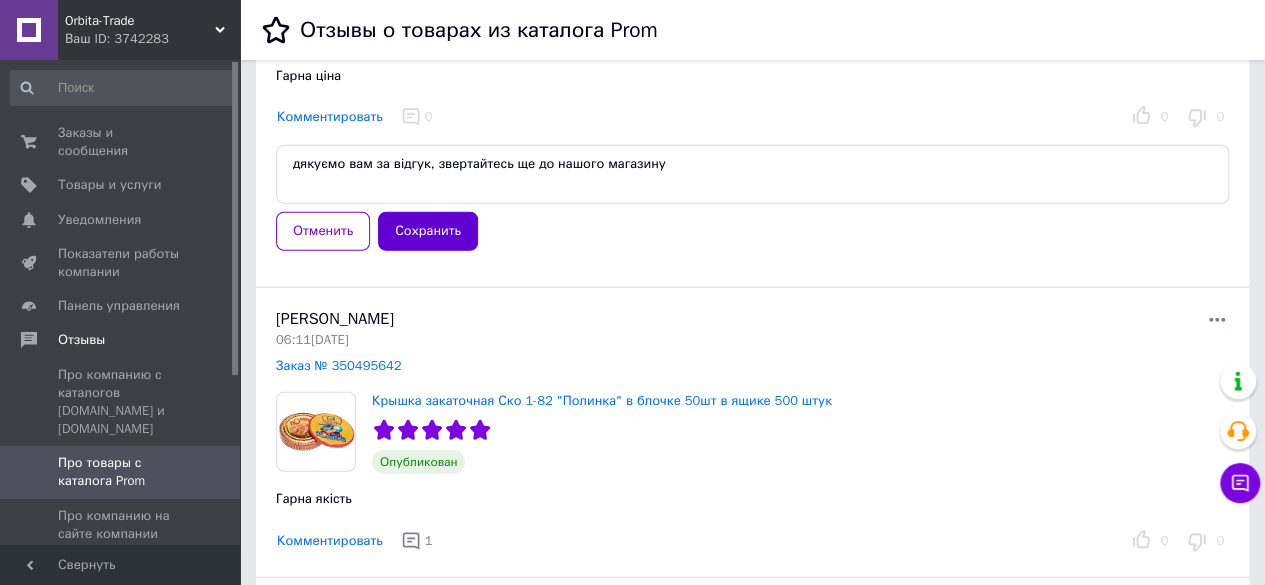 type on "дякуємо вам за відгук, звертайтесь ще до нашого магазину" 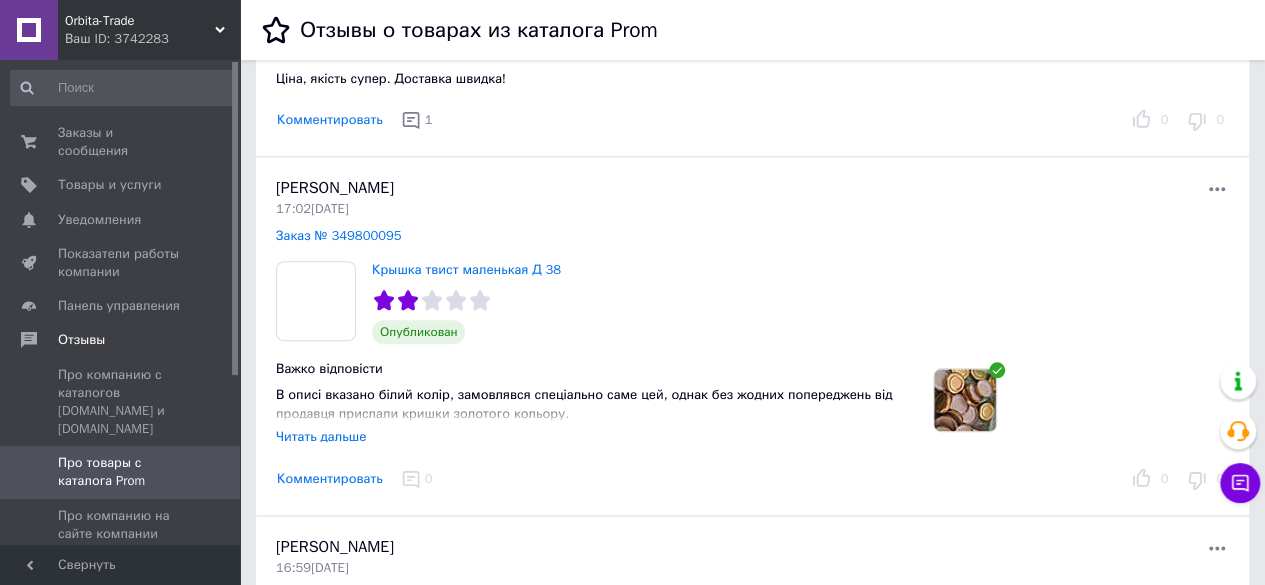 scroll, scrollTop: 4836, scrollLeft: 0, axis: vertical 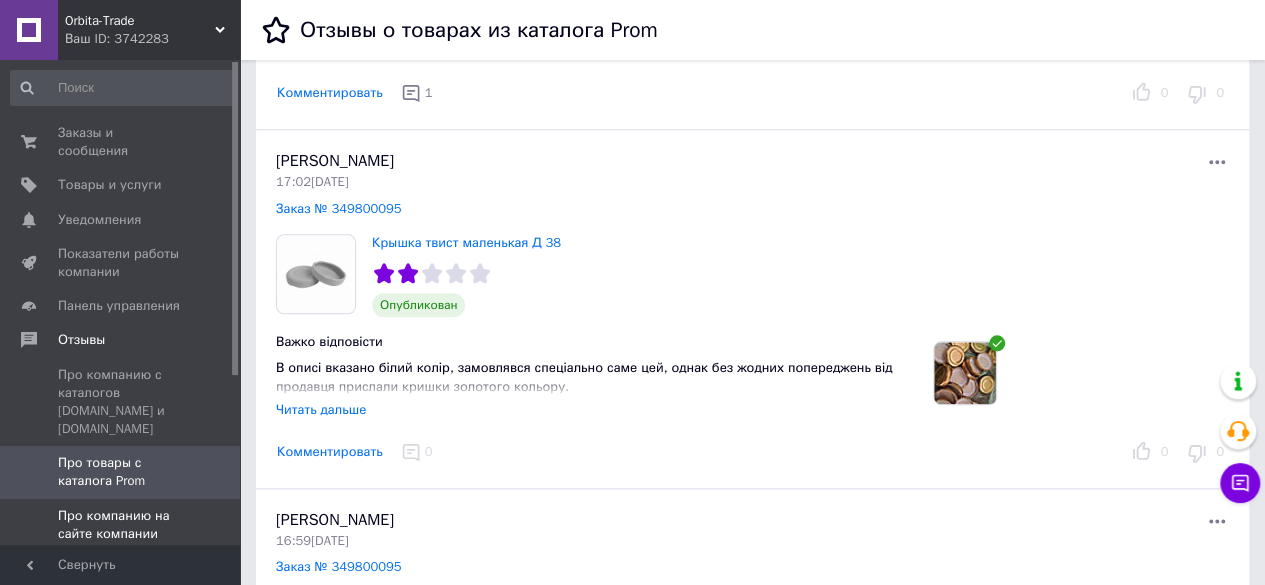 click on "Про компанию на сайте компании" at bounding box center (121, 525) 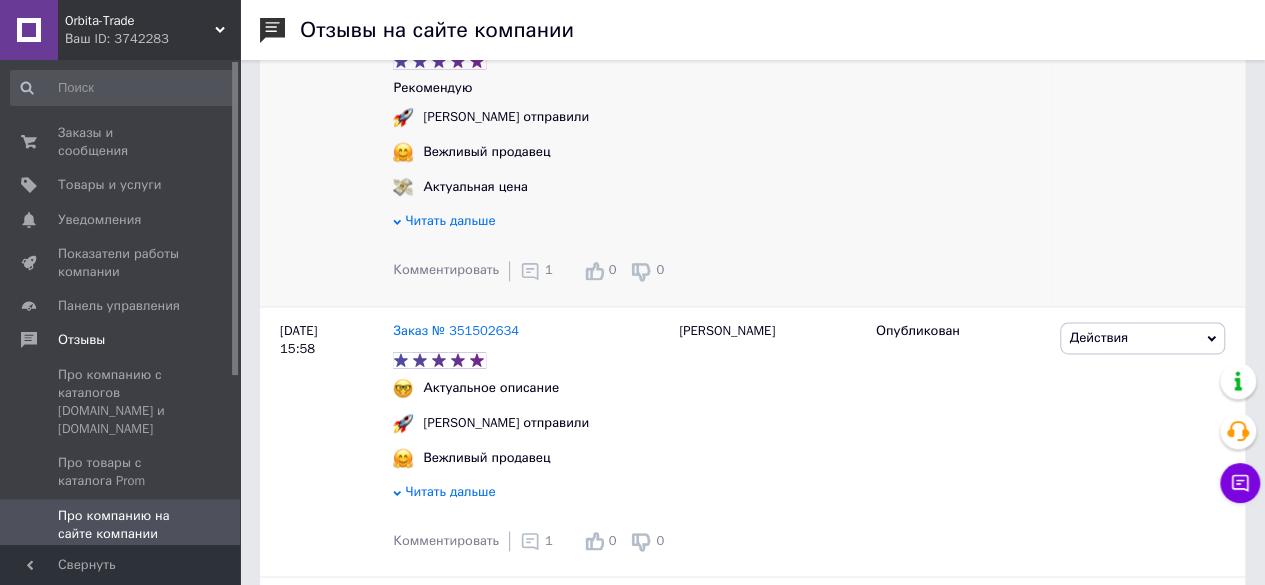 scroll, scrollTop: 1336, scrollLeft: 0, axis: vertical 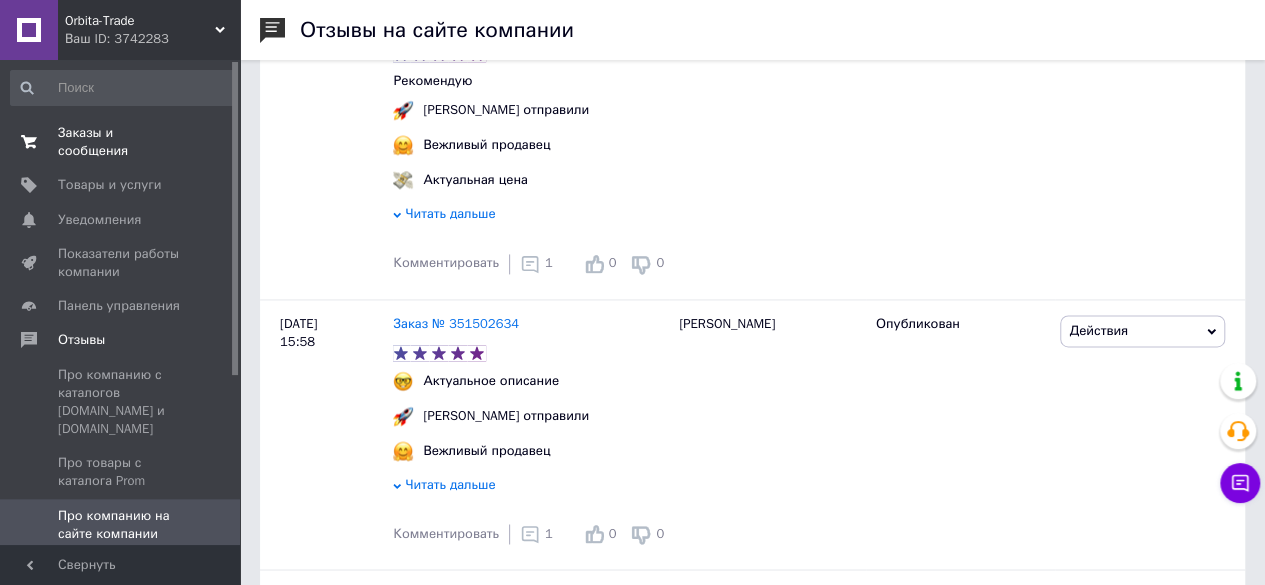 click on "Заказы и сообщения" at bounding box center [121, 142] 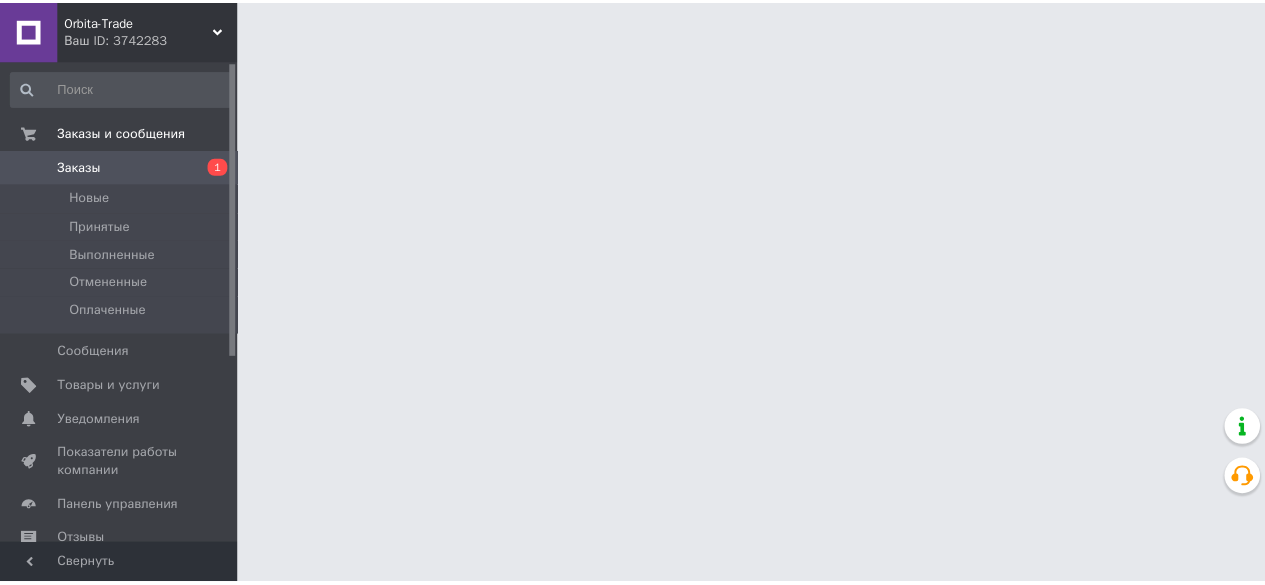 scroll, scrollTop: 0, scrollLeft: 0, axis: both 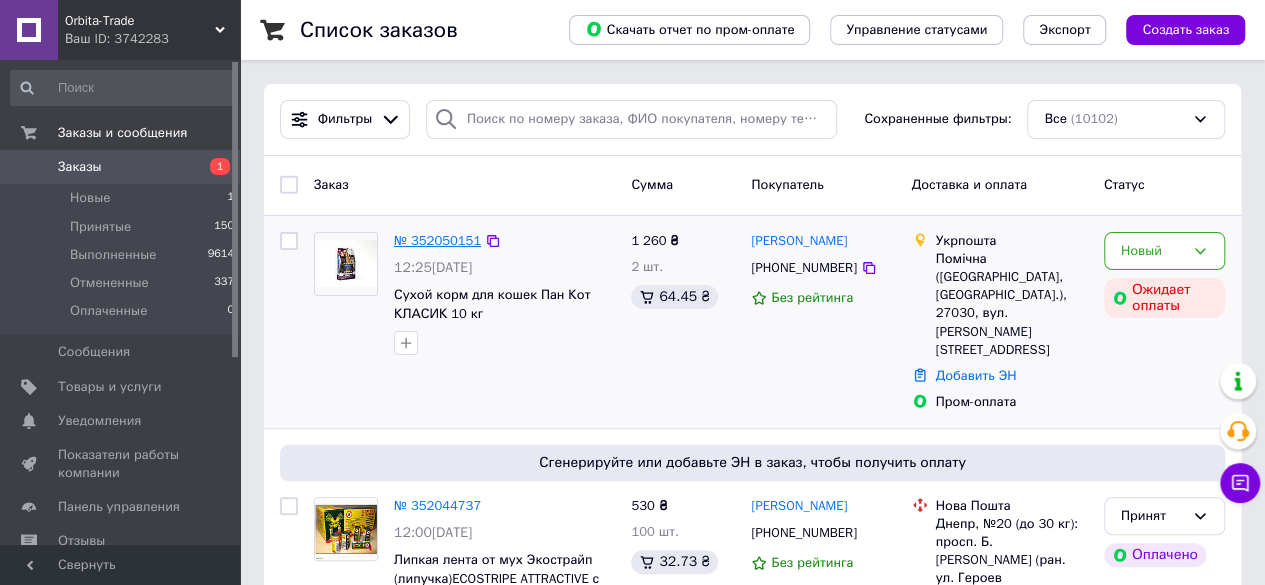 click on "№ 352050151" at bounding box center (437, 240) 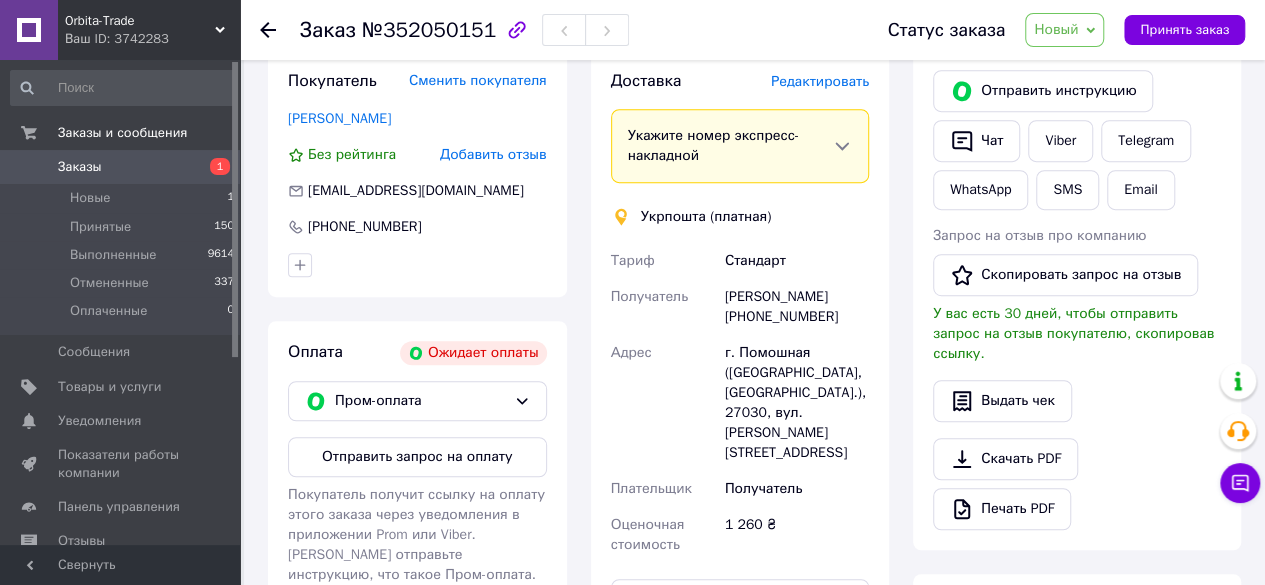 scroll, scrollTop: 434, scrollLeft: 0, axis: vertical 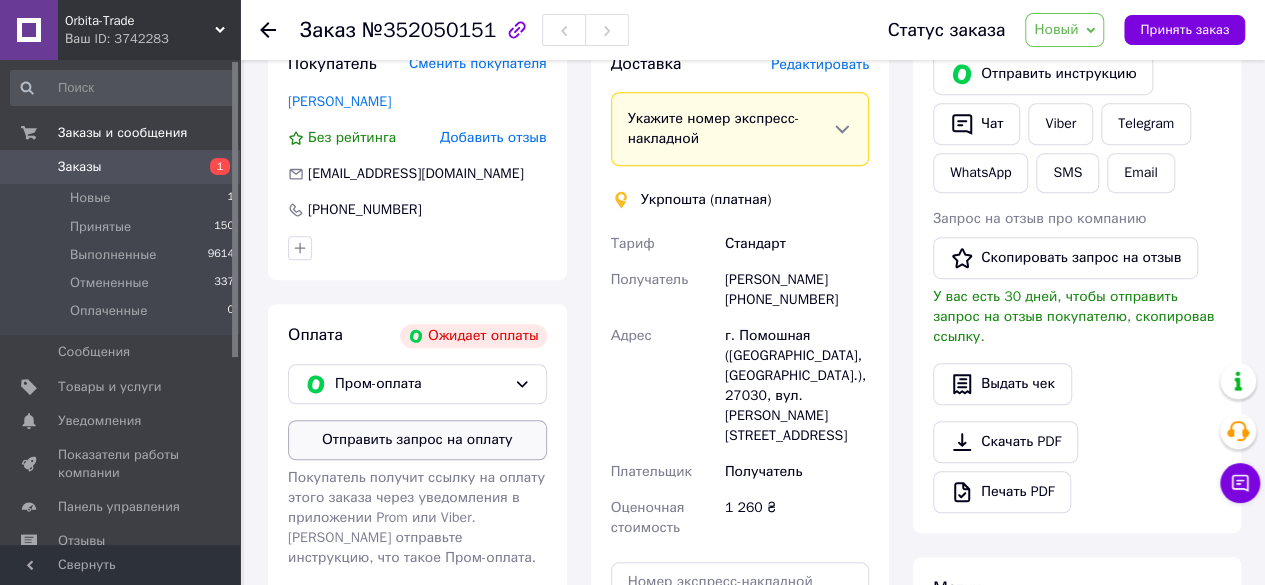 click on "Отправить запрос на оплату" at bounding box center [417, 440] 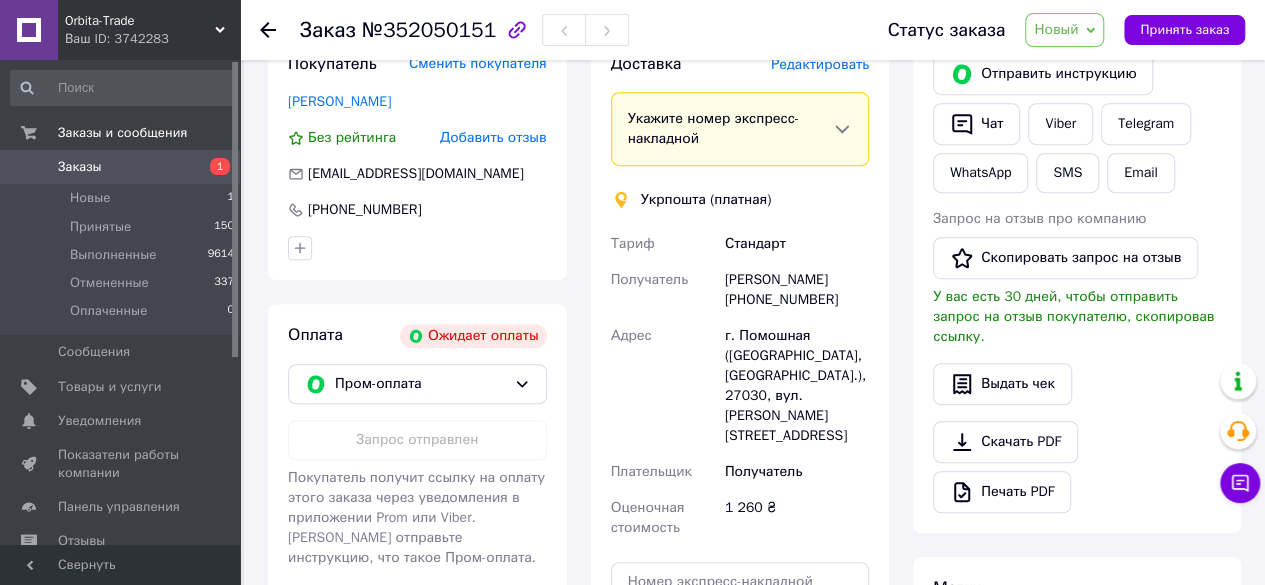 click 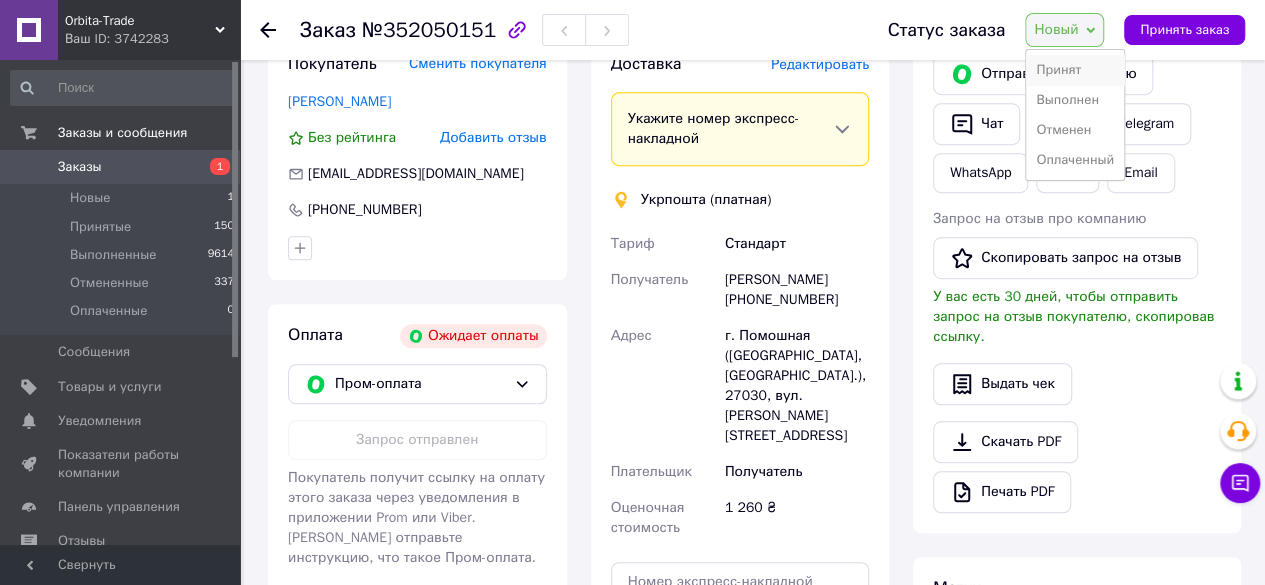 click on "Принят" at bounding box center [1075, 70] 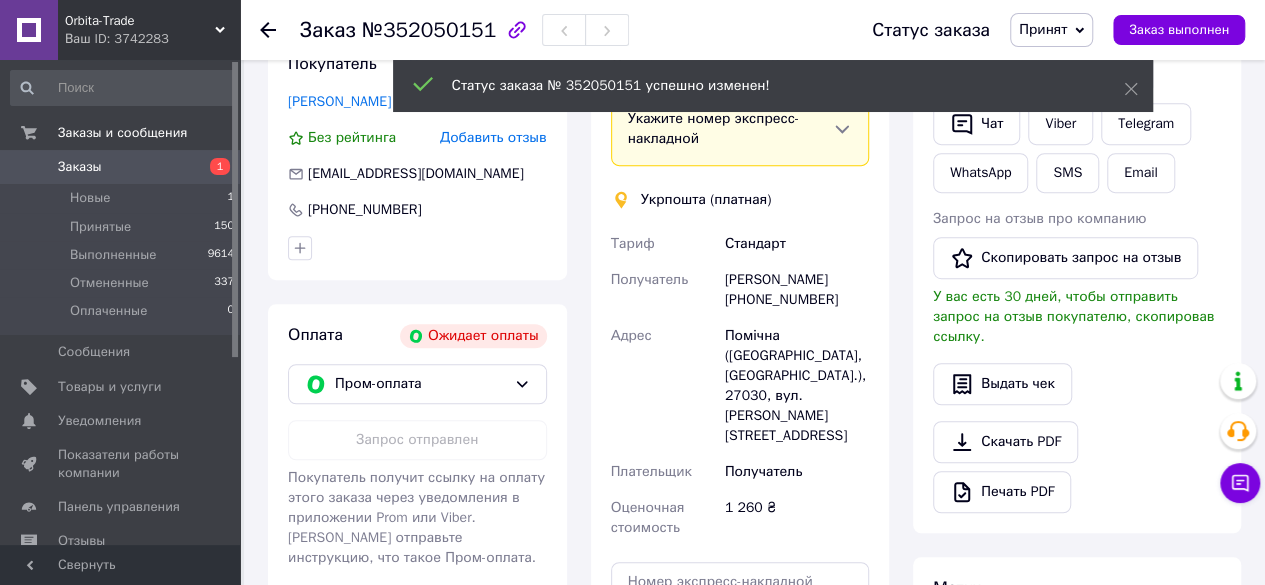 click 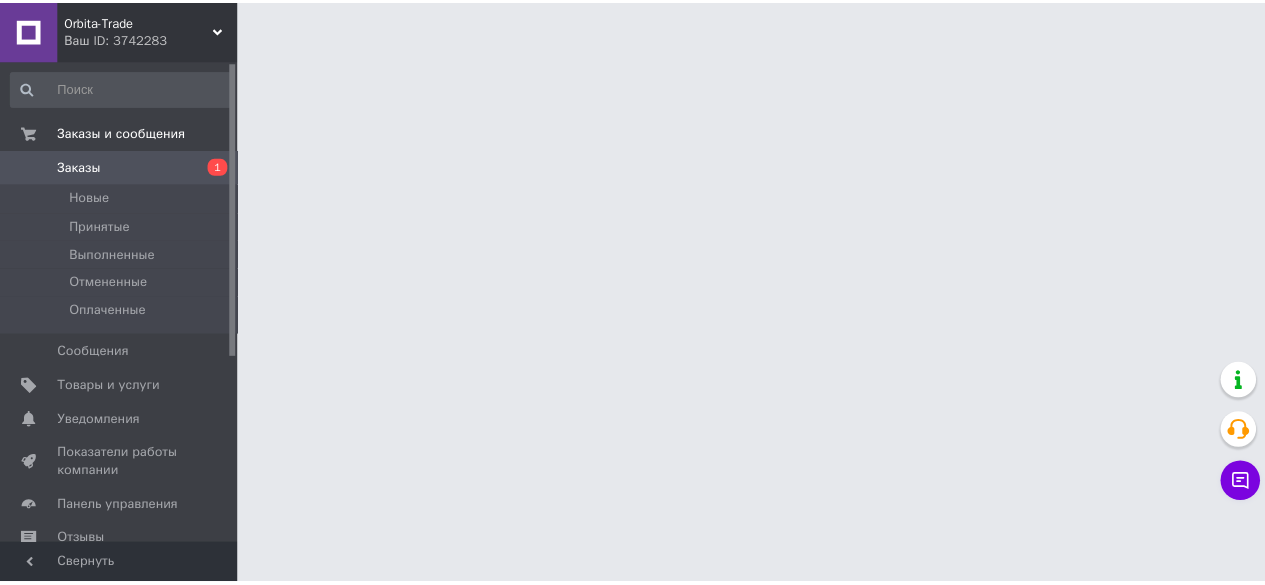 scroll, scrollTop: 0, scrollLeft: 0, axis: both 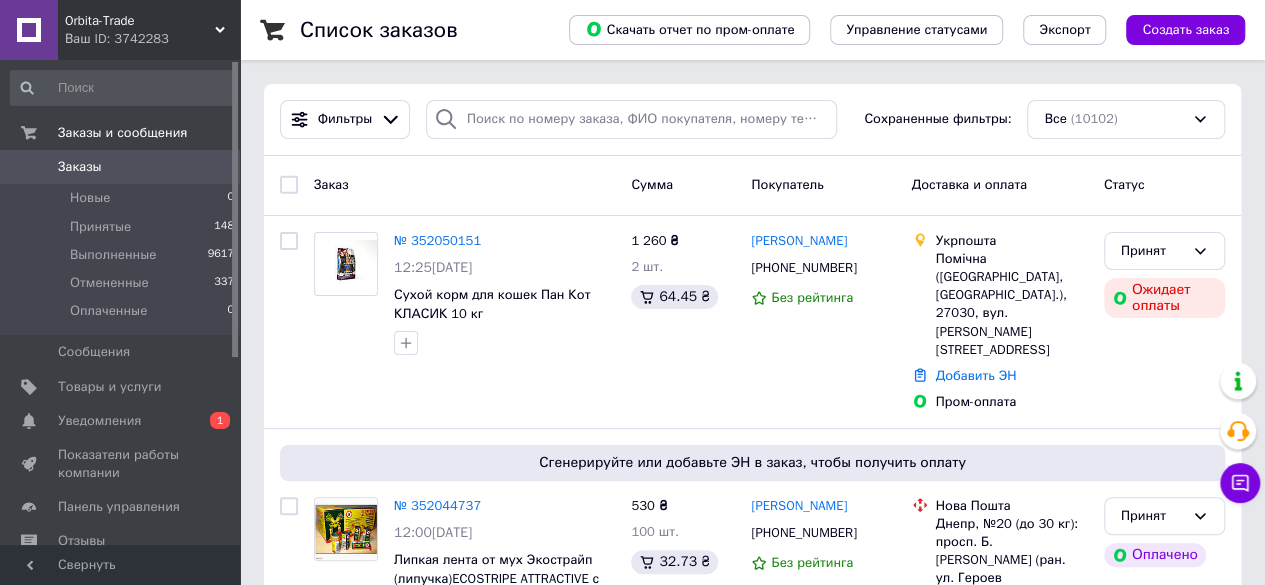 drag, startPoint x: 105, startPoint y: 423, endPoint x: 118, endPoint y: 423, distance: 13 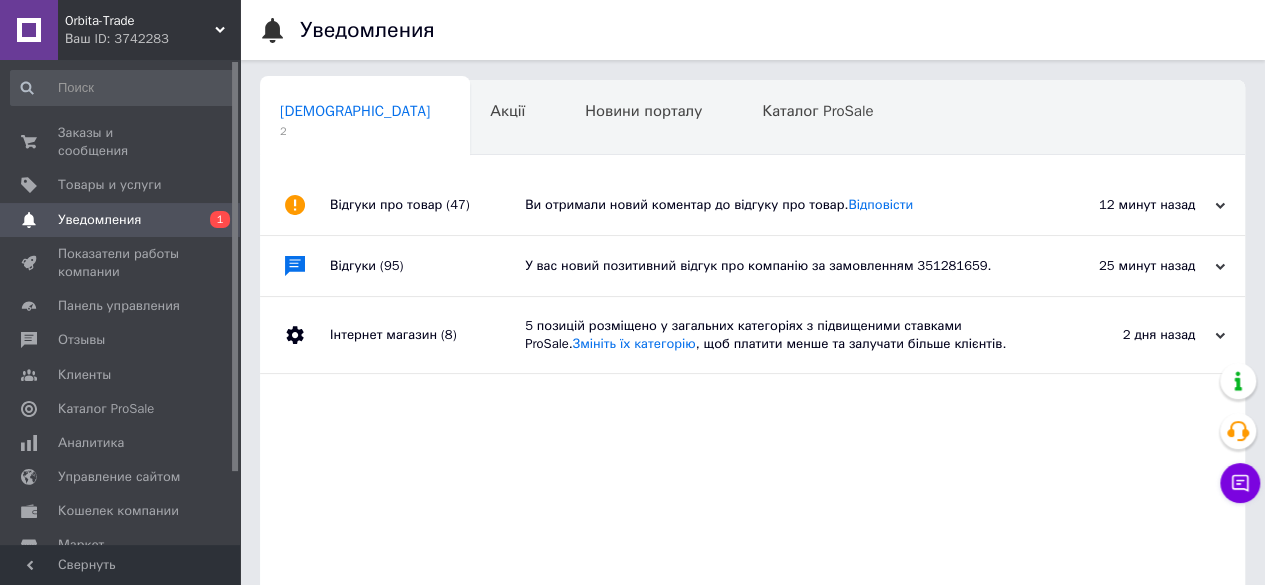click on "У вас новий позитивний відгук про компанію за замовленням 351281659." at bounding box center (775, 266) 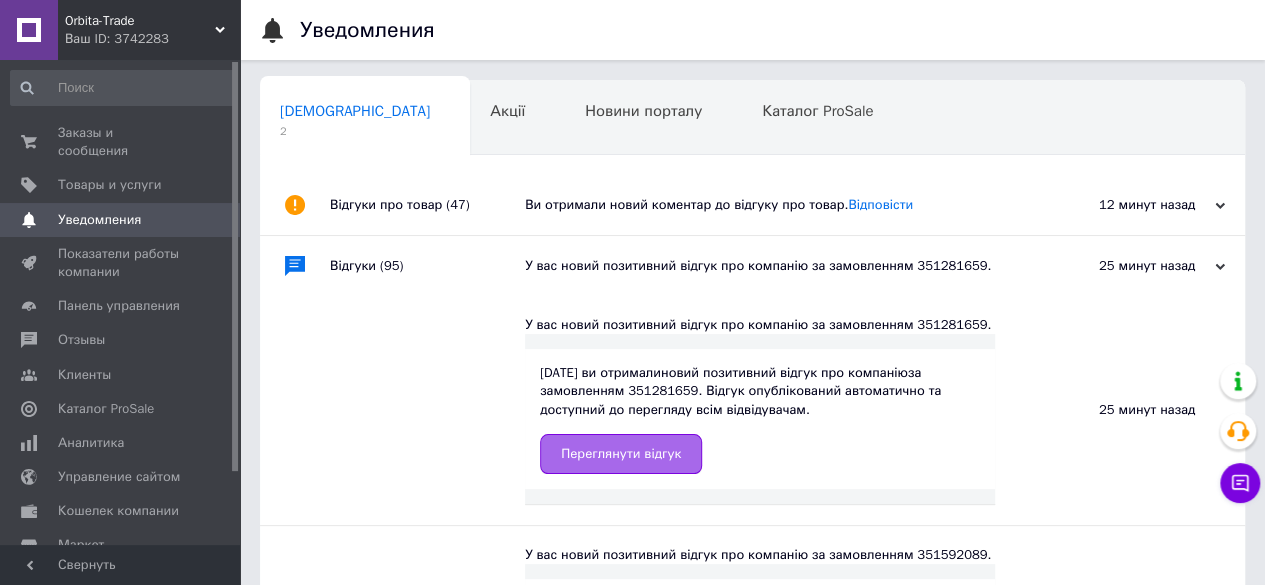 click on "Переглянути відгук" at bounding box center (621, 454) 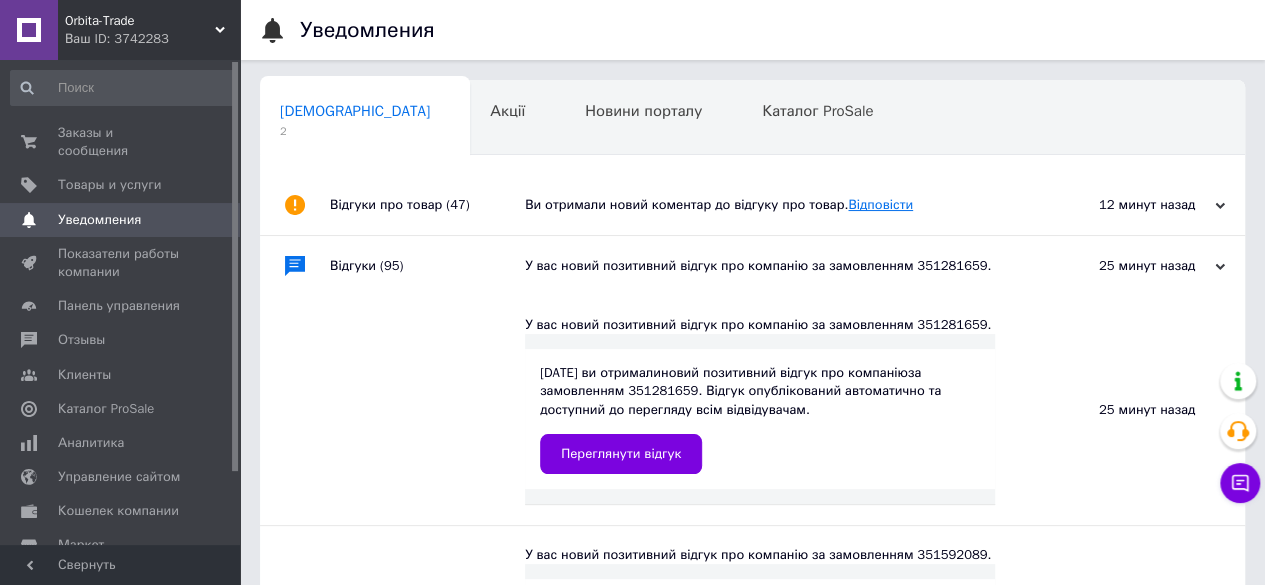 click on "Відповісти" at bounding box center [880, 204] 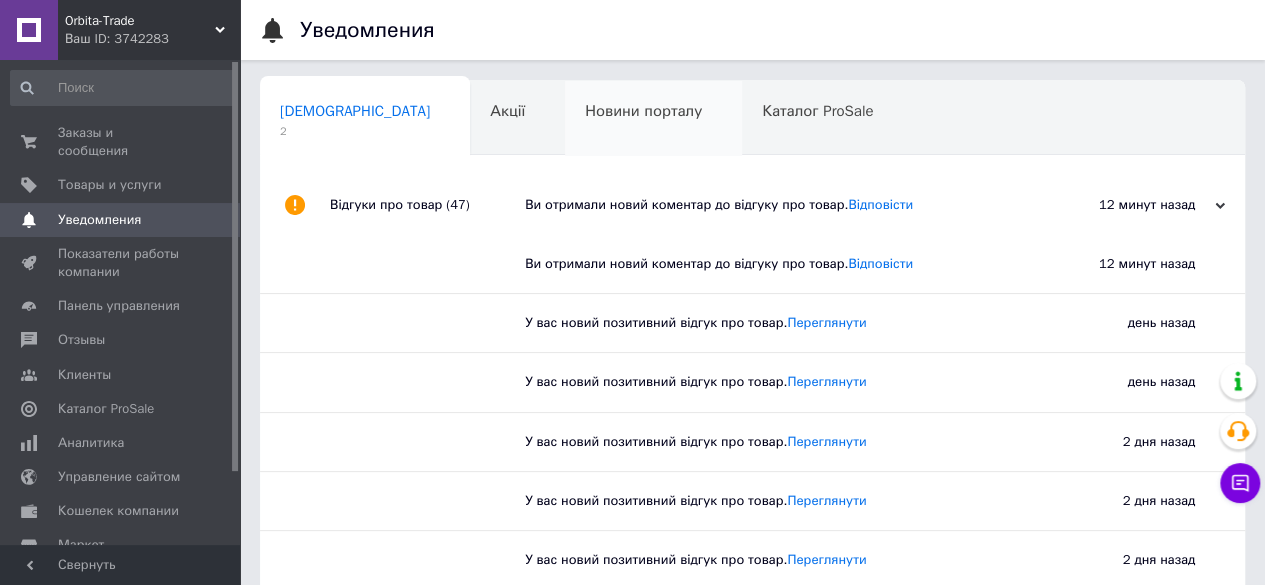 click on "Новини порталу 0" at bounding box center [653, 119] 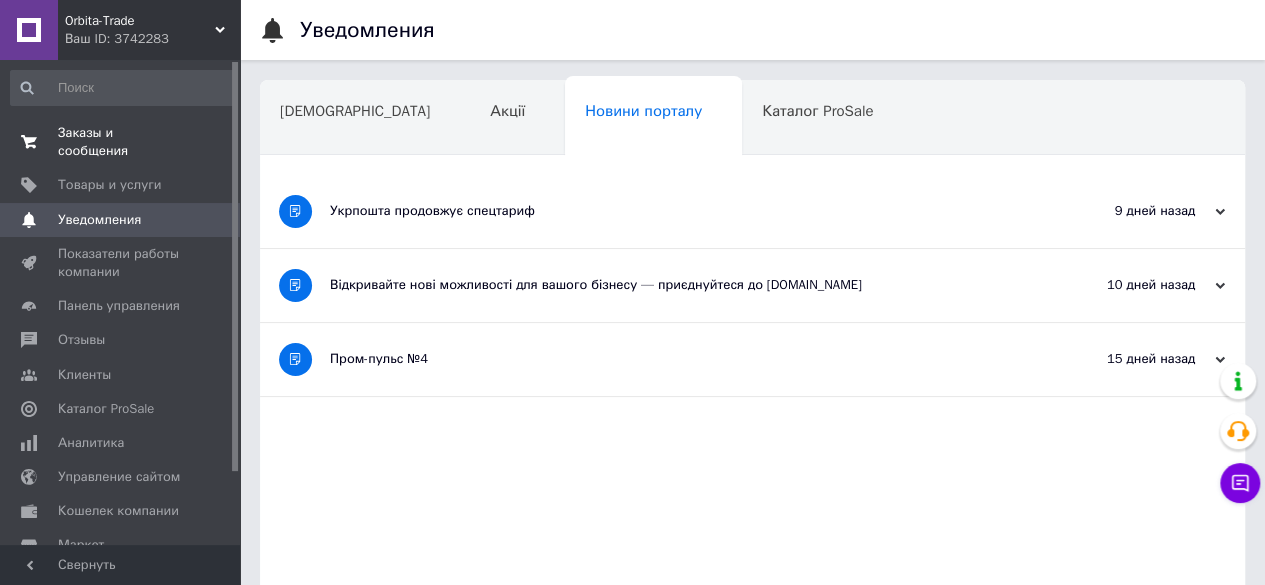 click on "Заказы и сообщения" at bounding box center (121, 142) 